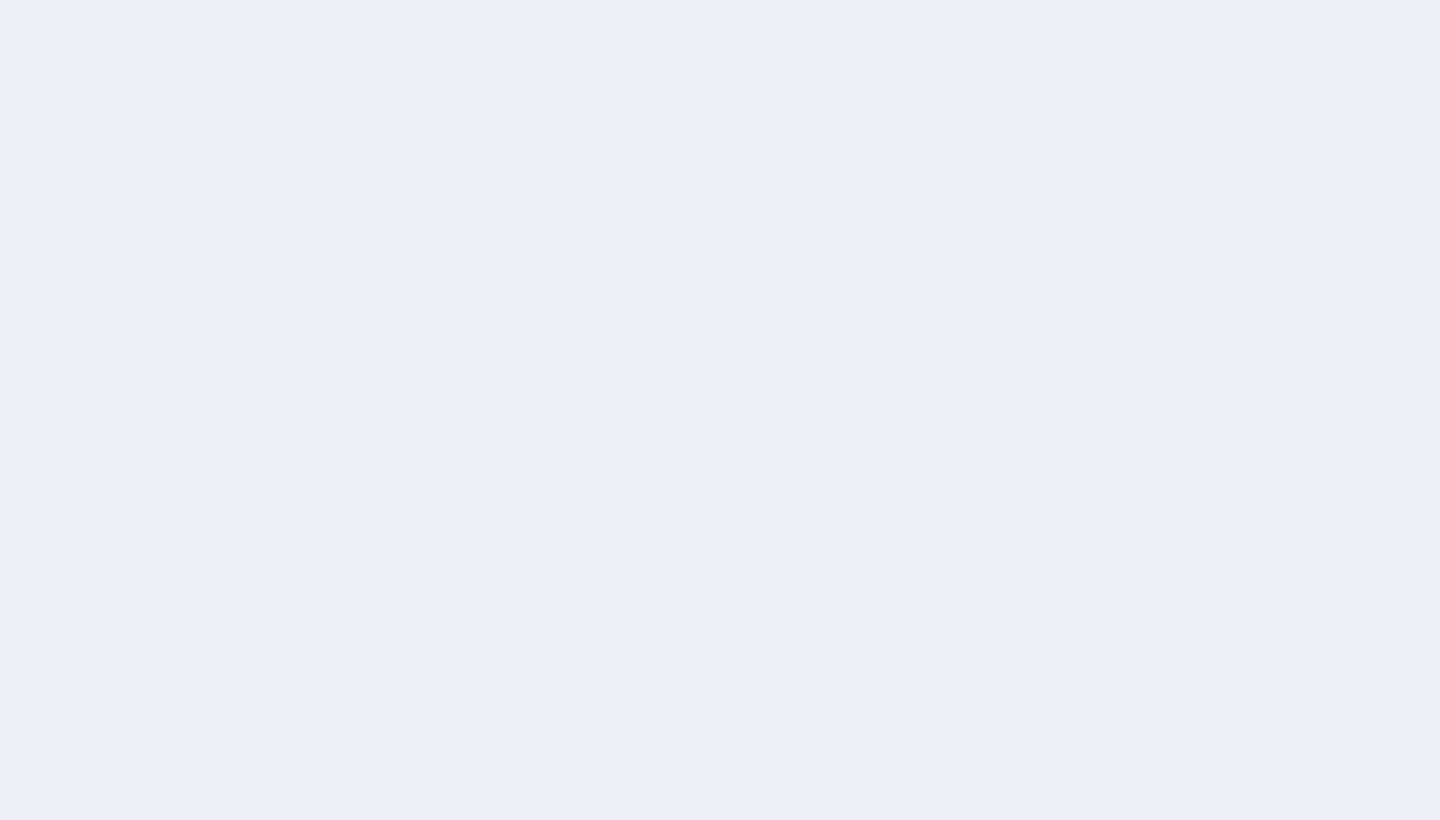 scroll, scrollTop: 0, scrollLeft: 0, axis: both 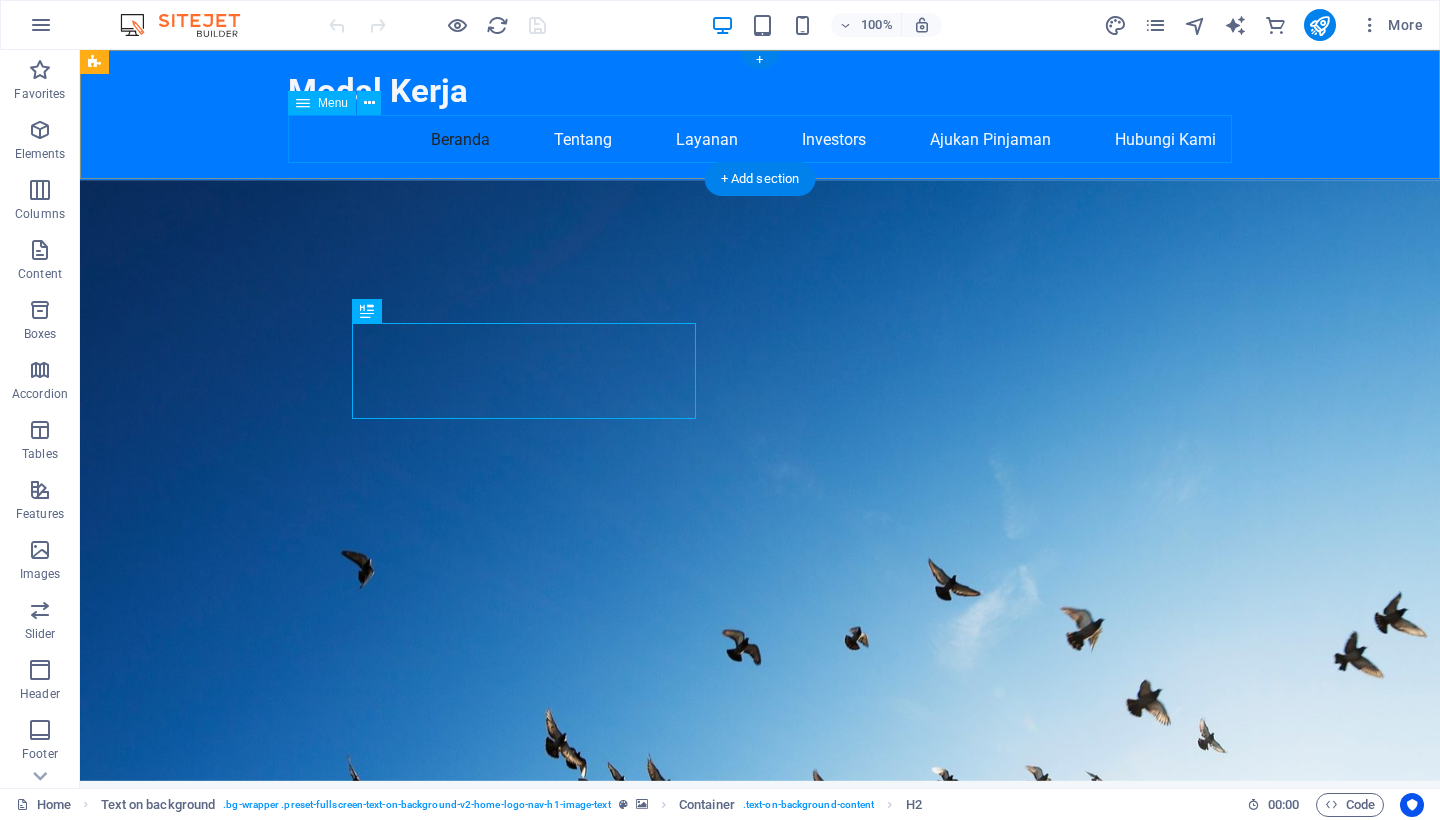 click on "Beranda Tentang Layanan Investors Ajukan Pinjaman Hubungi Kami" at bounding box center (760, 140) 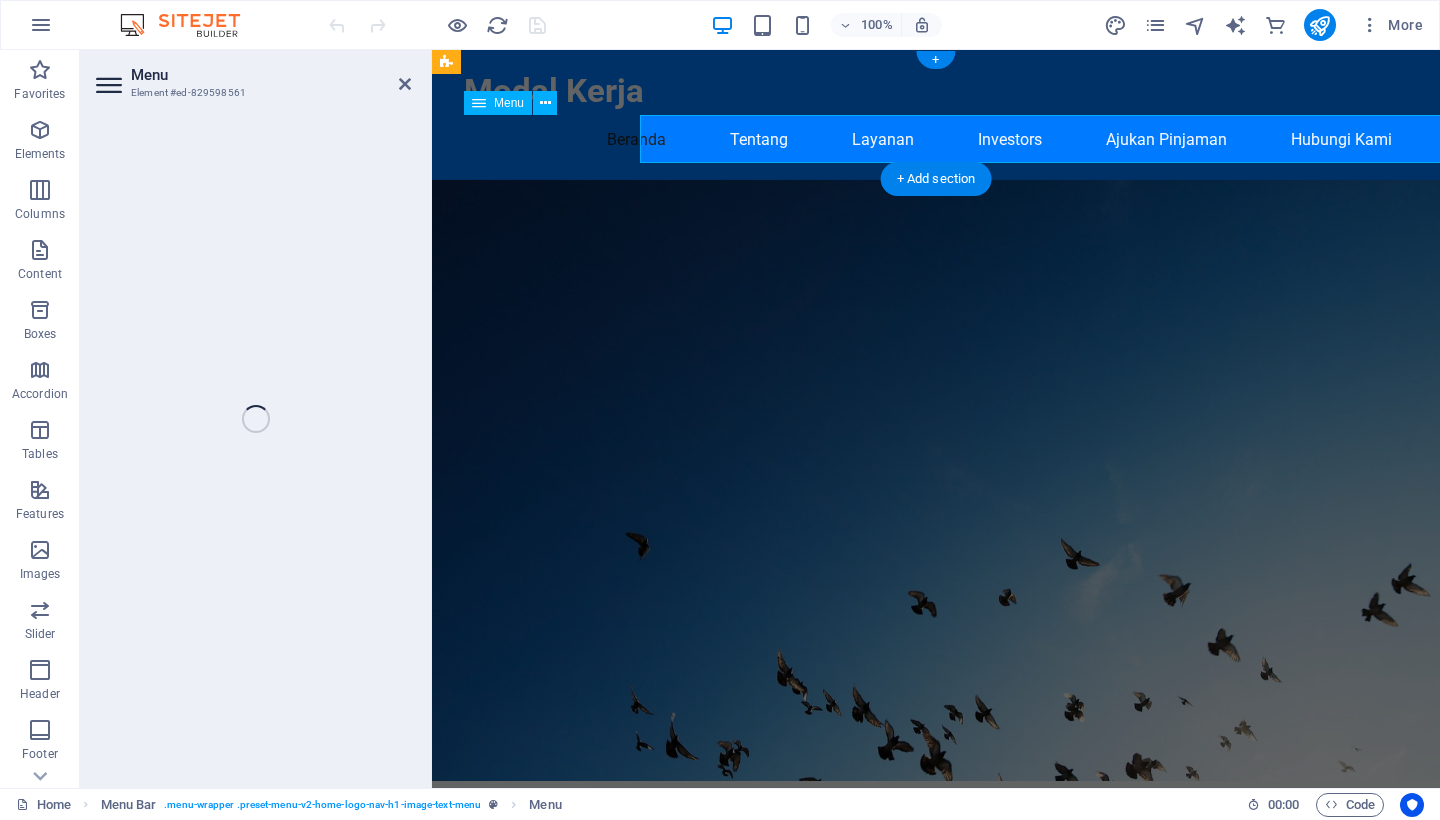select 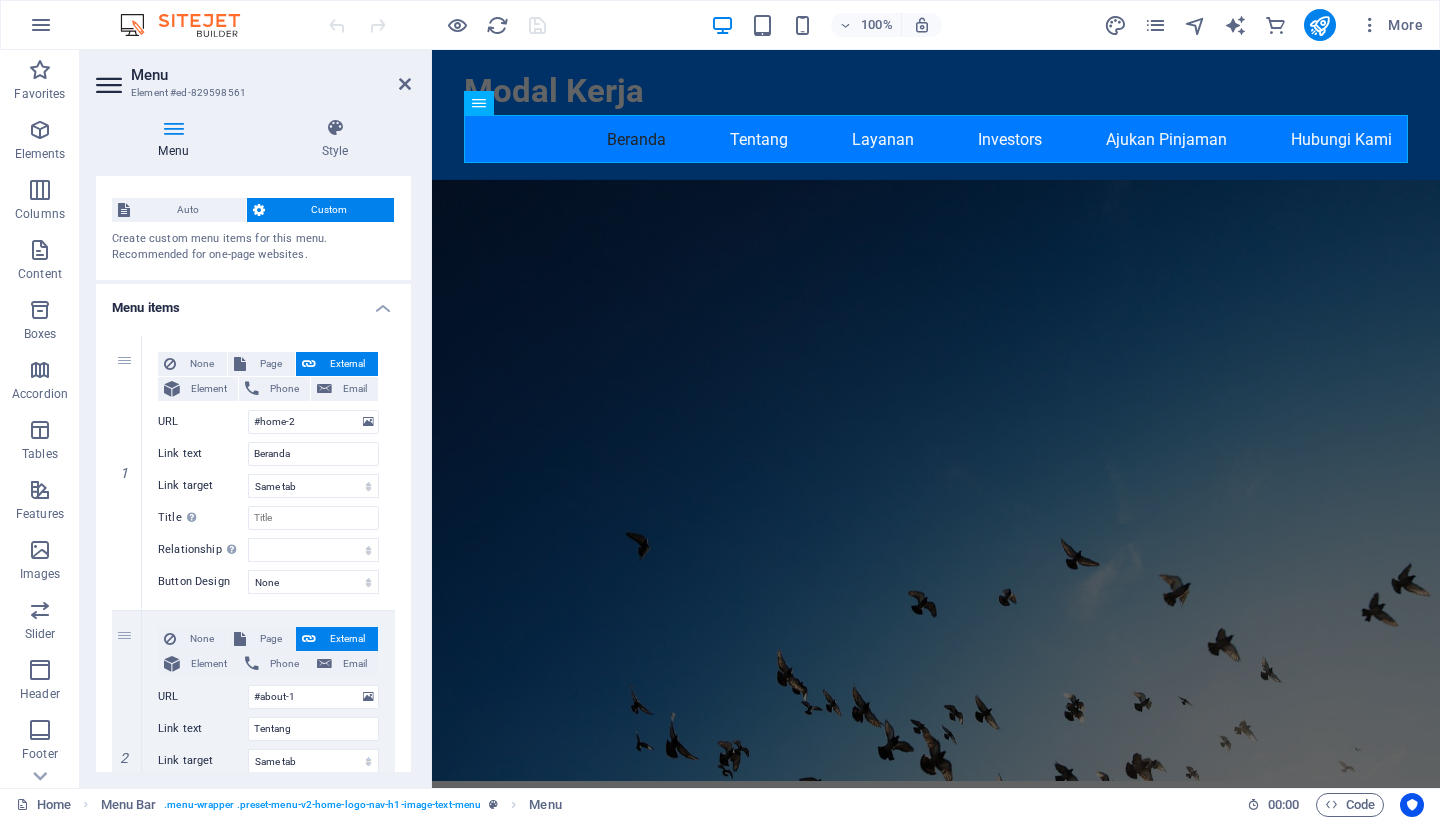 scroll, scrollTop: 33, scrollLeft: 0, axis: vertical 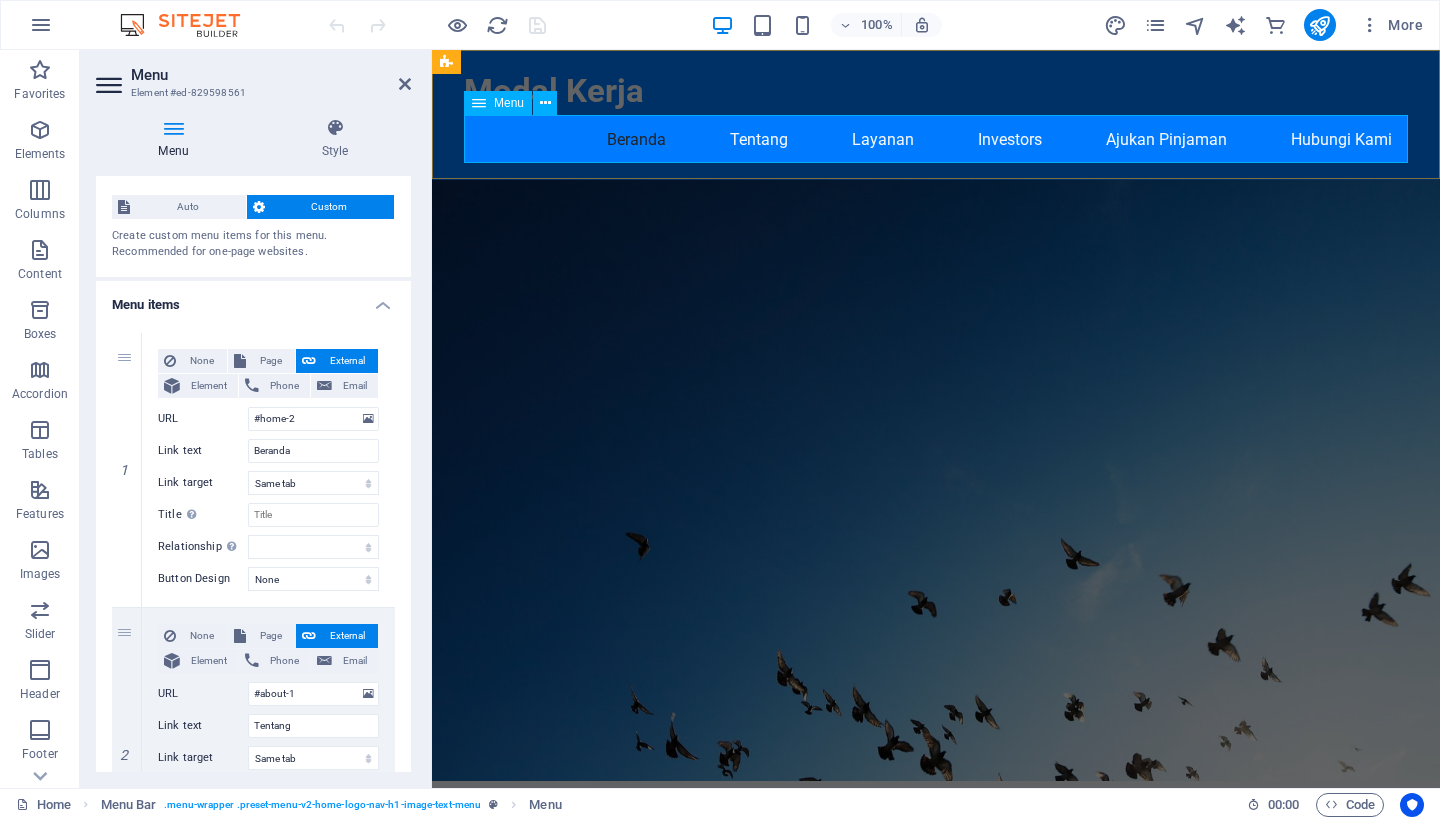 click on "Beranda Tentang Layanan Investors Ajukan Pinjaman Hubungi Kami" at bounding box center [936, 140] 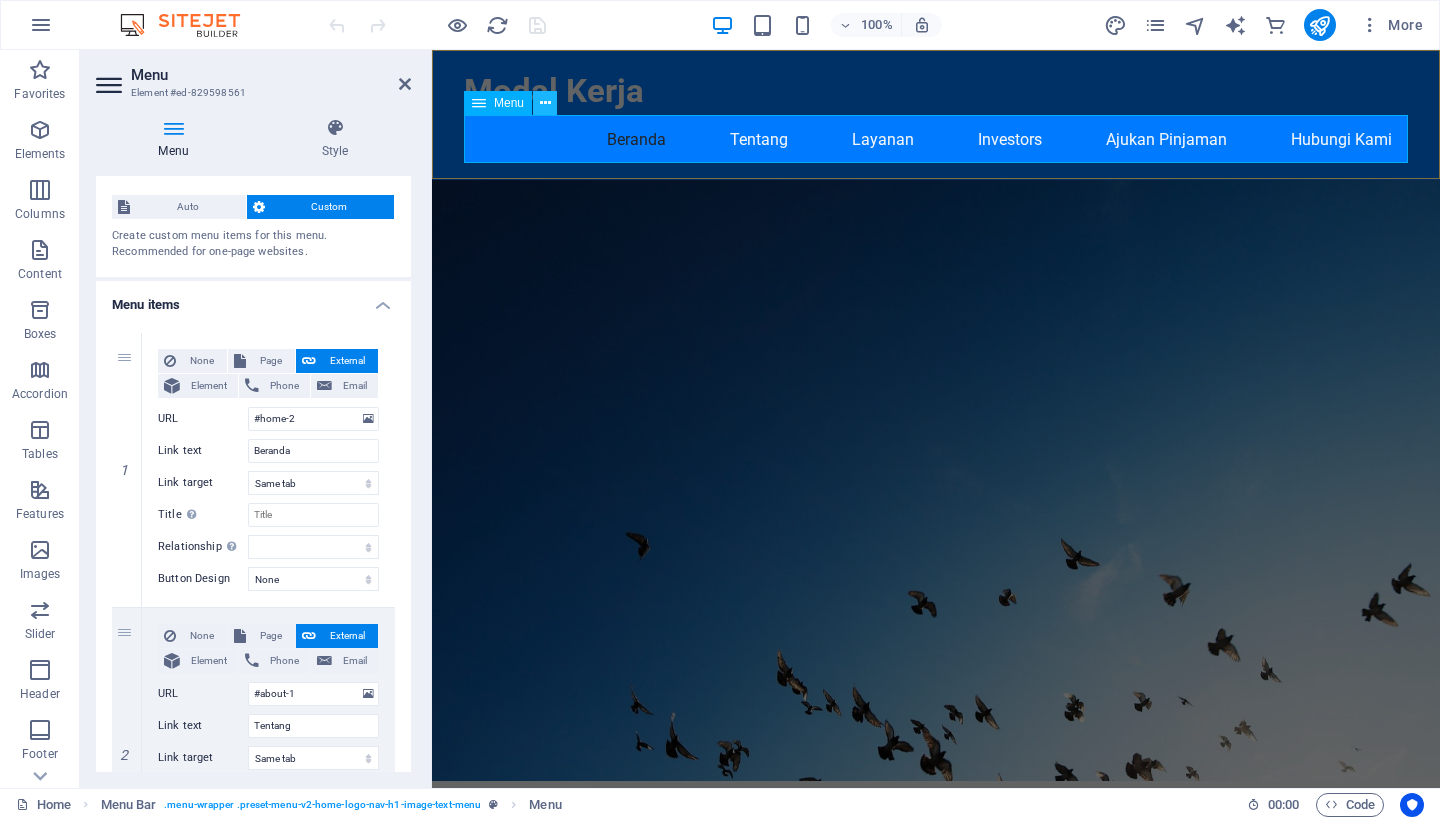 click at bounding box center [545, 103] 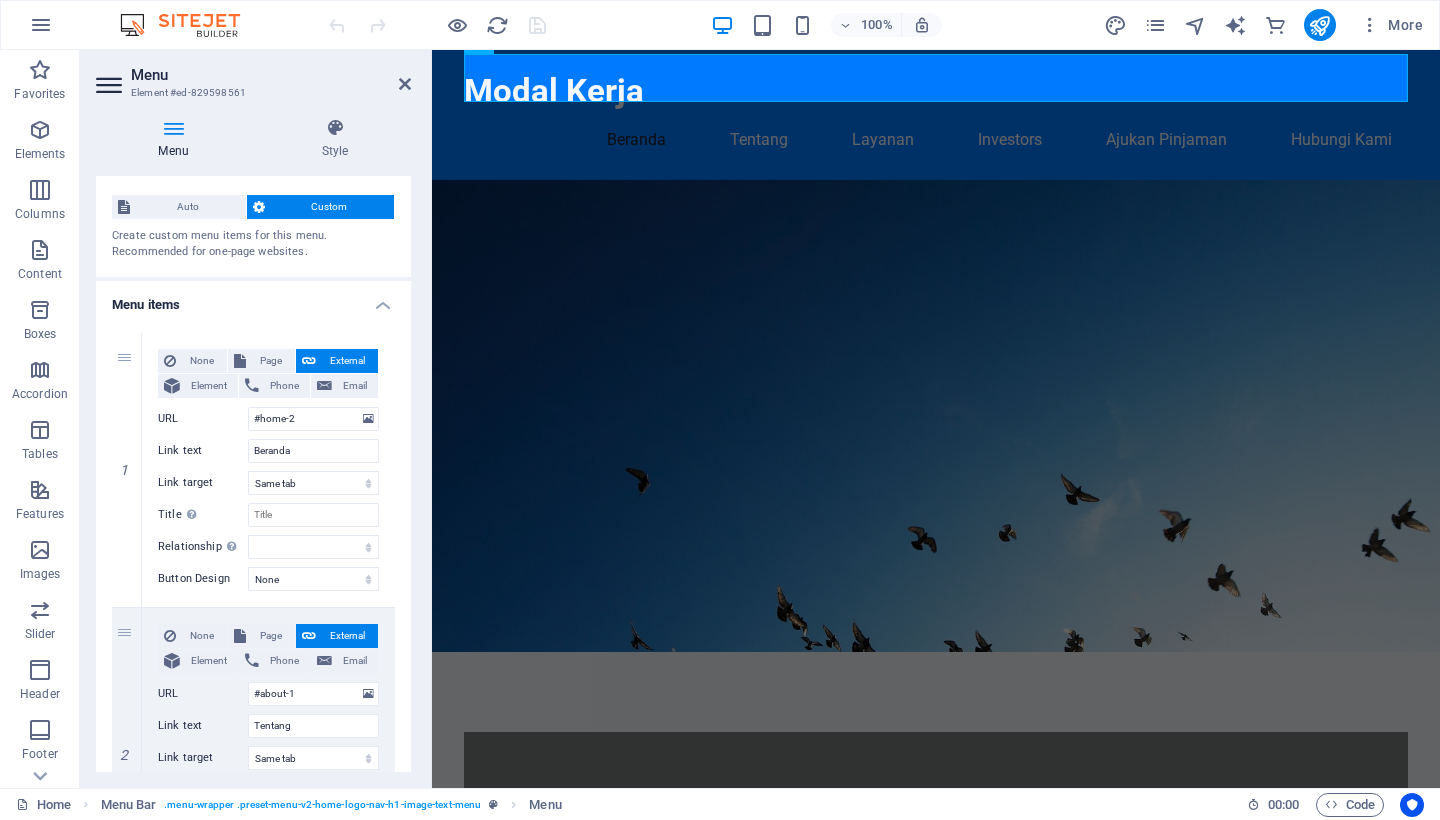 scroll, scrollTop: 68, scrollLeft: 0, axis: vertical 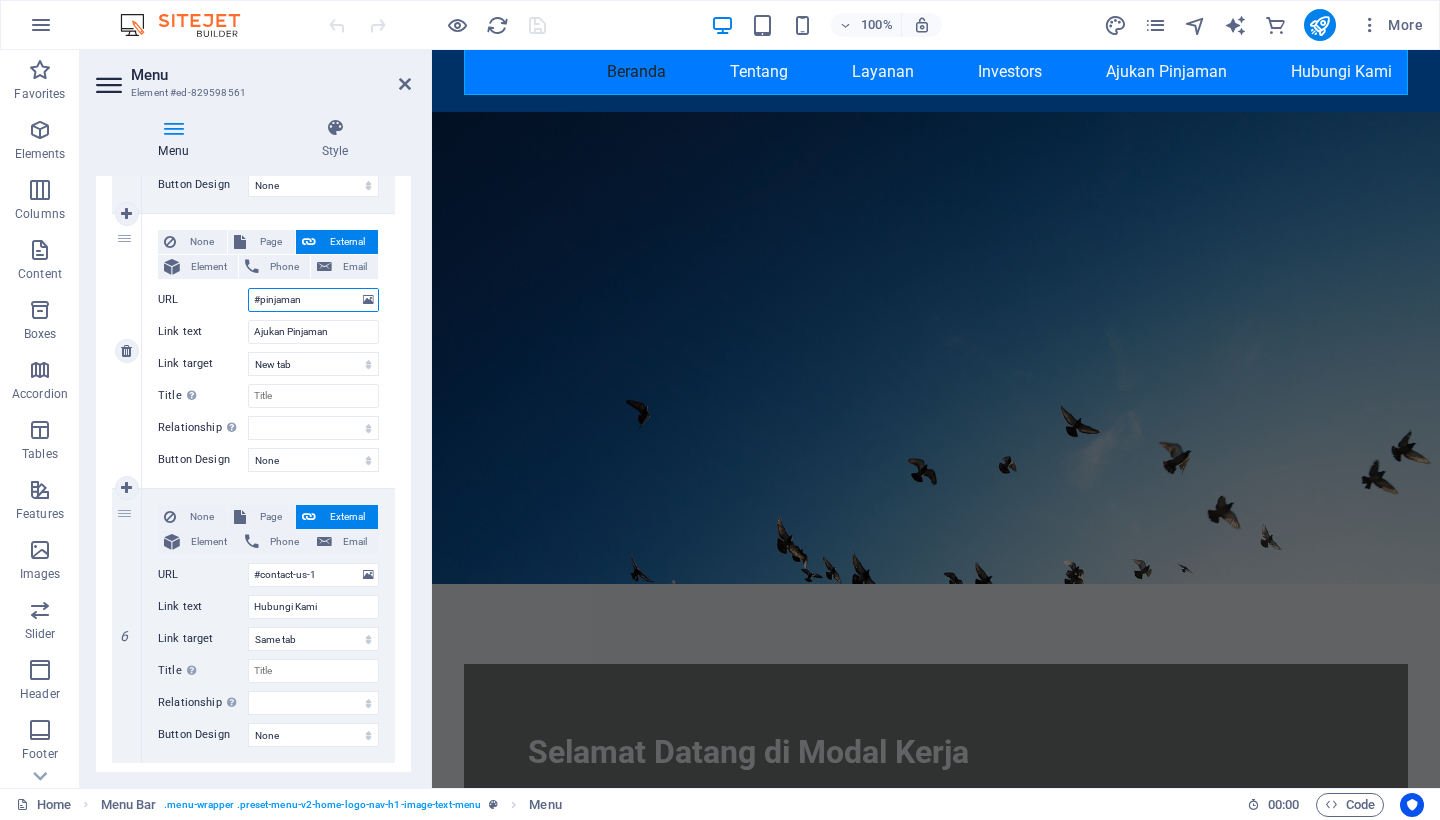 drag, startPoint x: 314, startPoint y: 299, endPoint x: 225, endPoint y: 297, distance: 89.02247 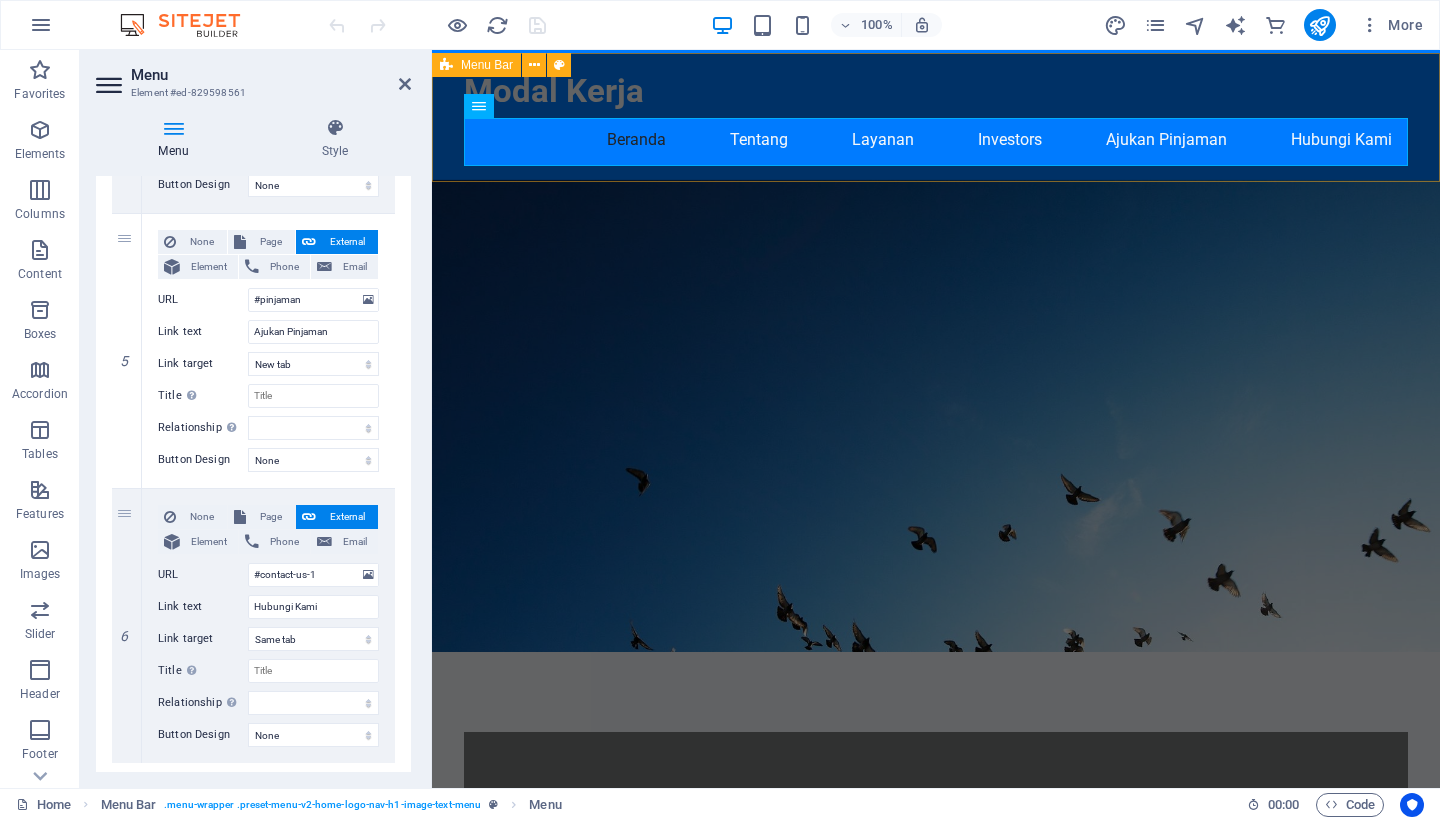 scroll, scrollTop: 0, scrollLeft: 0, axis: both 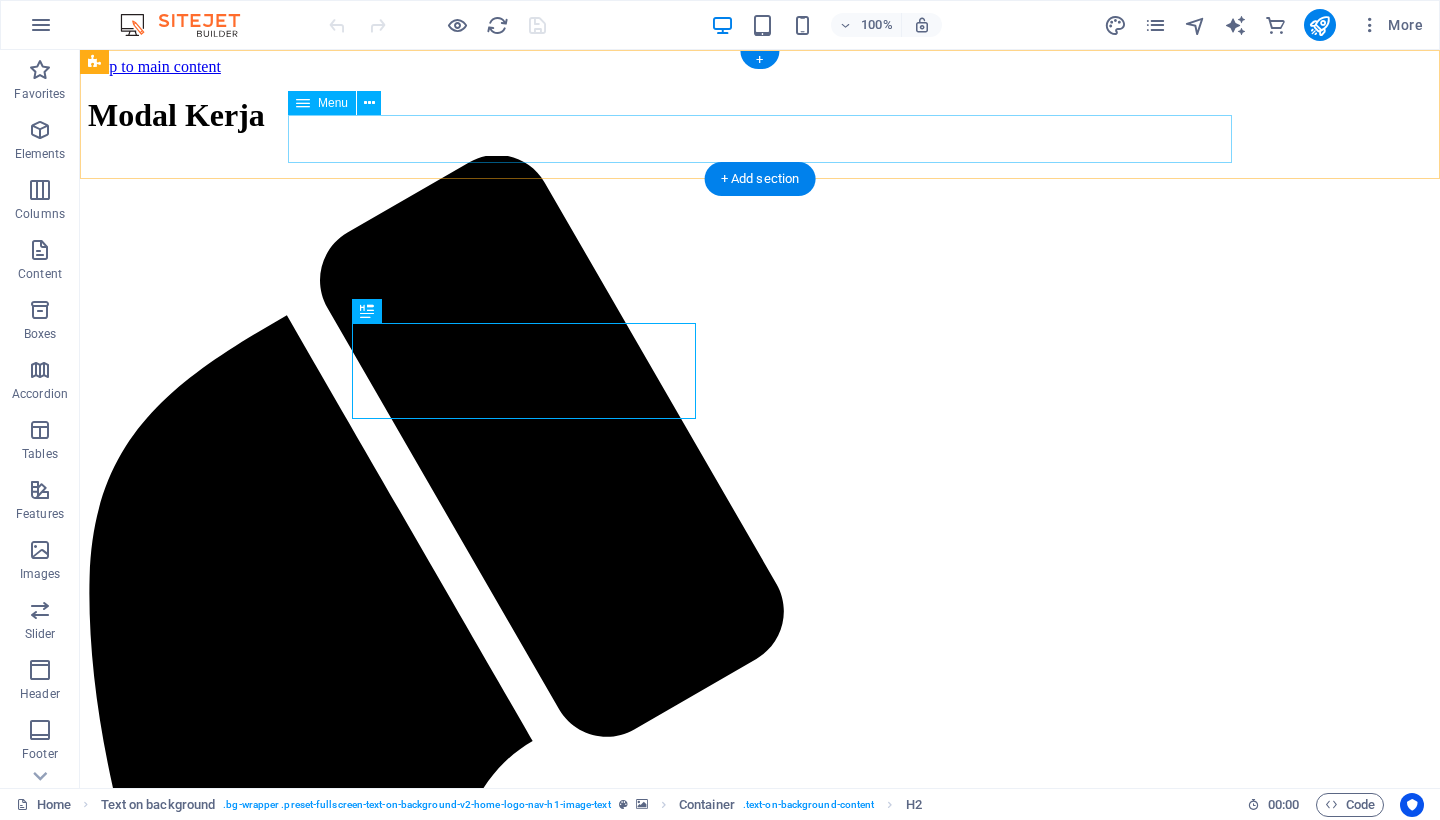 click on "Beranda Tentang Layanan Investors Ajukan Pinjaman Hubungi Kami" at bounding box center (760, 1993) 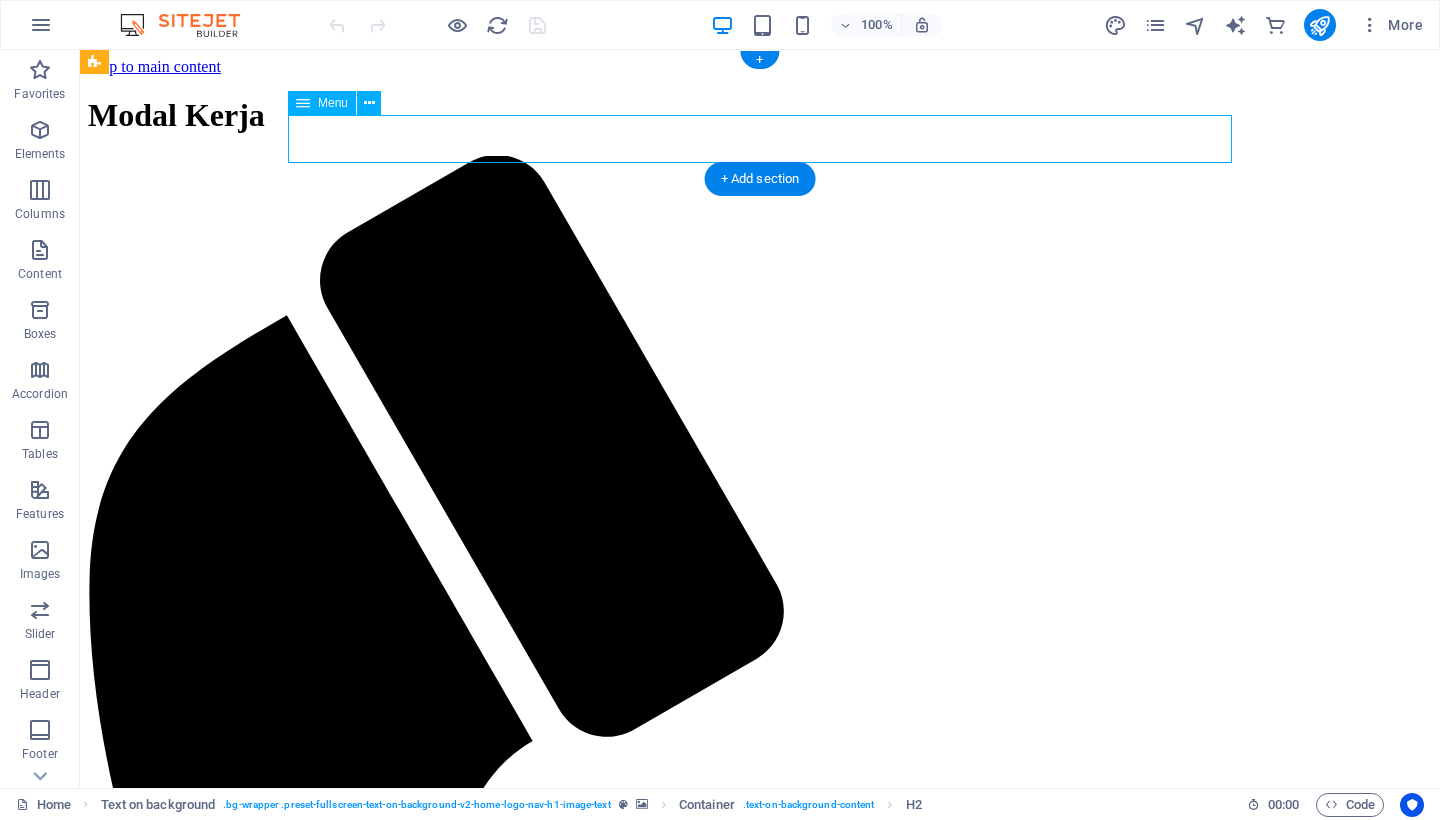 click on "Beranda Tentang Layanan Investors Ajukan Pinjaman Hubungi Kami" at bounding box center [760, 1993] 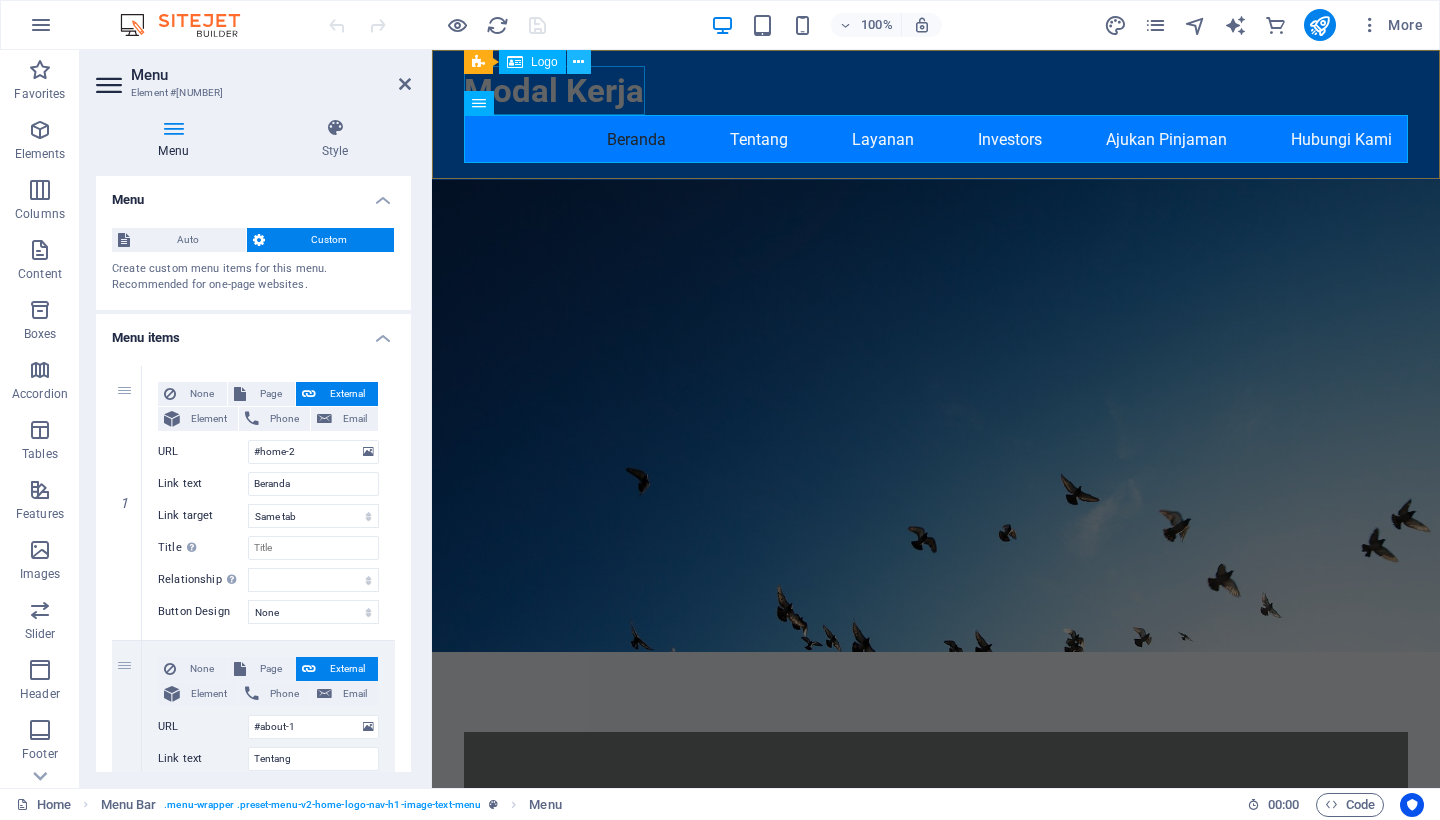 click at bounding box center (579, 62) 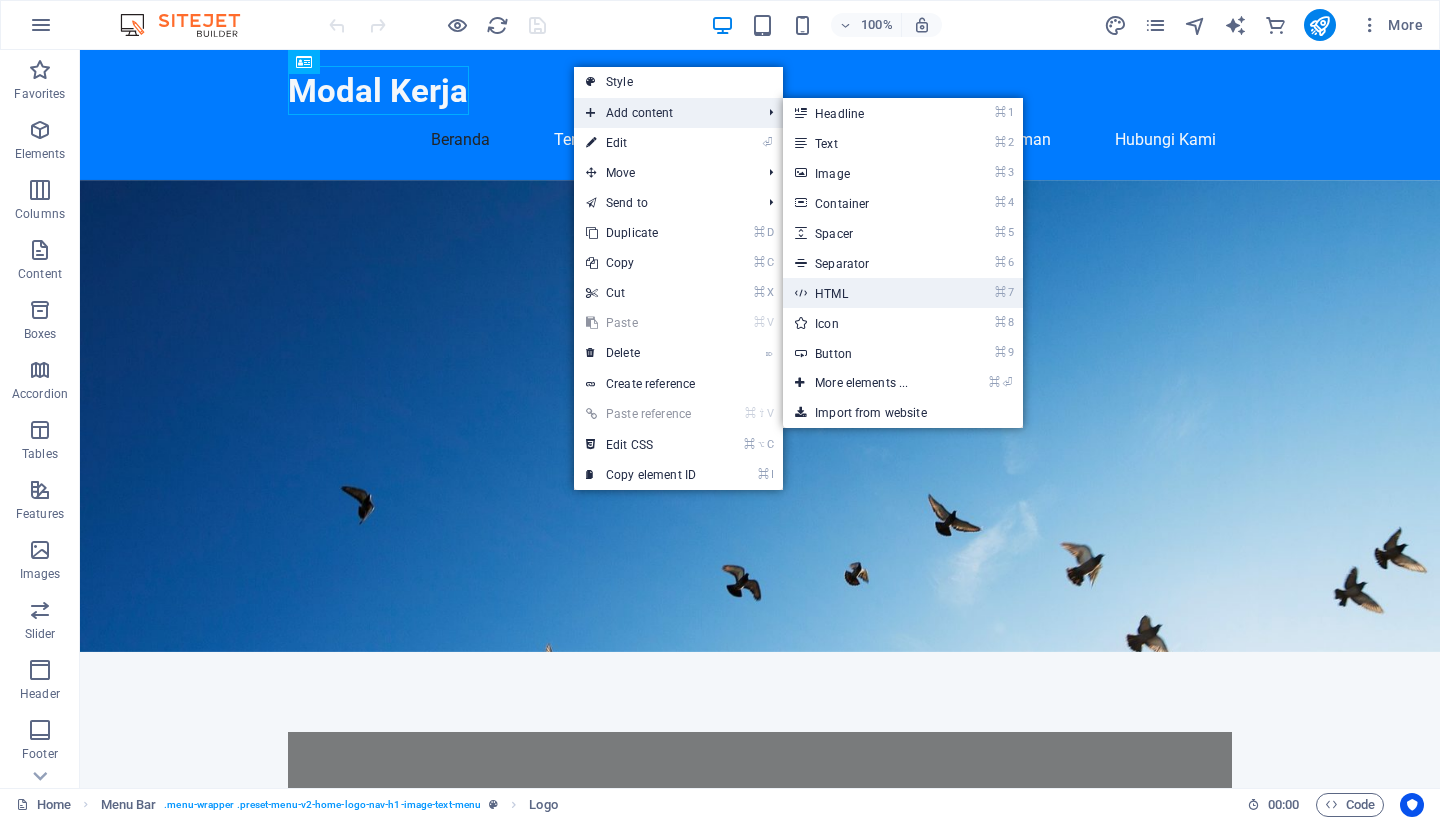 click on "⌘ 7  HTML" at bounding box center (865, 293) 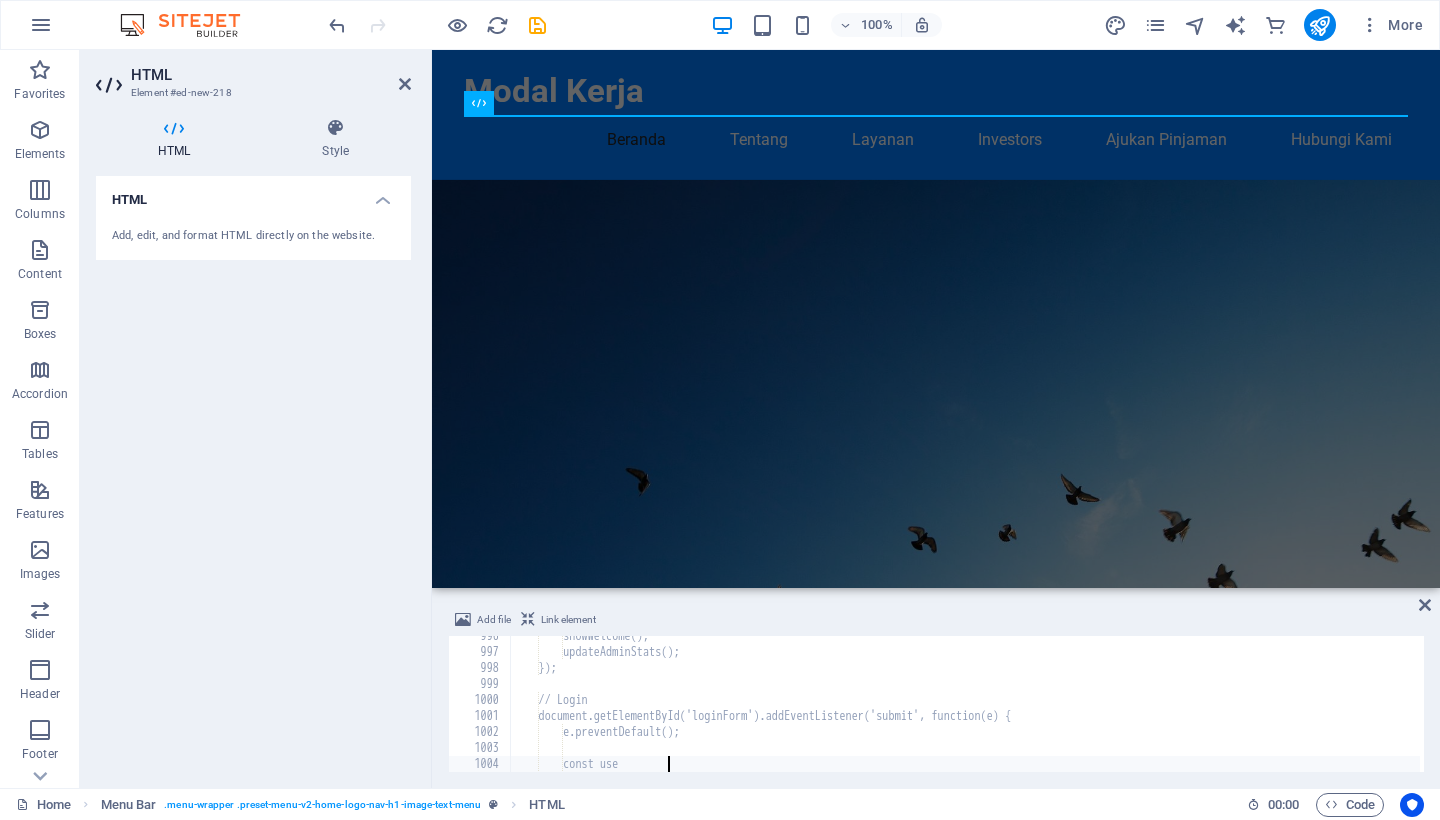 scroll, scrollTop: 15928, scrollLeft: 0, axis: vertical 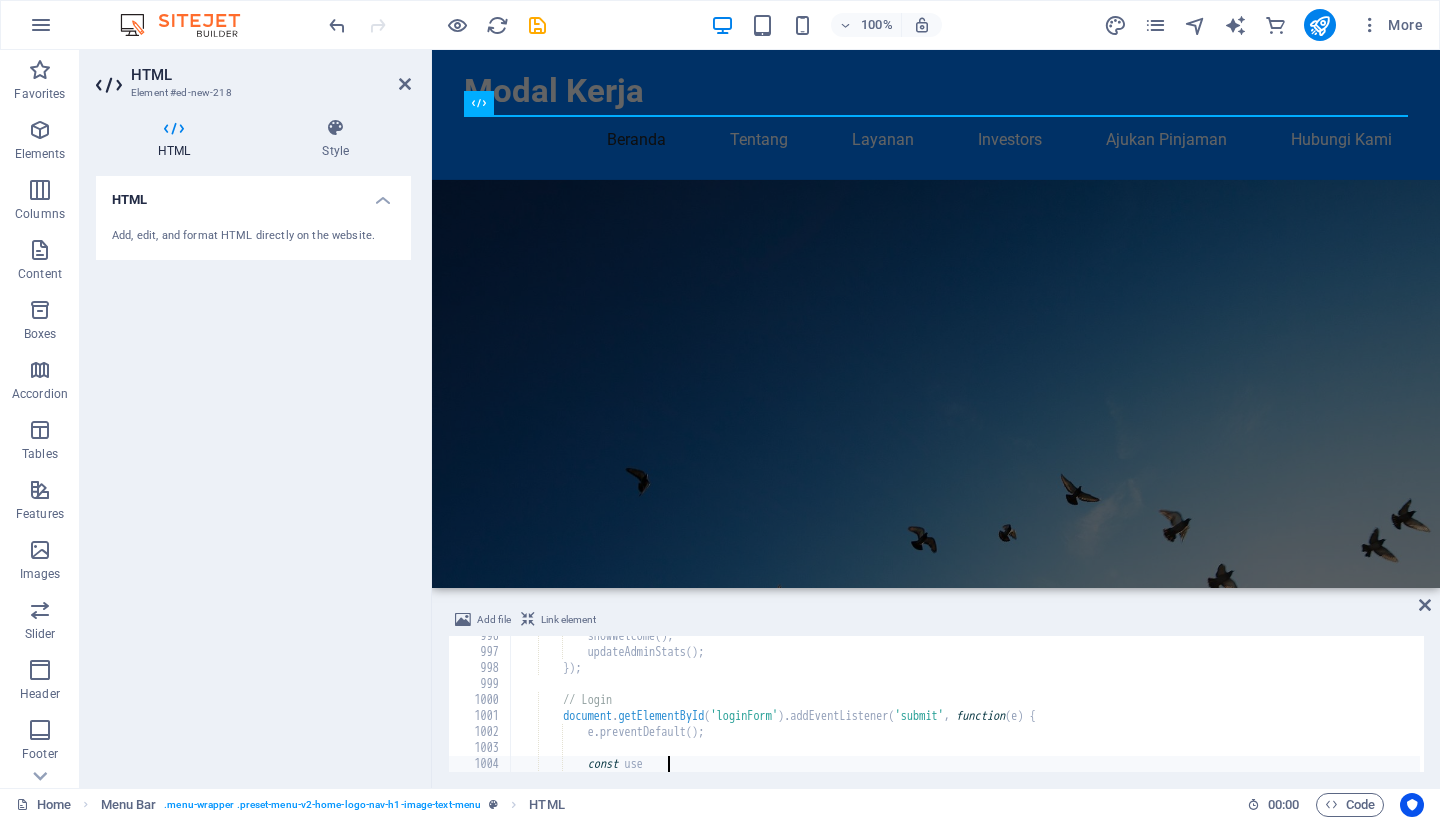 click on "showWelcome ( ) ;                updateAdminStats ( ) ;           }) ;           // Login           document . getElementById ( 'loginForm' ) . addEventListener ( 'submit' ,   function ( e )   {                e . preventDefault ( ) ;                               const   use" at bounding box center (1549, 710) 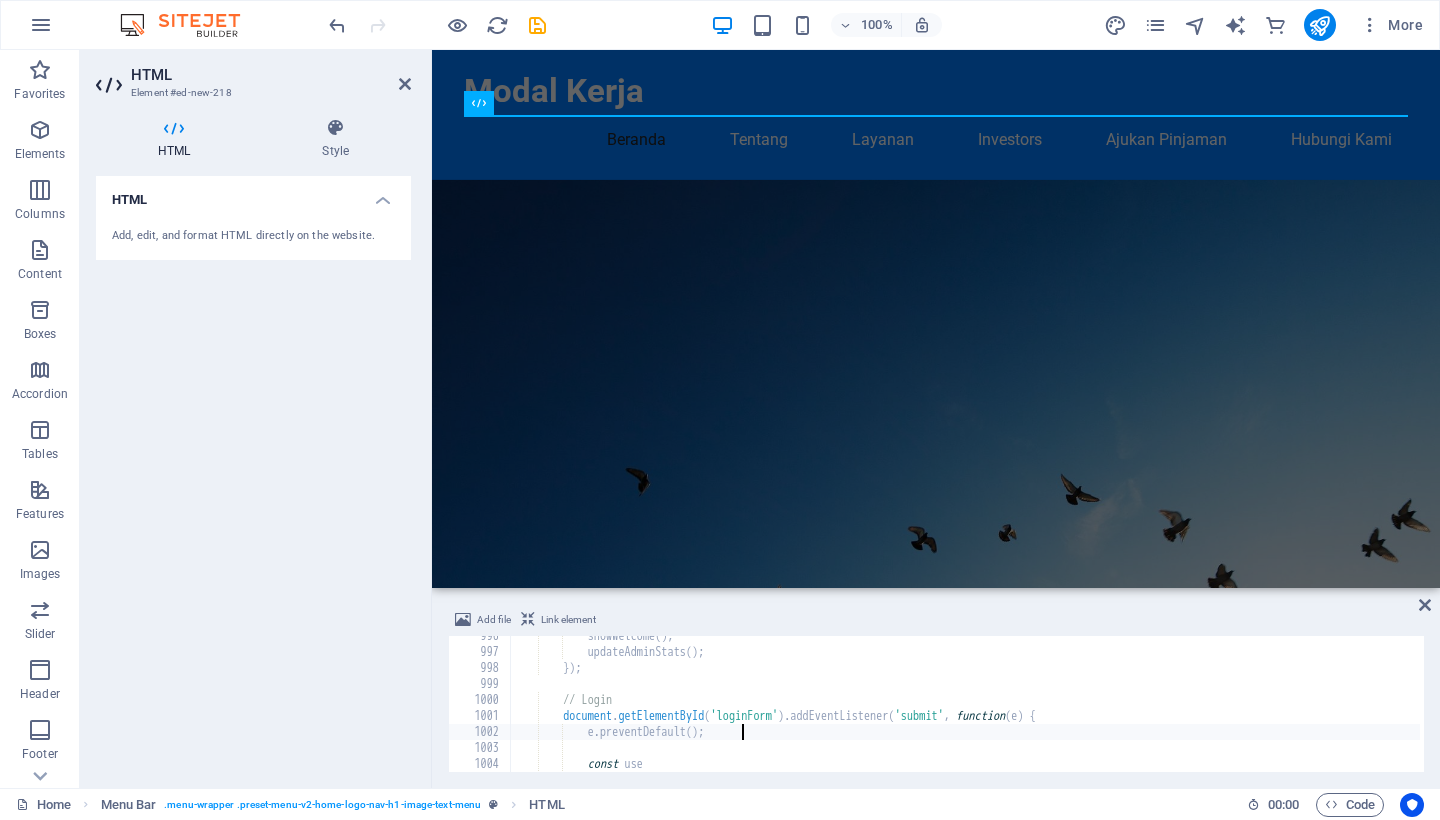 click on "HTML Add, edit, and format HTML directly on the website." at bounding box center [253, 474] 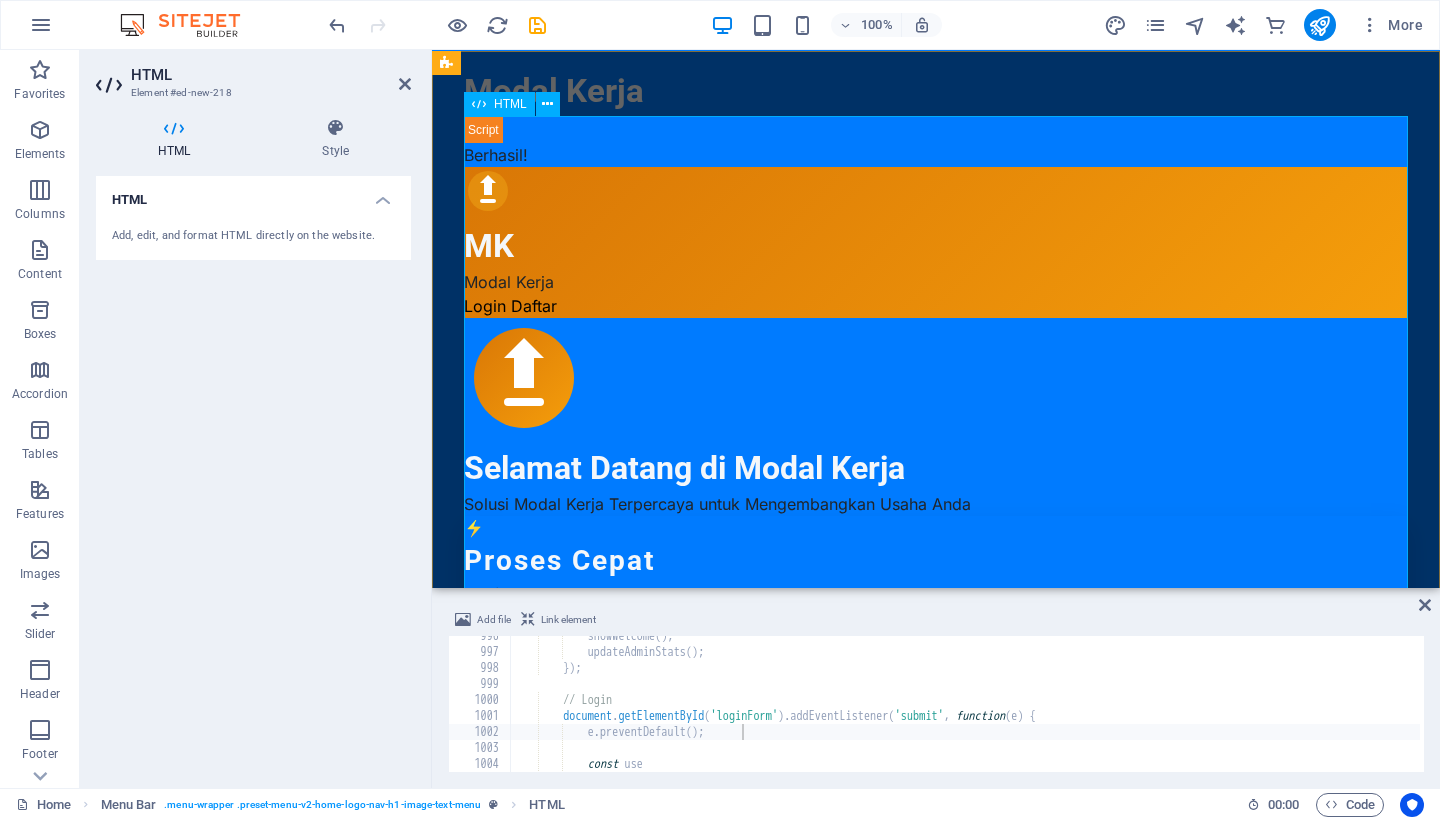 scroll, scrollTop: 0, scrollLeft: 0, axis: both 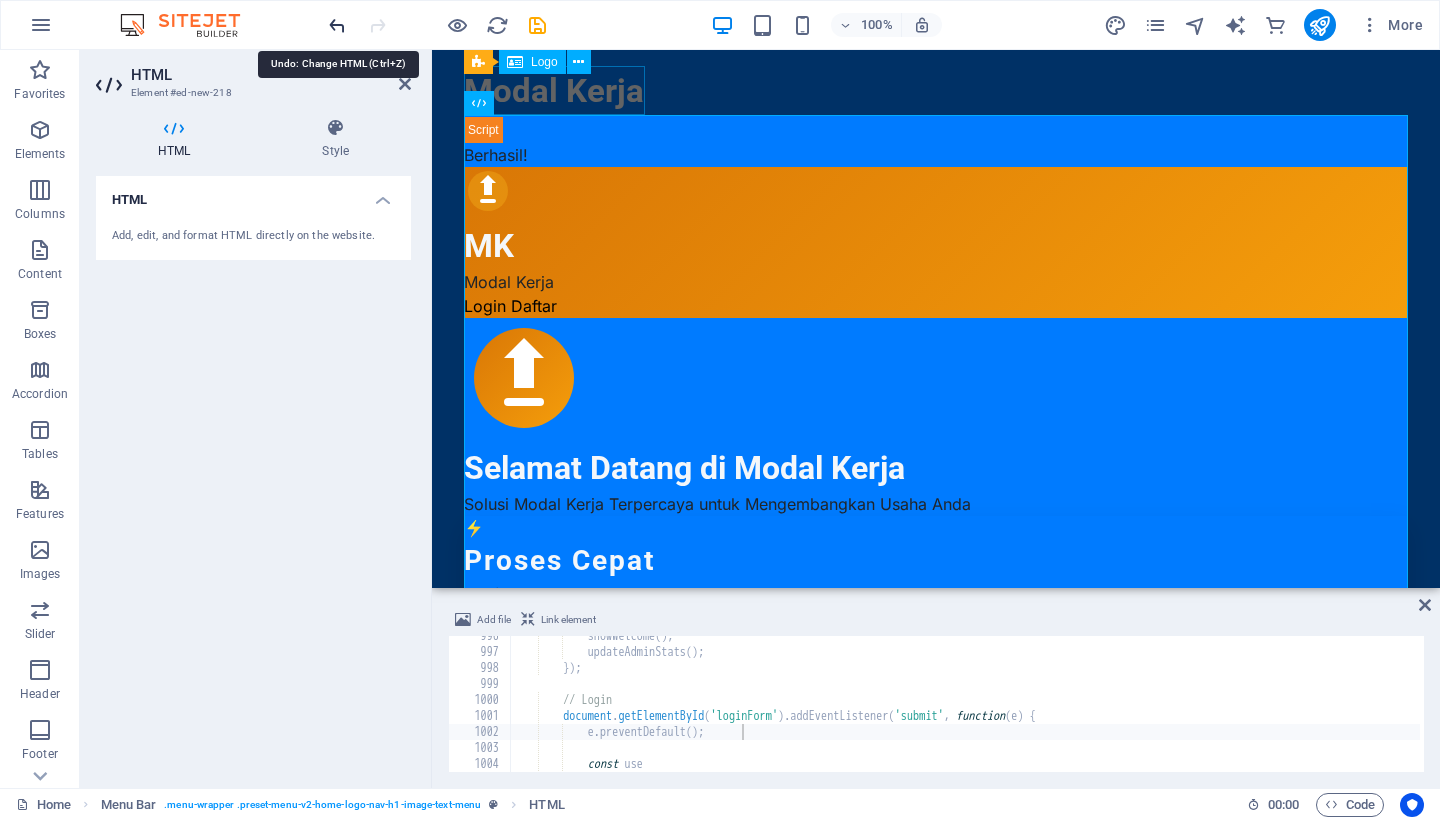 click at bounding box center (337, 25) 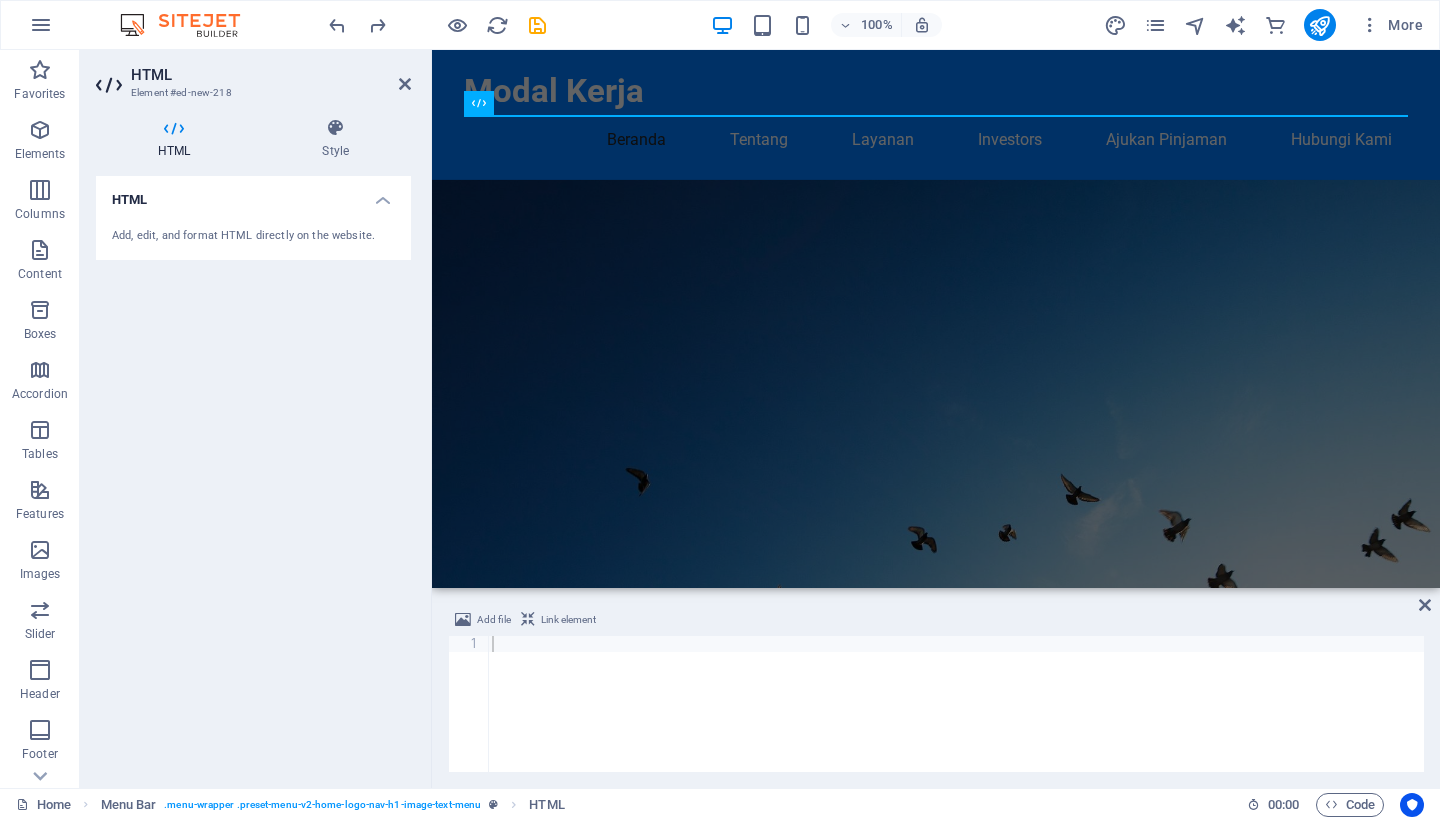 click at bounding box center [936, 416] 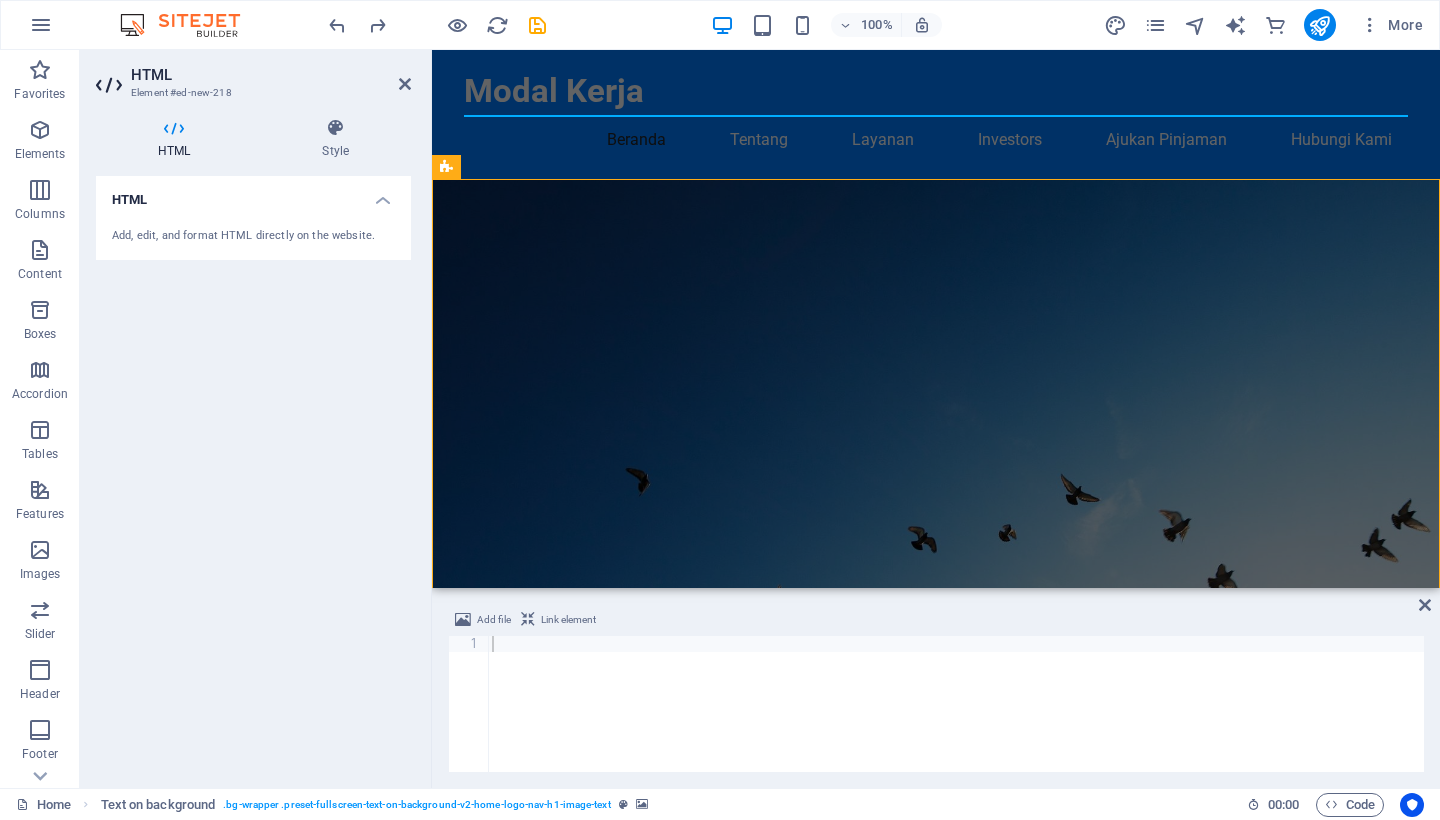click at bounding box center (936, 416) 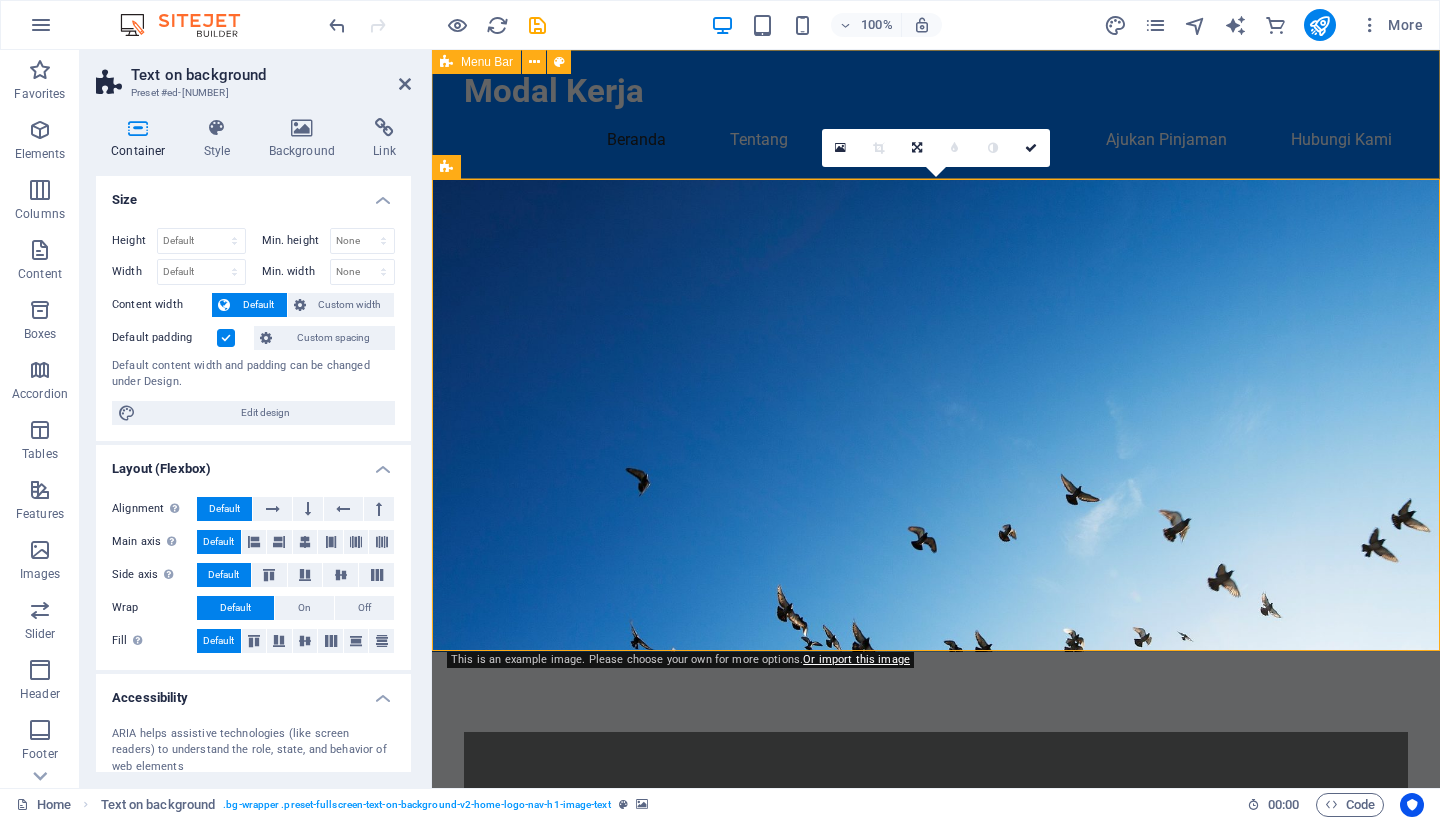 click on "Modal Kerja Beranda Tentang Layanan Investors Ajukan Pinjaman Hubungi Kami" at bounding box center (936, 115) 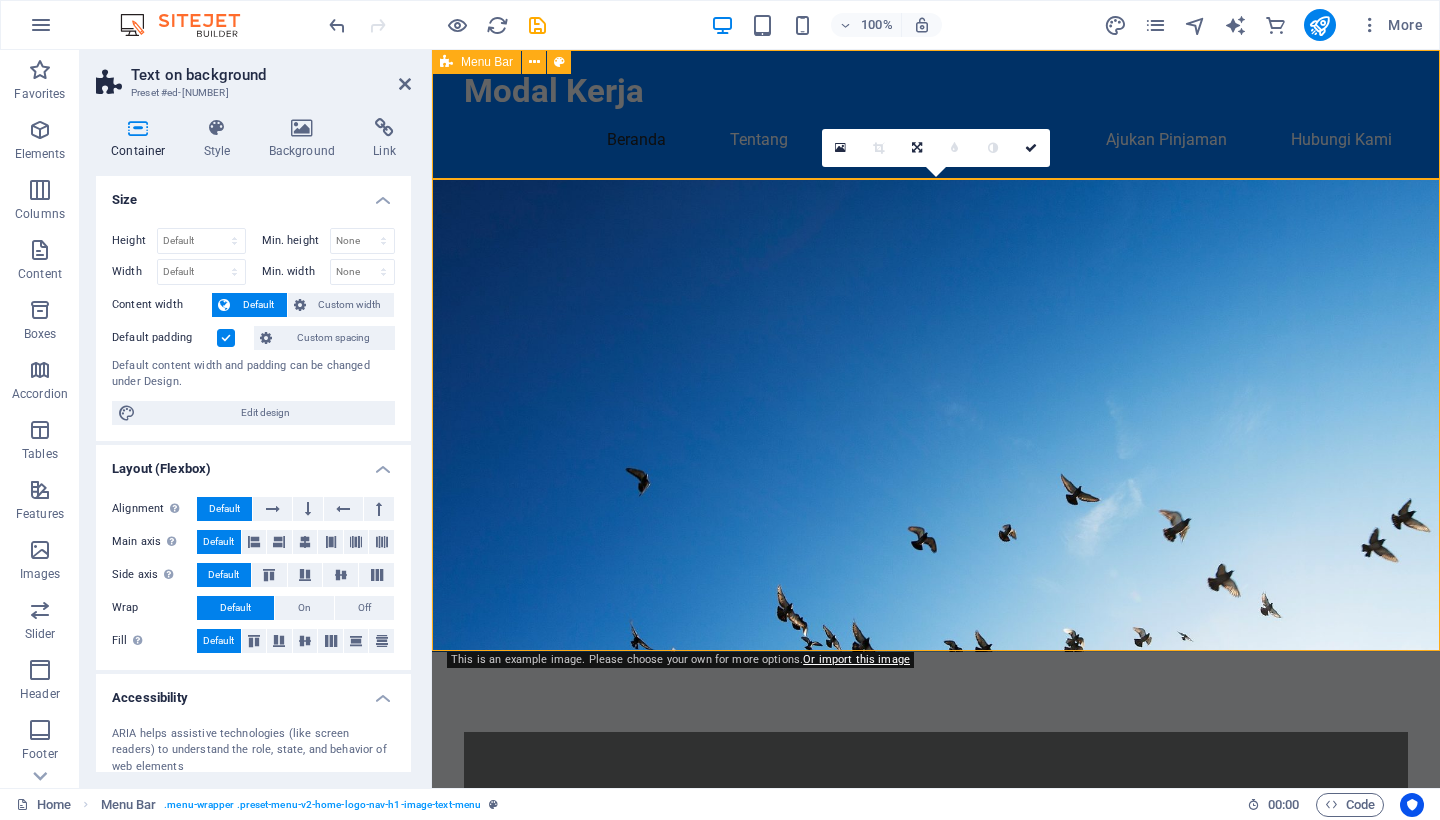 click on "Modal Kerja Beranda Tentang Layanan Investors Ajukan Pinjaman Hubungi Kami" at bounding box center (936, 115) 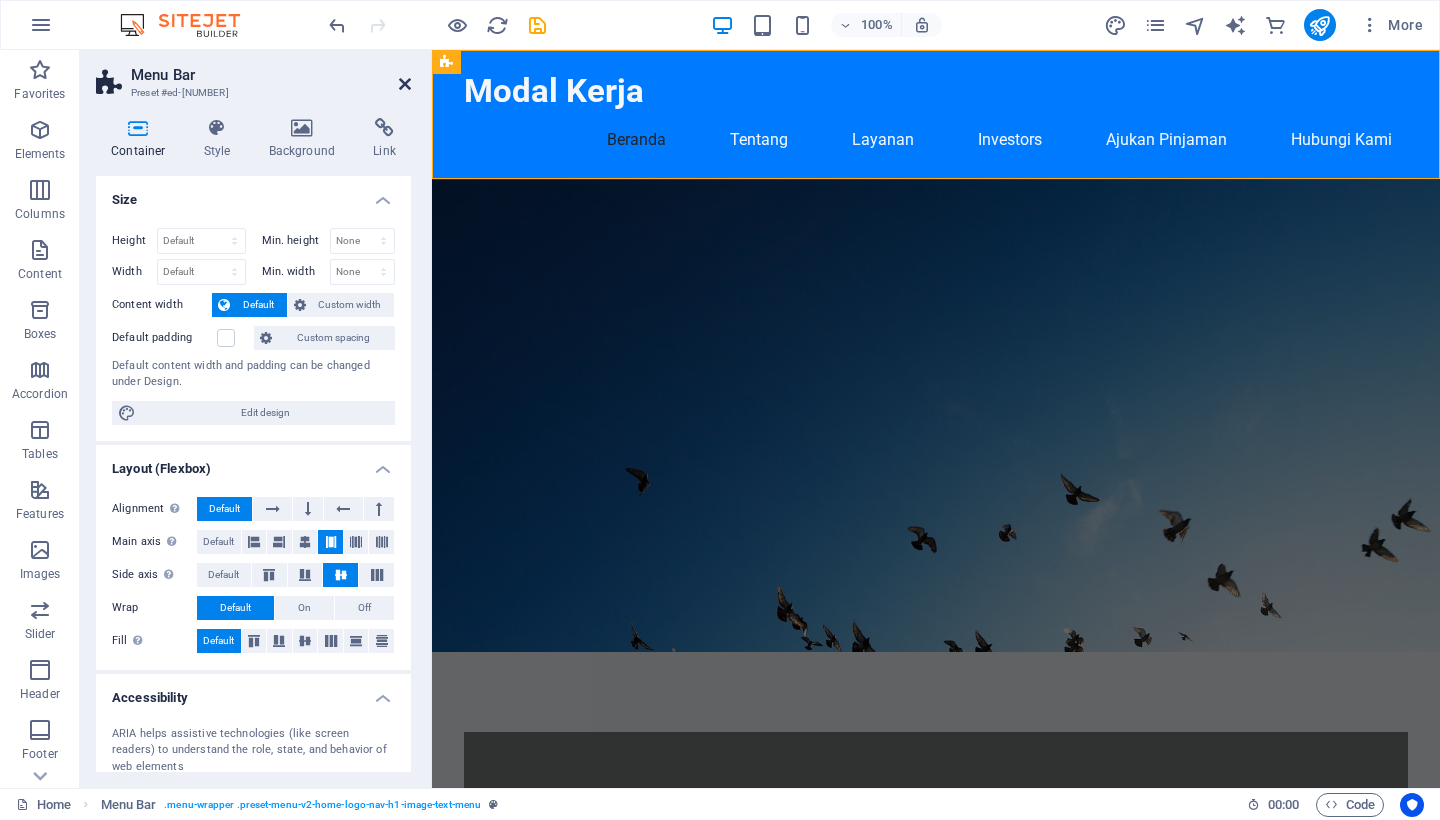 click at bounding box center [405, 84] 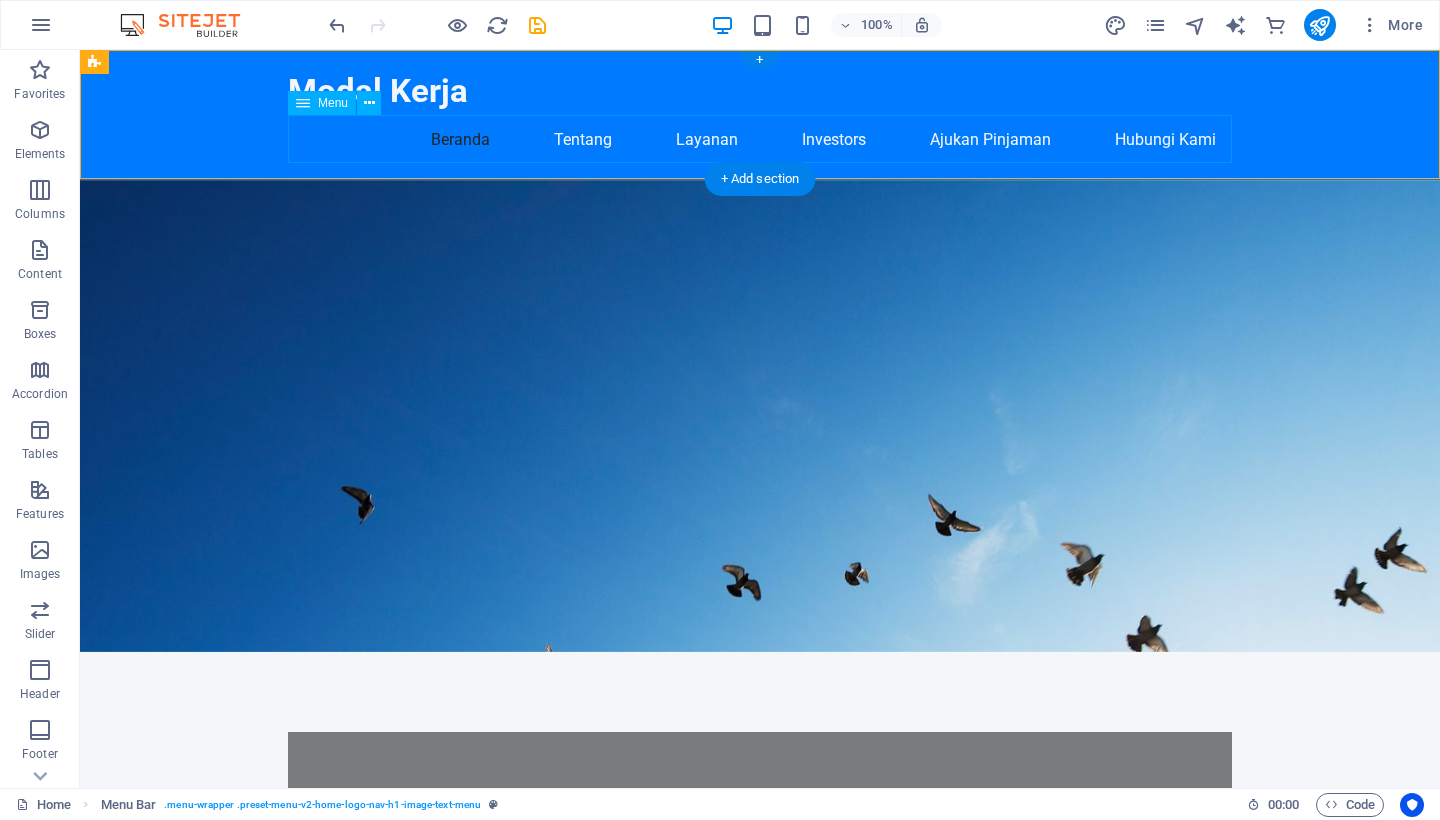 scroll, scrollTop: 0, scrollLeft: 0, axis: both 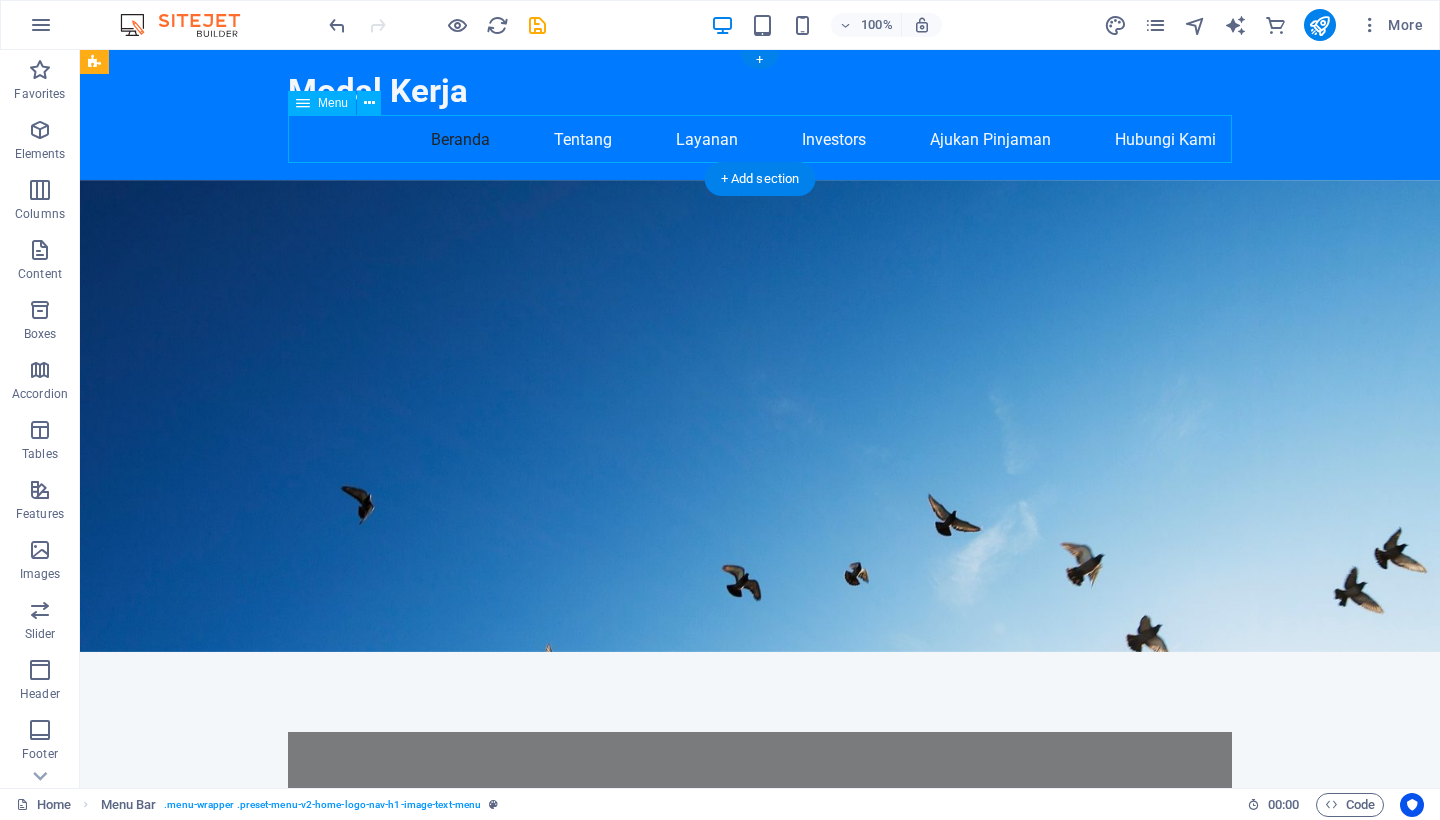 click on "Beranda Tentang Layanan Investors Ajukan Pinjaman Hubungi Kami" at bounding box center (760, 140) 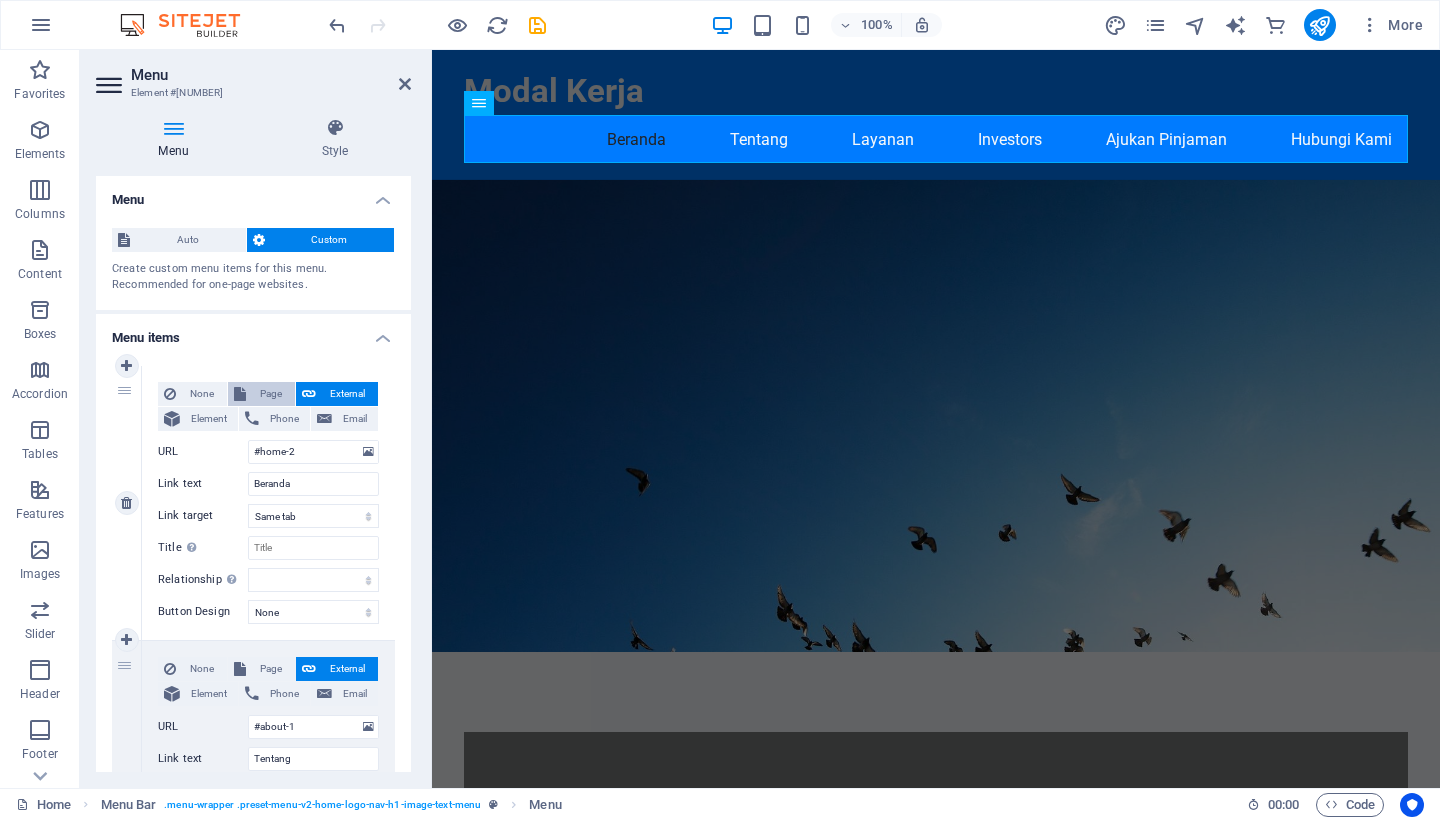 click on "Page" at bounding box center (270, 394) 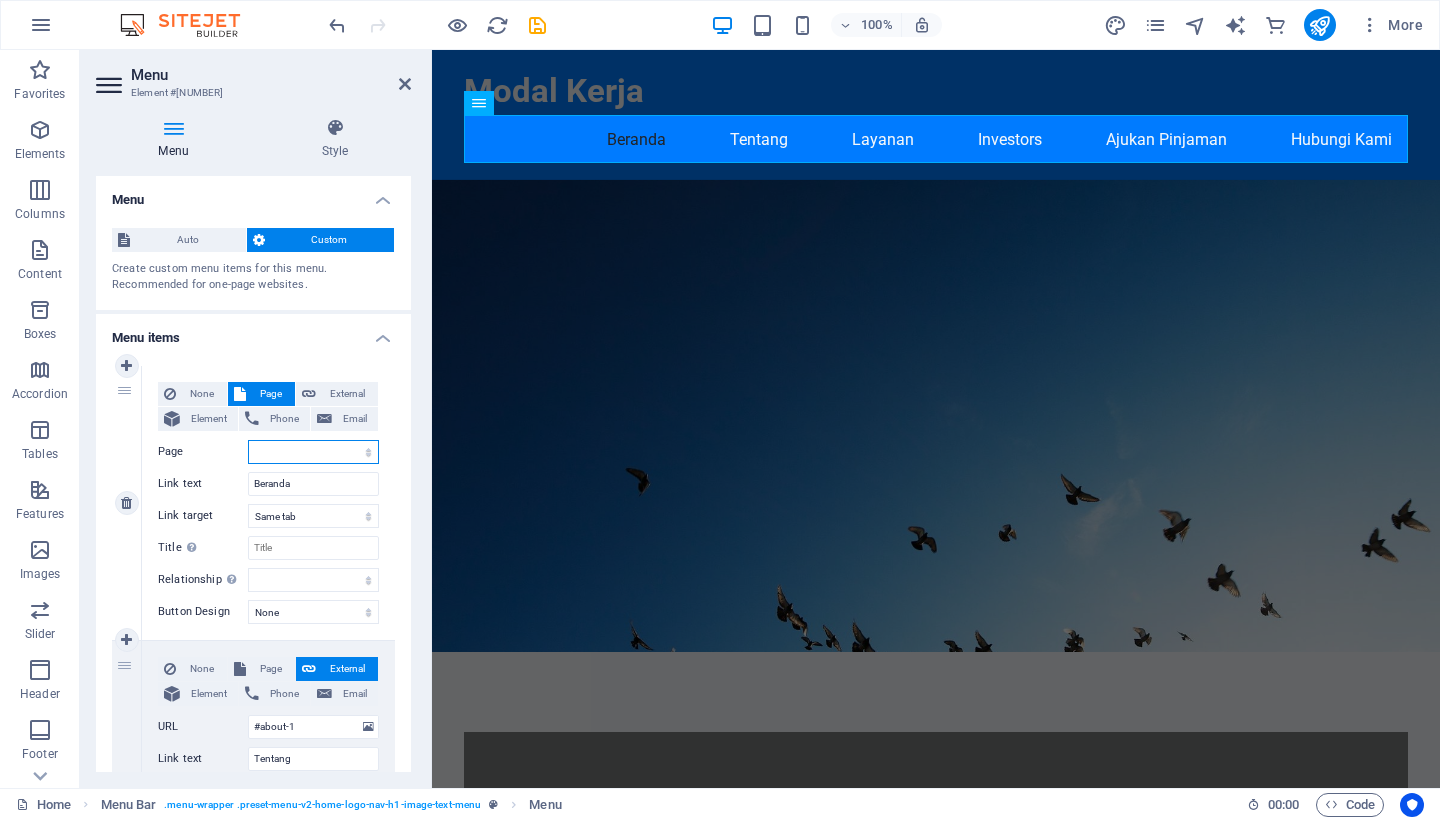 select 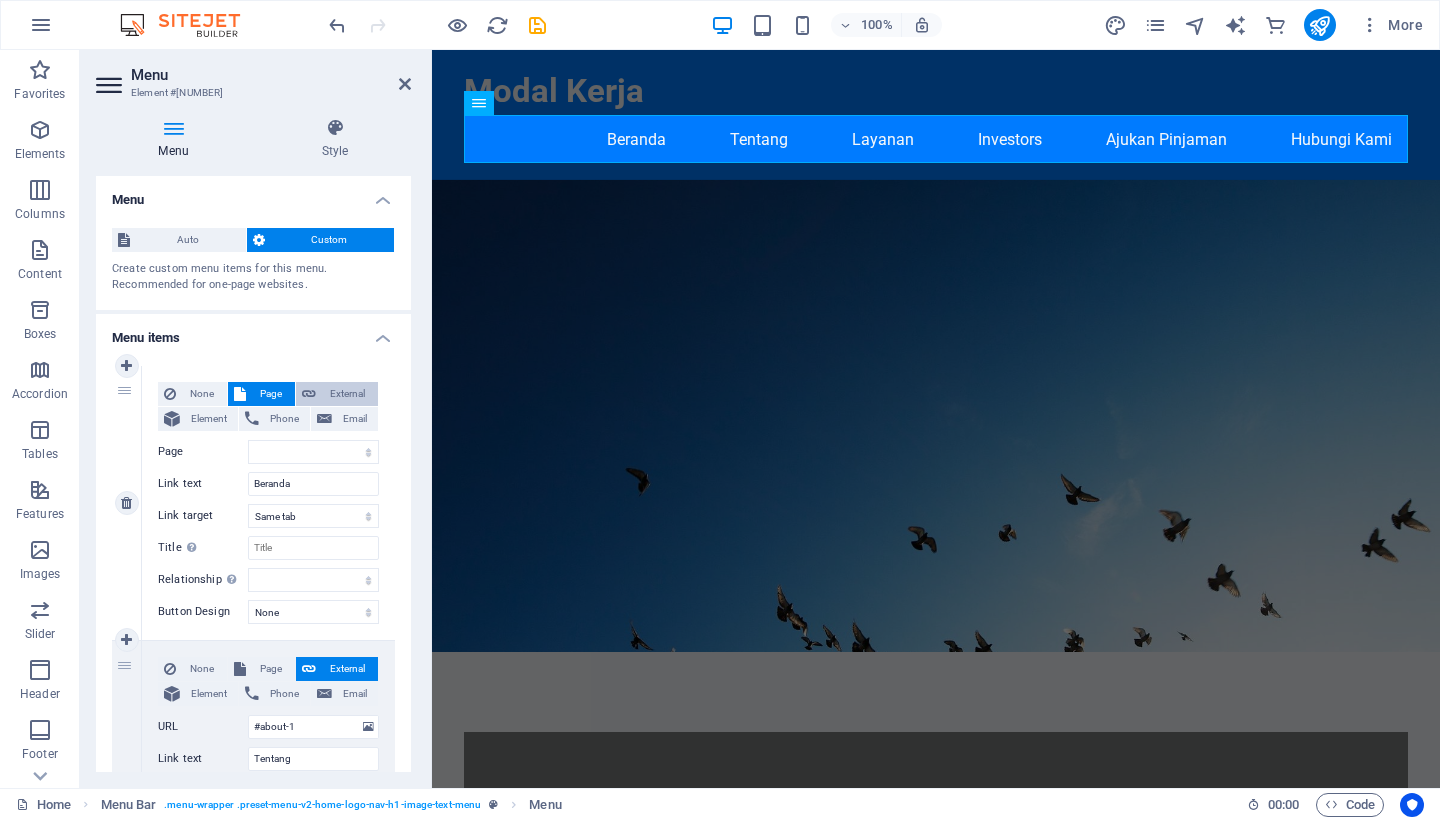 click on "External" at bounding box center (347, 394) 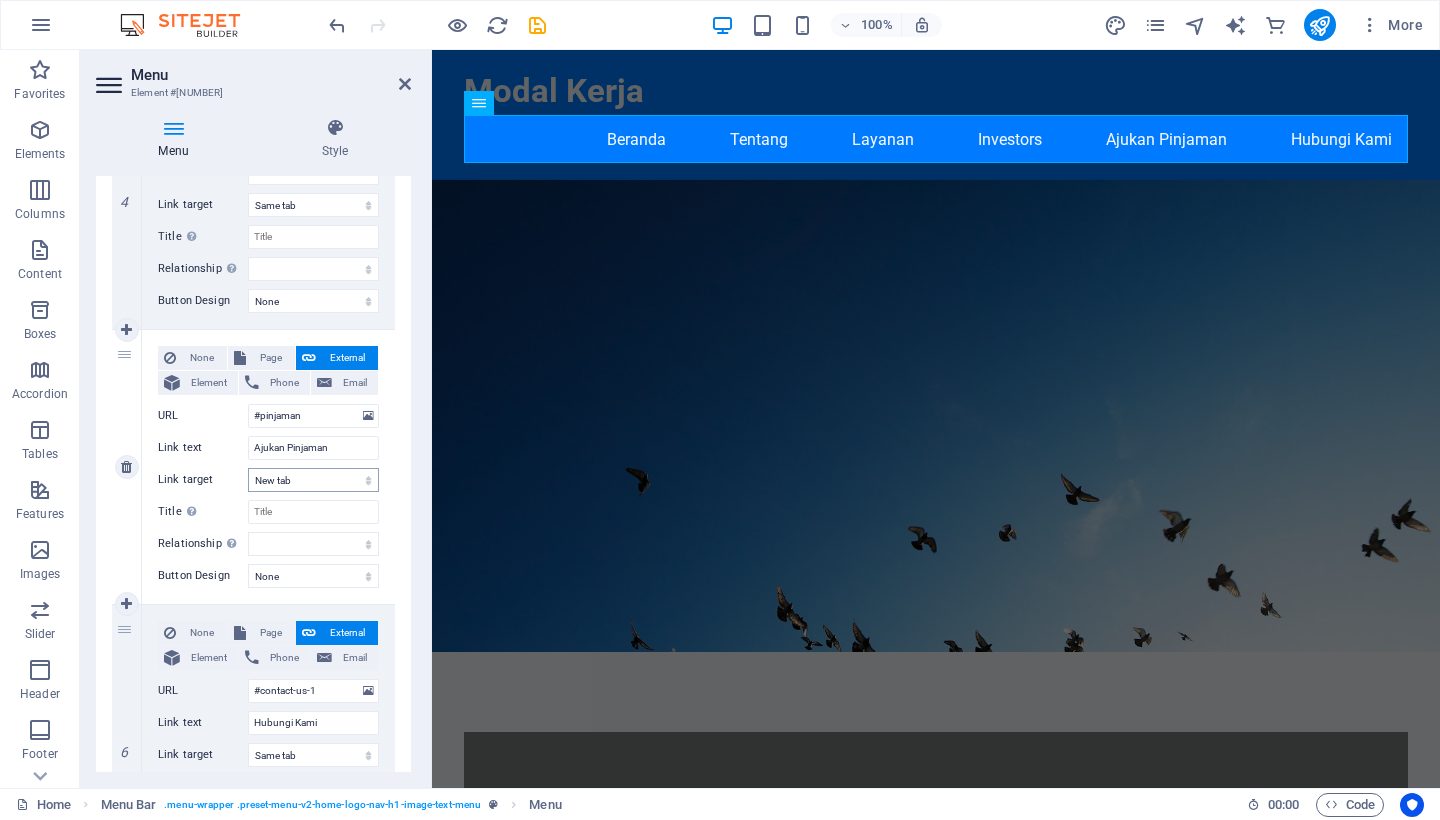 scroll, scrollTop: 1150, scrollLeft: 0, axis: vertical 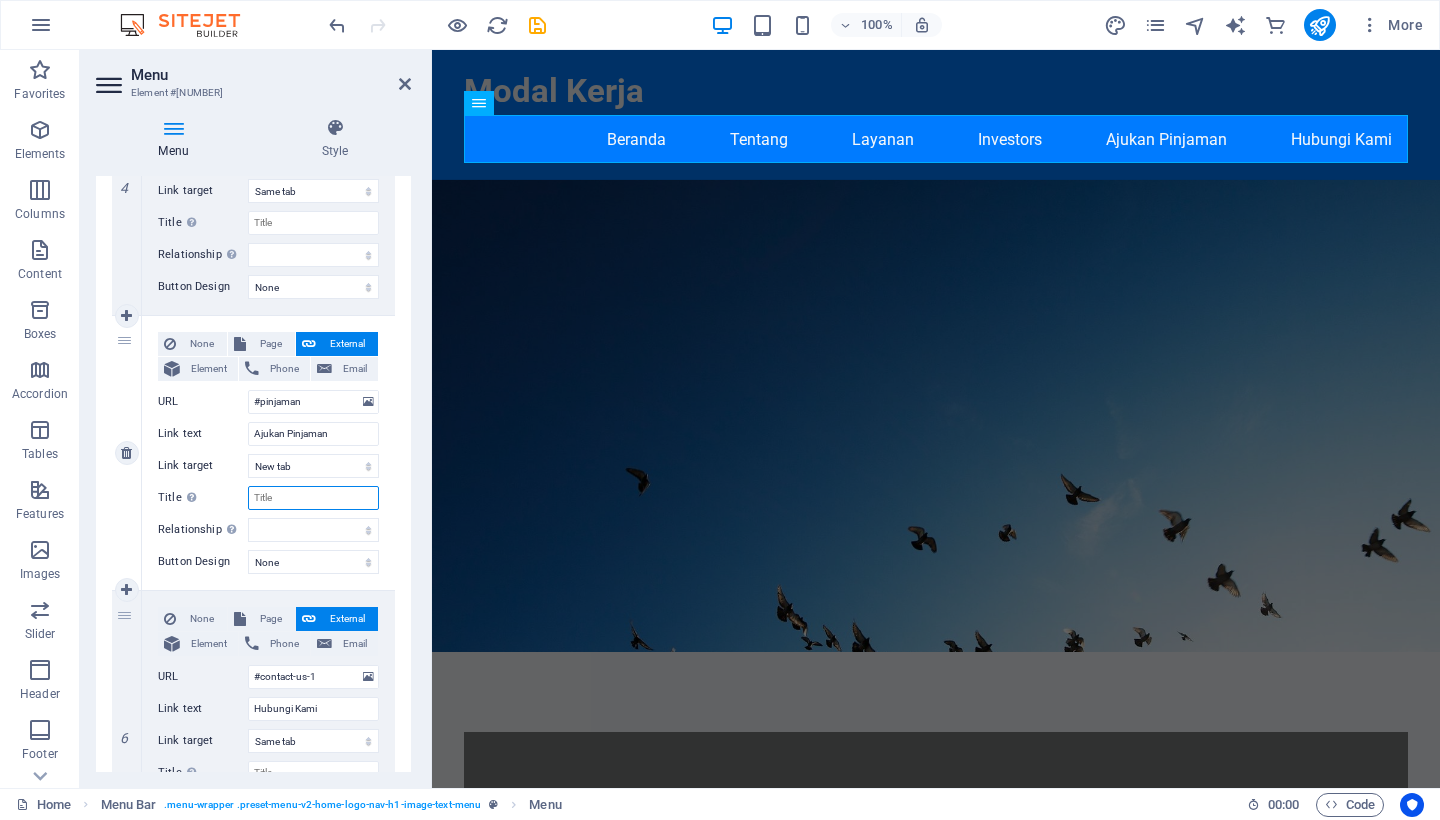 click on "Title Additional link description, should not be the same as the link text. The title is most often shown as a tooltip text when the mouse moves over the element. Leave empty if uncertain." at bounding box center (313, 498) 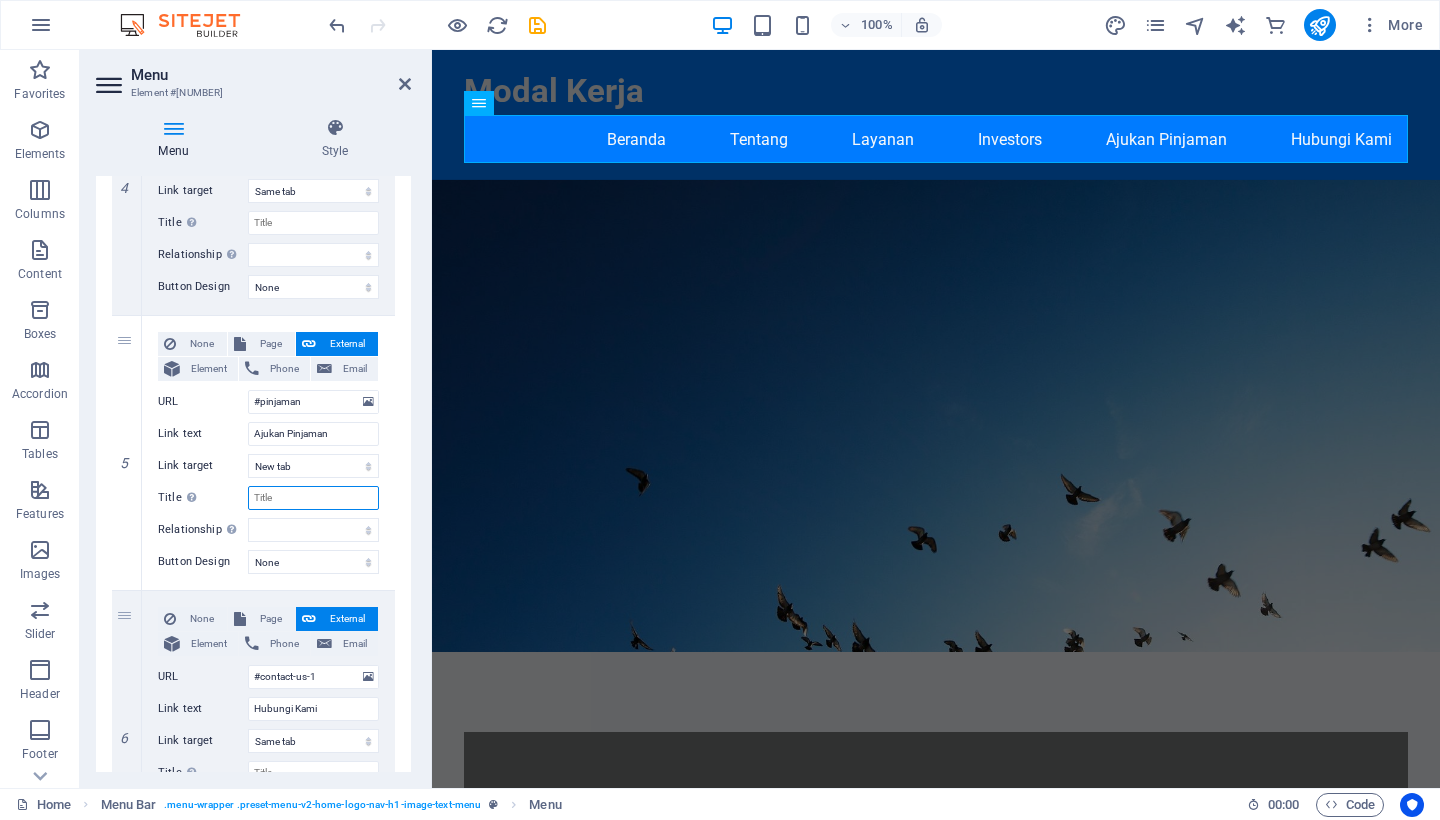 scroll, scrollTop: 1186, scrollLeft: 0, axis: vertical 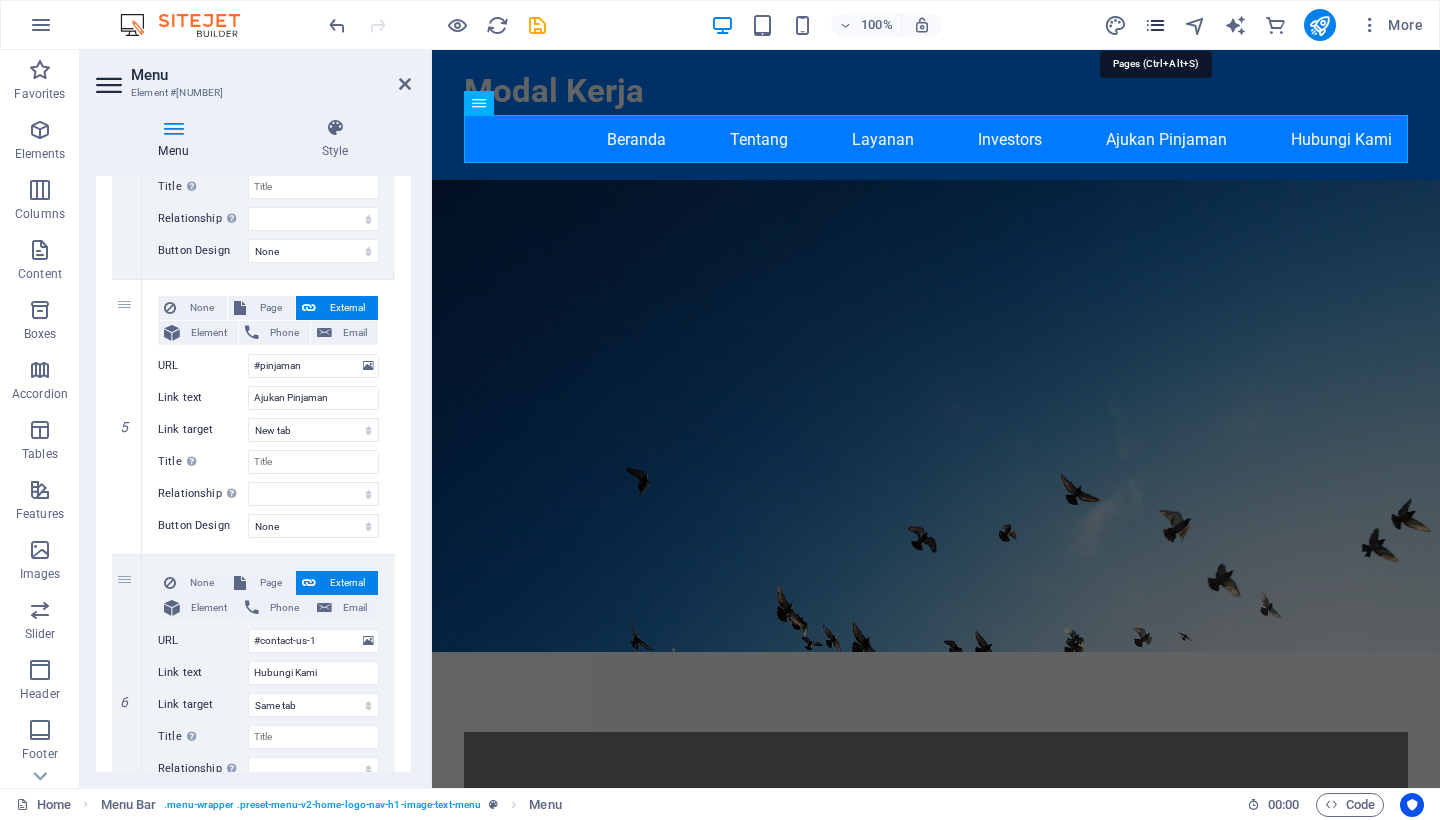 click at bounding box center (1155, 25) 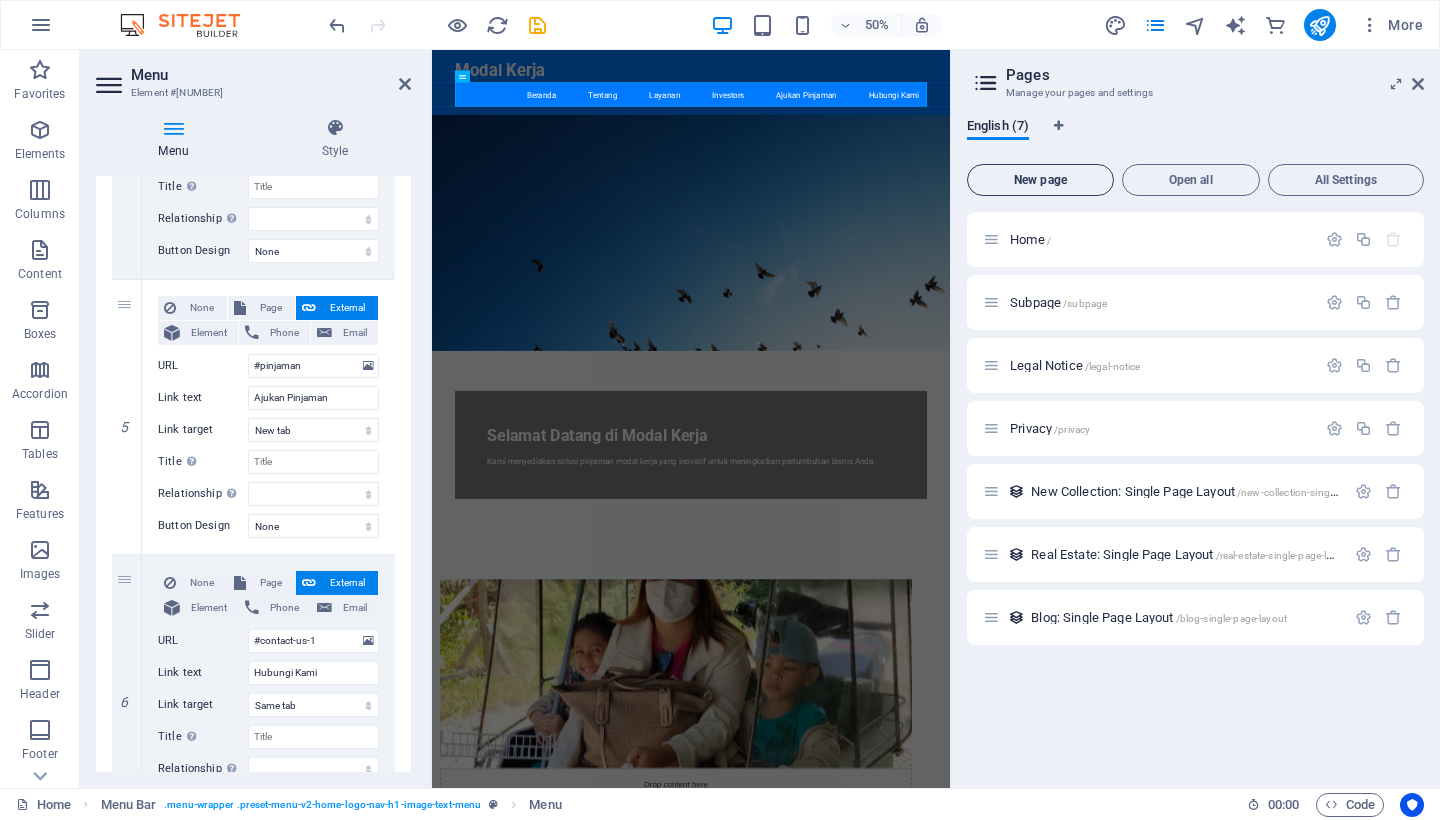 click on "New page" at bounding box center [1040, 180] 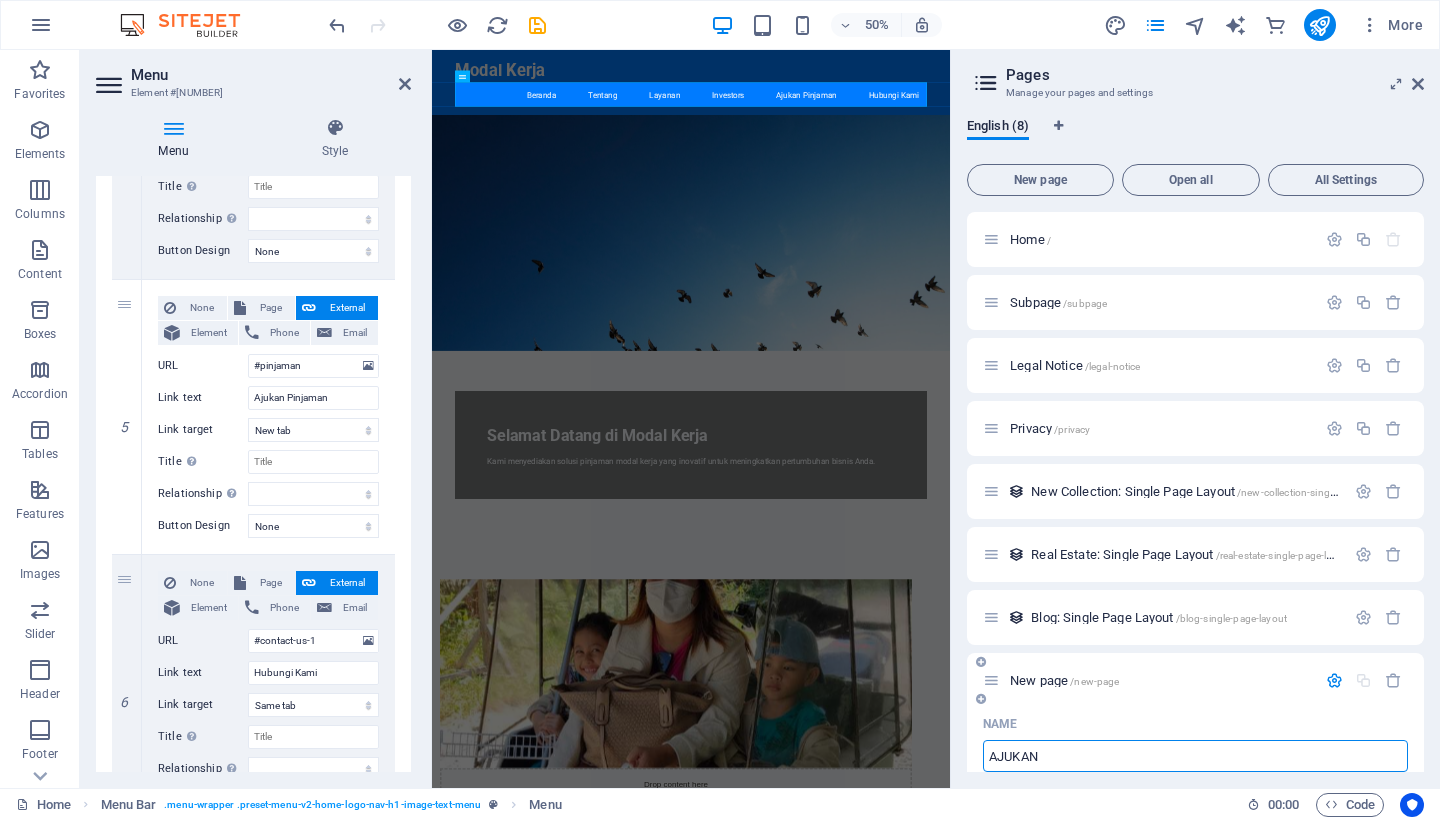 type on "AJUKAN" 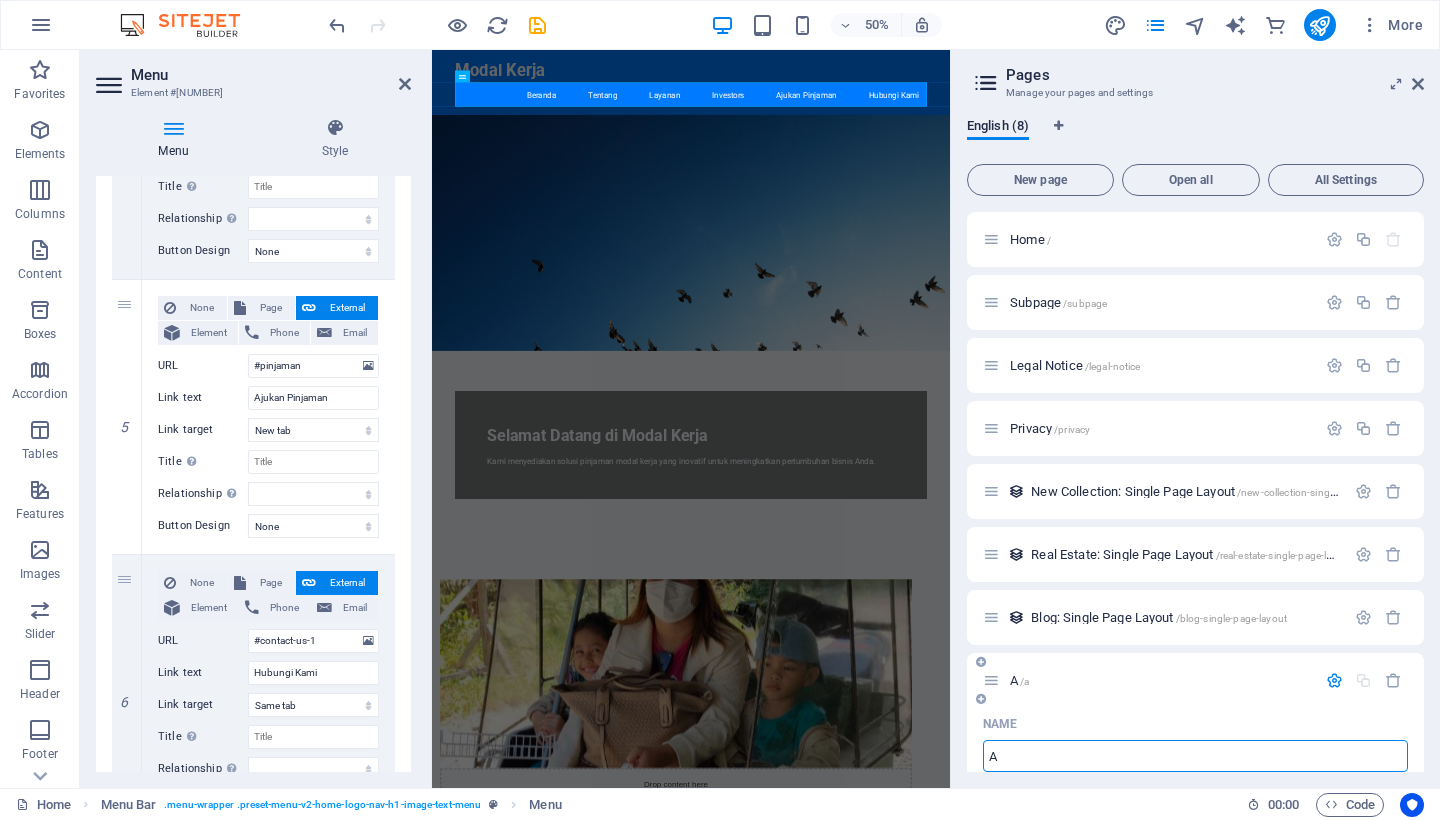 type on "Aj" 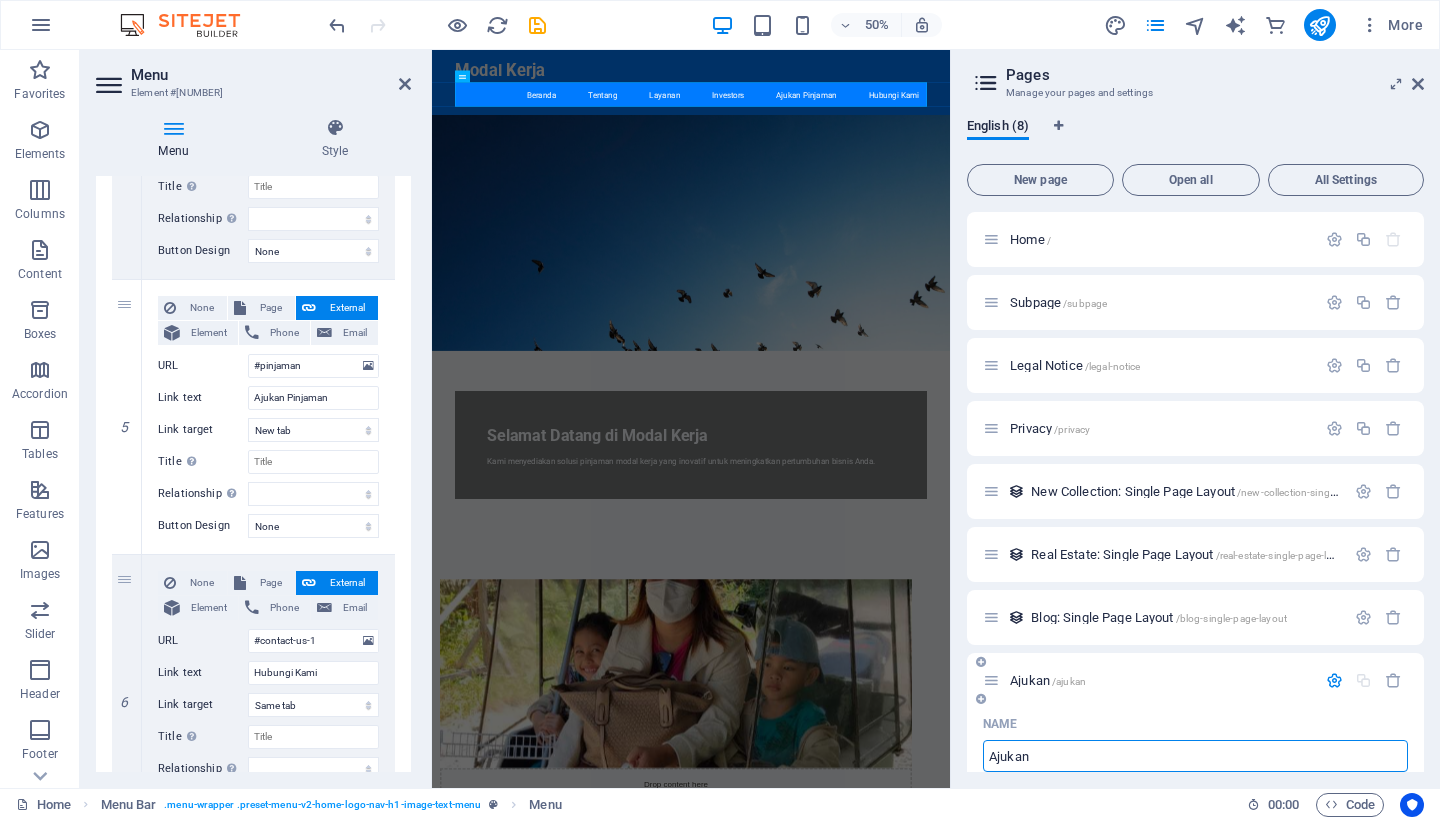 type on "Ajukan" 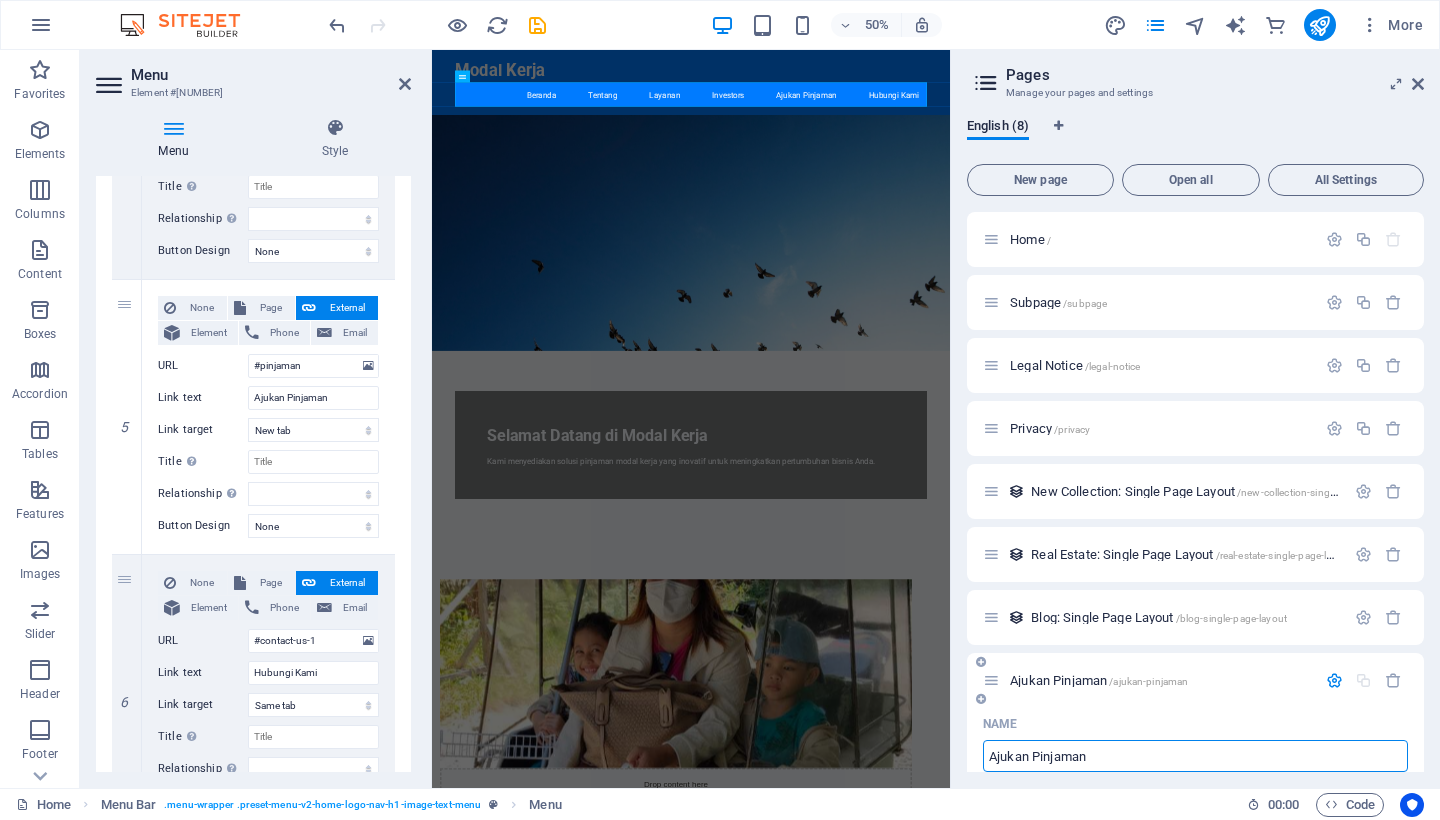 type on "Ajukan Pinjaman" 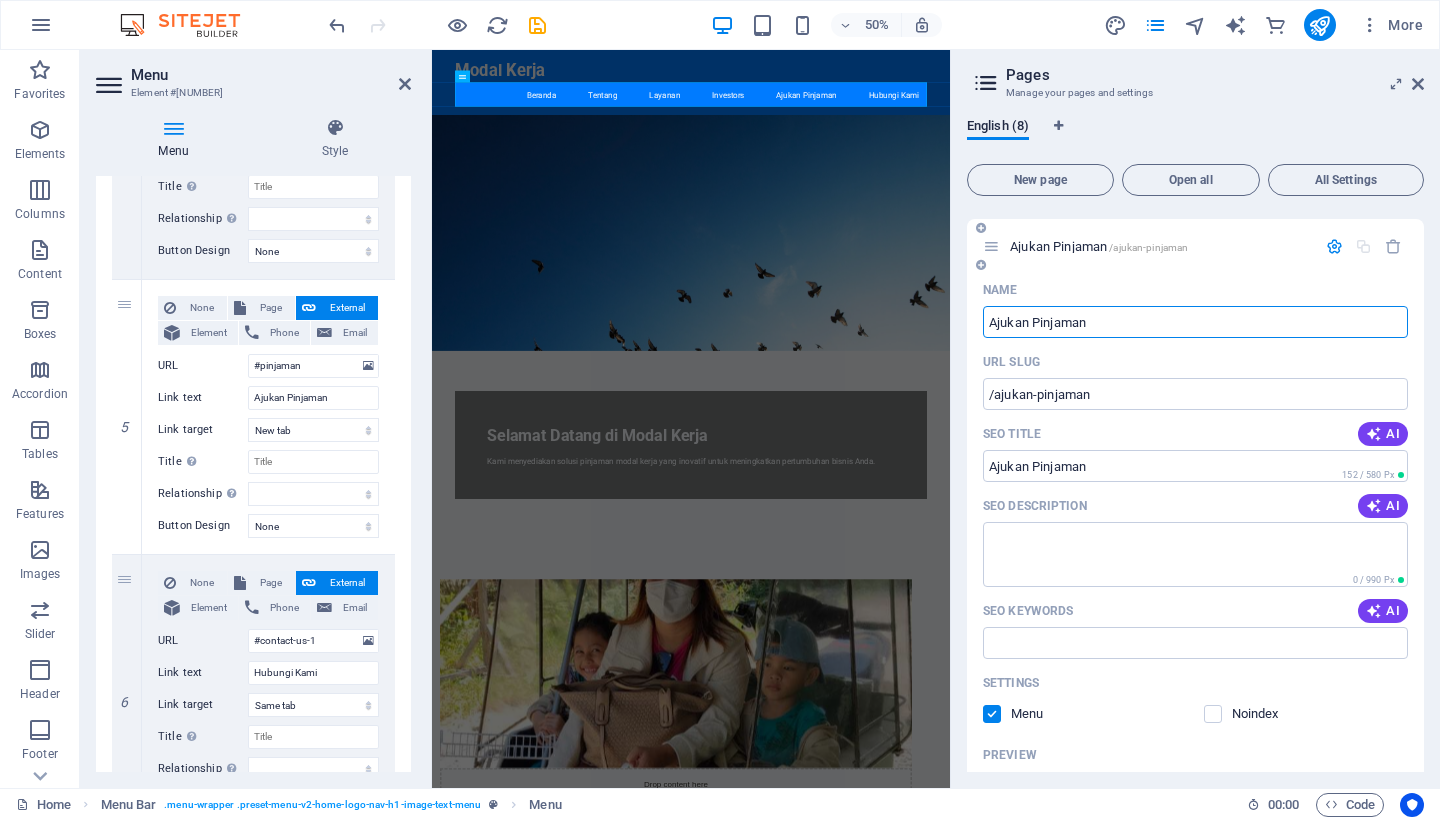 scroll, scrollTop: 469, scrollLeft: 0, axis: vertical 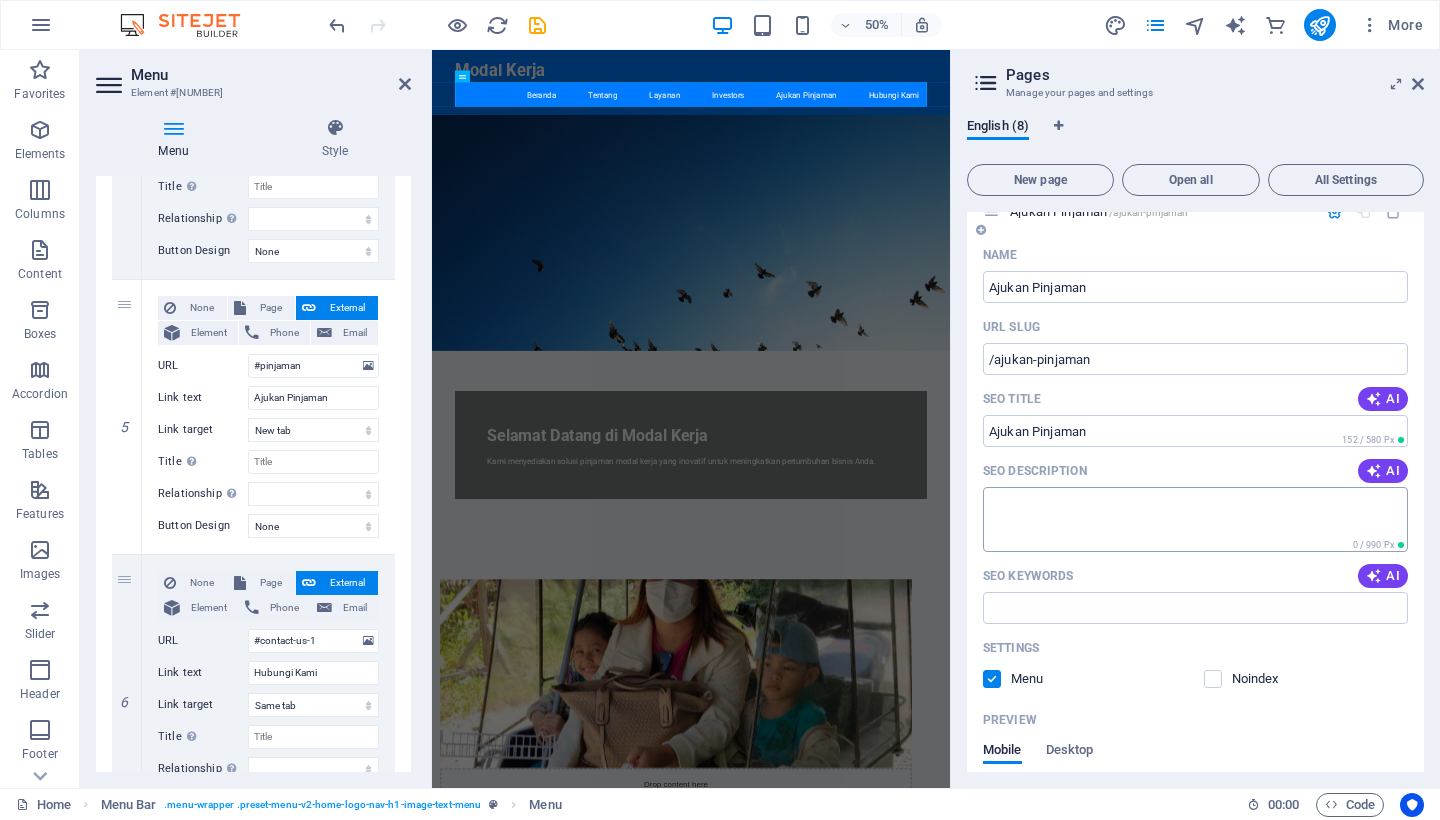 click on "SEO Description" at bounding box center [1195, 519] 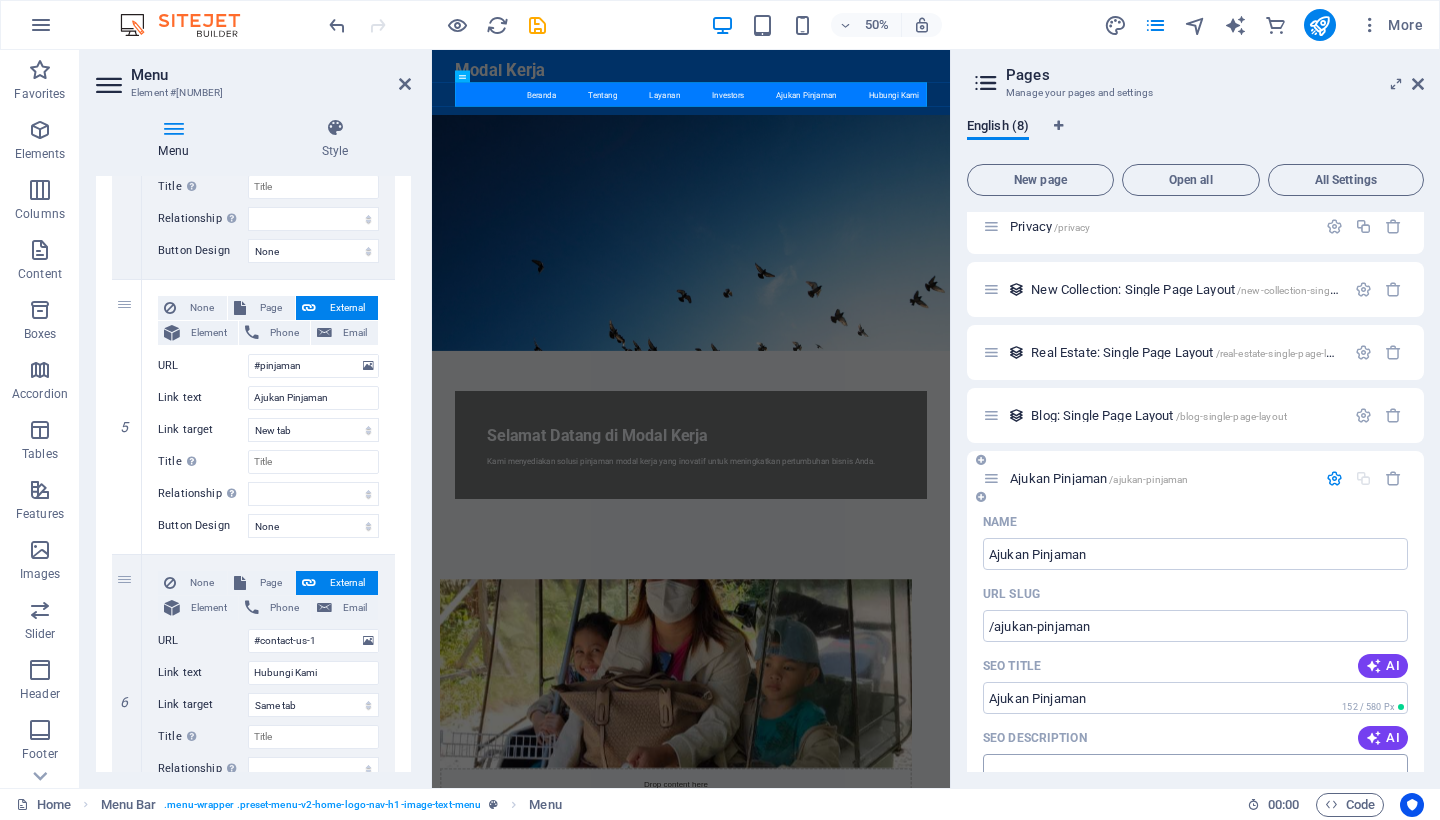 scroll, scrollTop: 107, scrollLeft: 0, axis: vertical 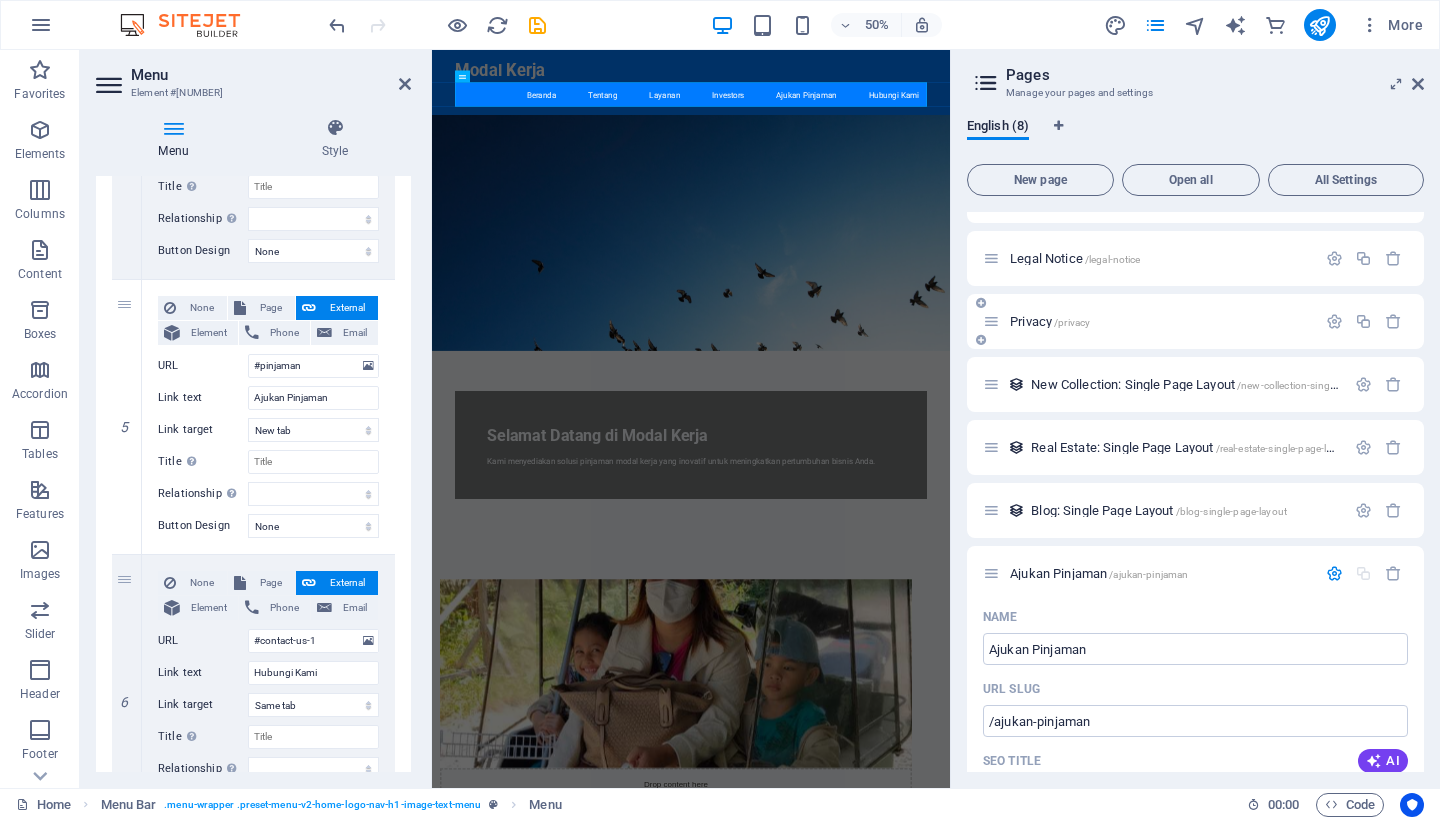 click on "Privacy /privacy" at bounding box center [1149, 321] 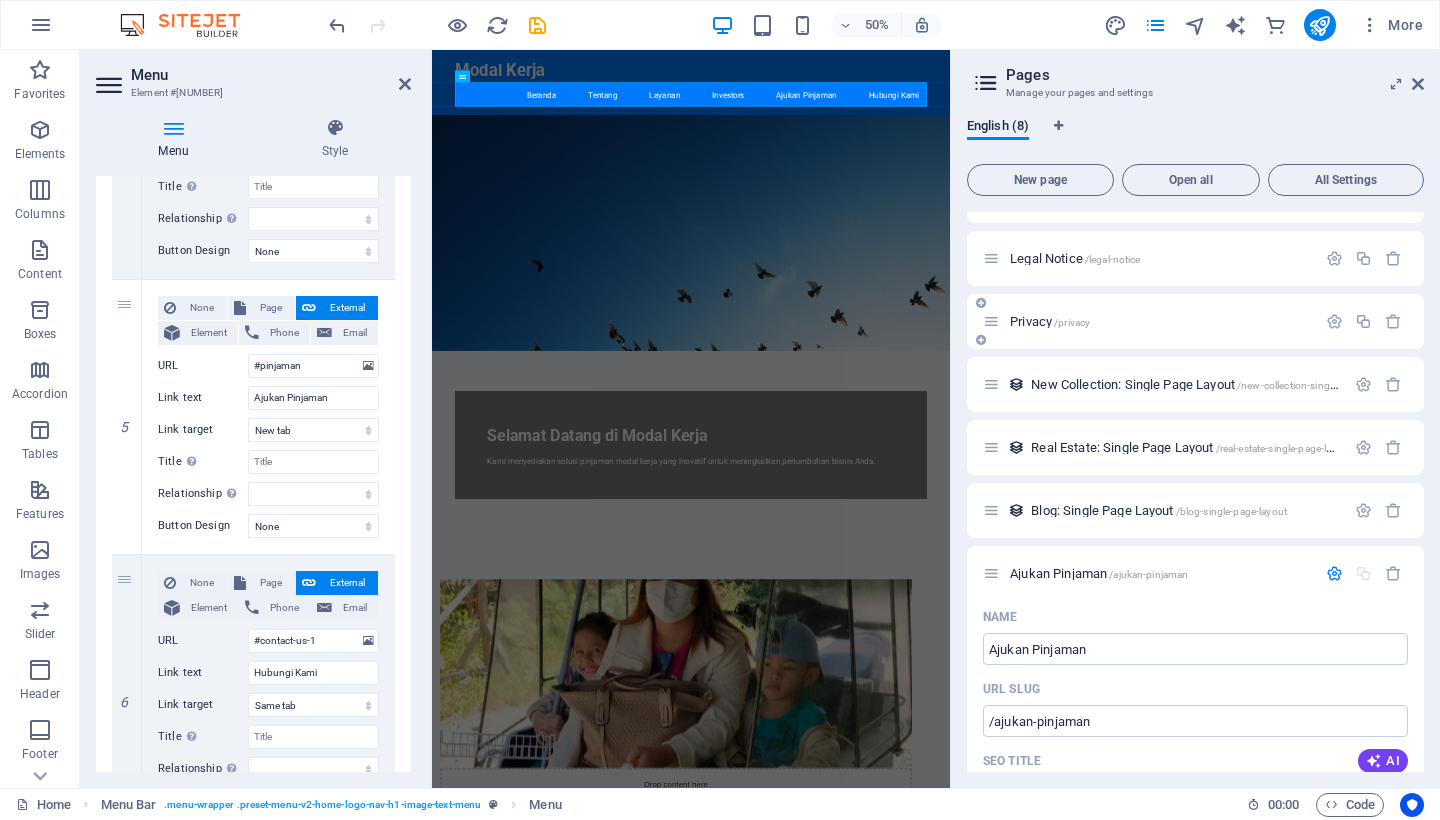 click at bounding box center [991, 321] 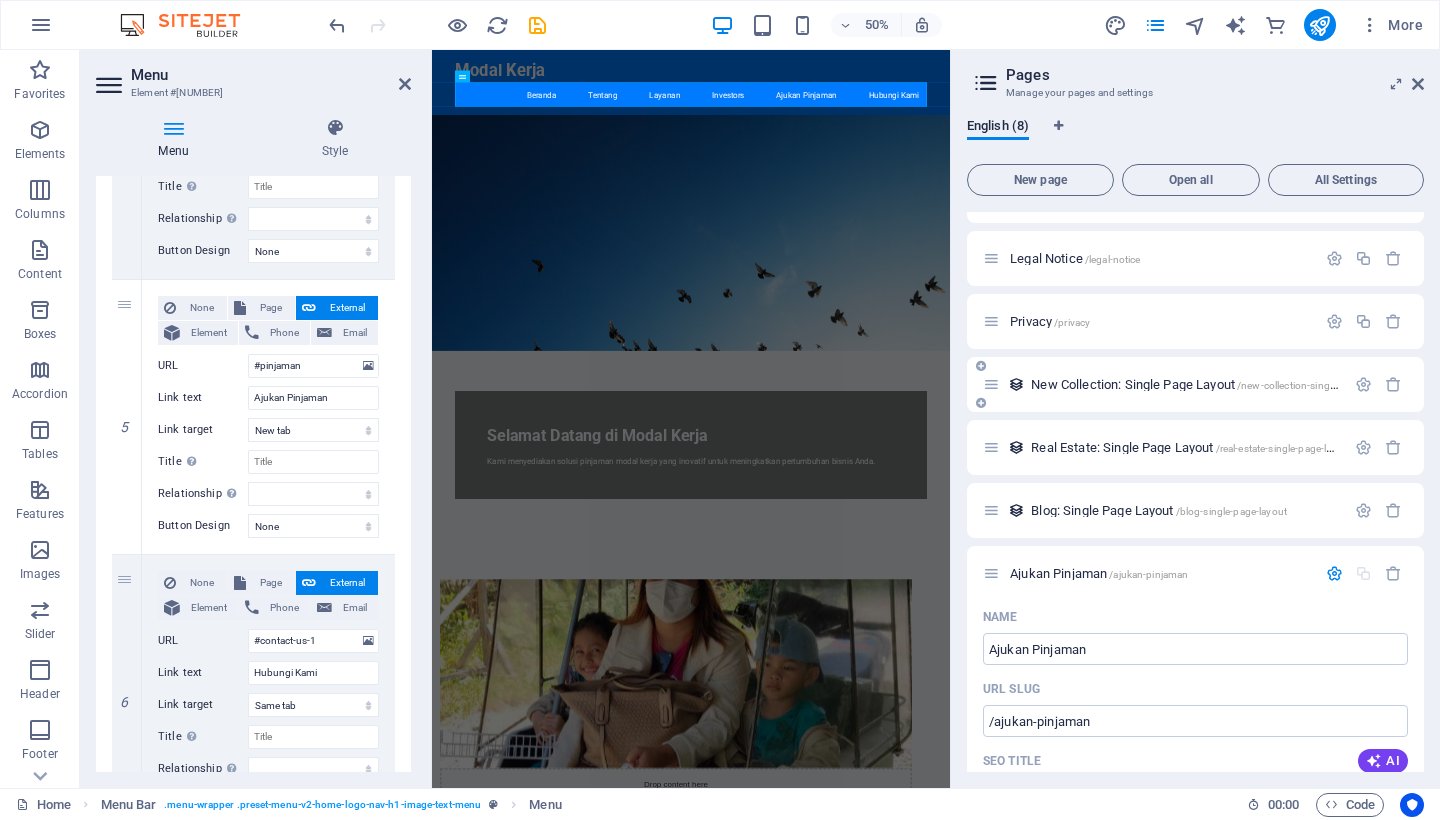 click on "New Collection: Single Page Layout /new-collection-single-page-layout" at bounding box center (1212, 384) 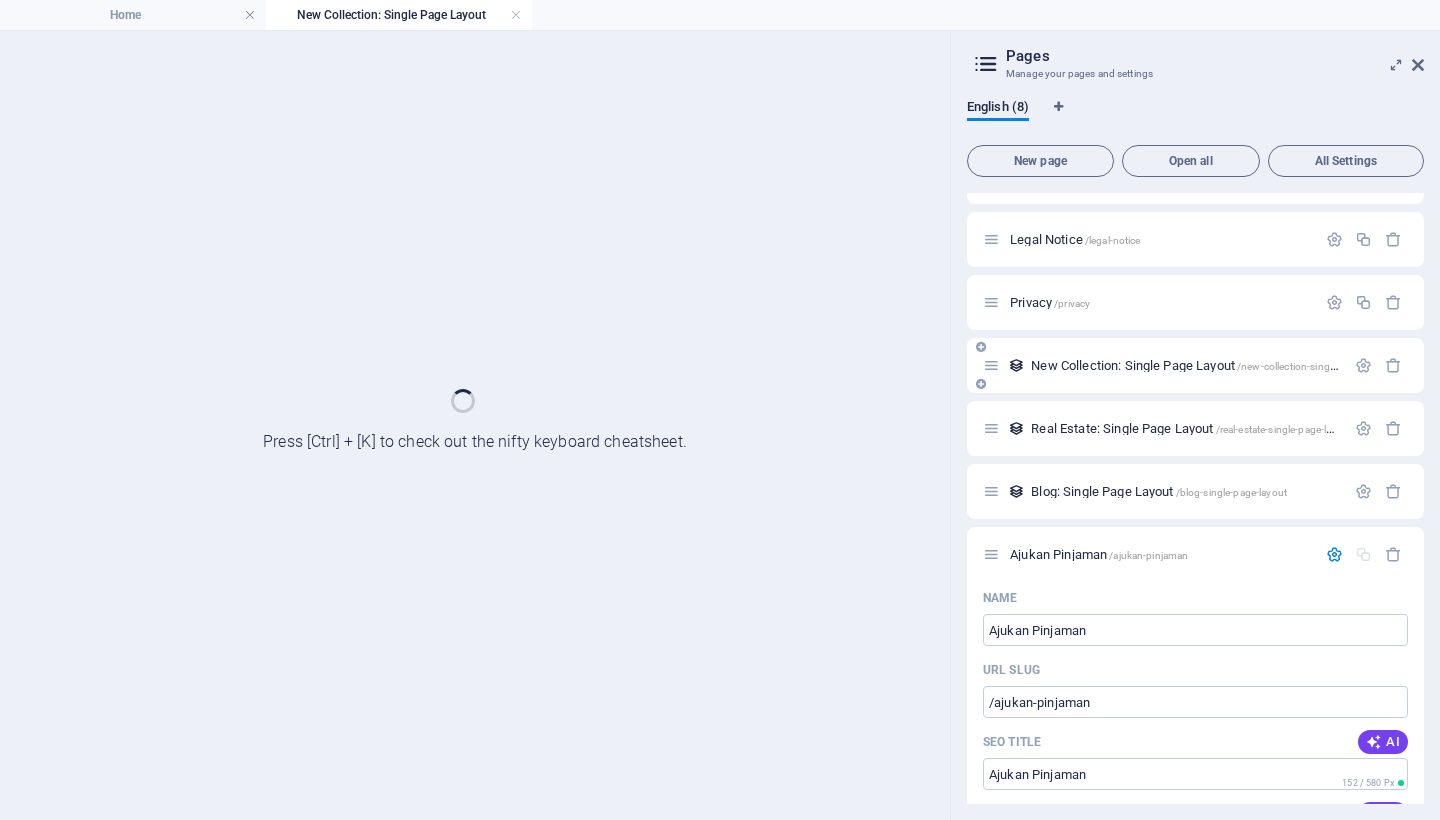 click on "New Collection: Single Page Layout /new-collection-single-page-layout" at bounding box center (1195, 365) 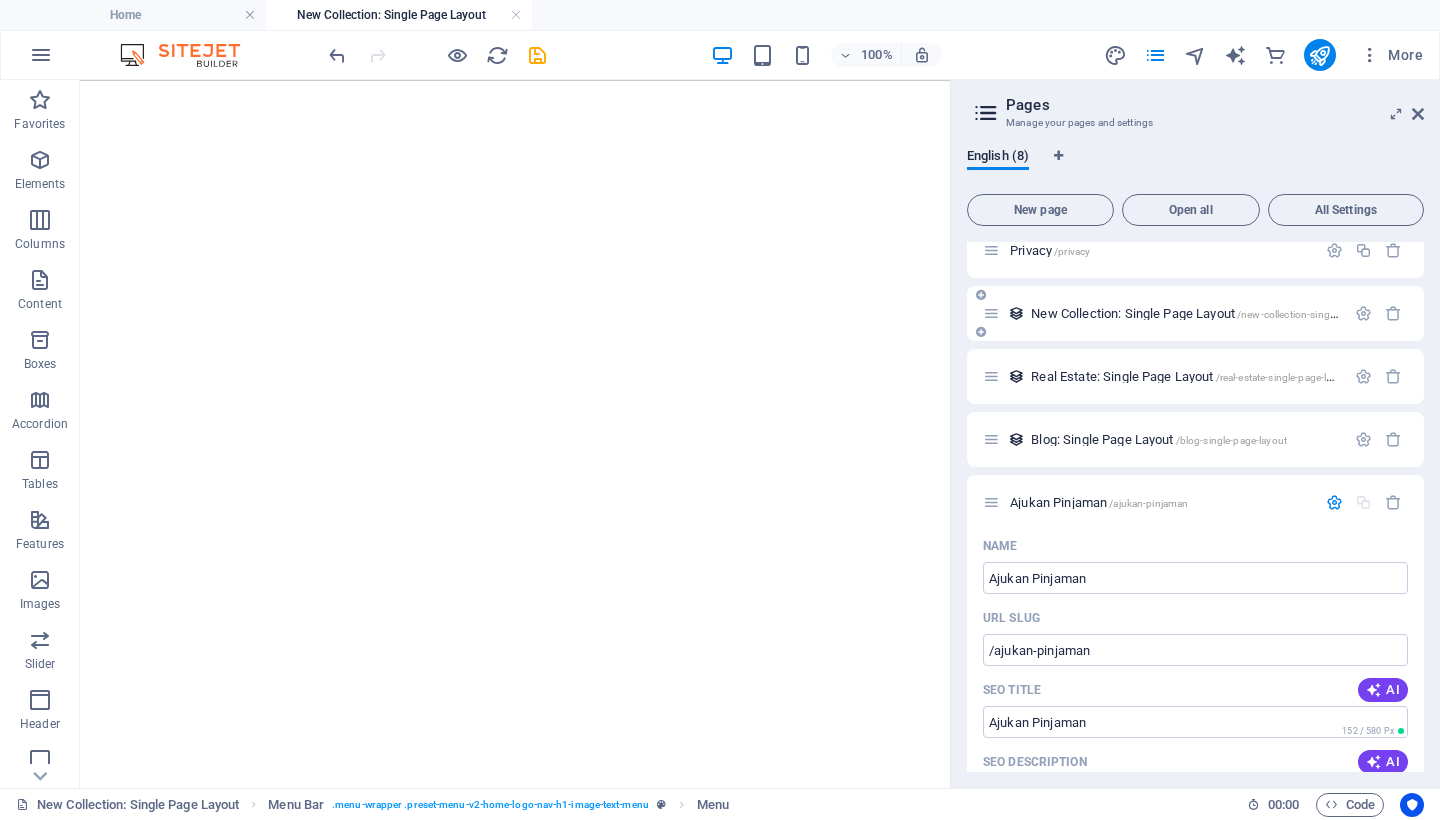 scroll, scrollTop: 274, scrollLeft: 0, axis: vertical 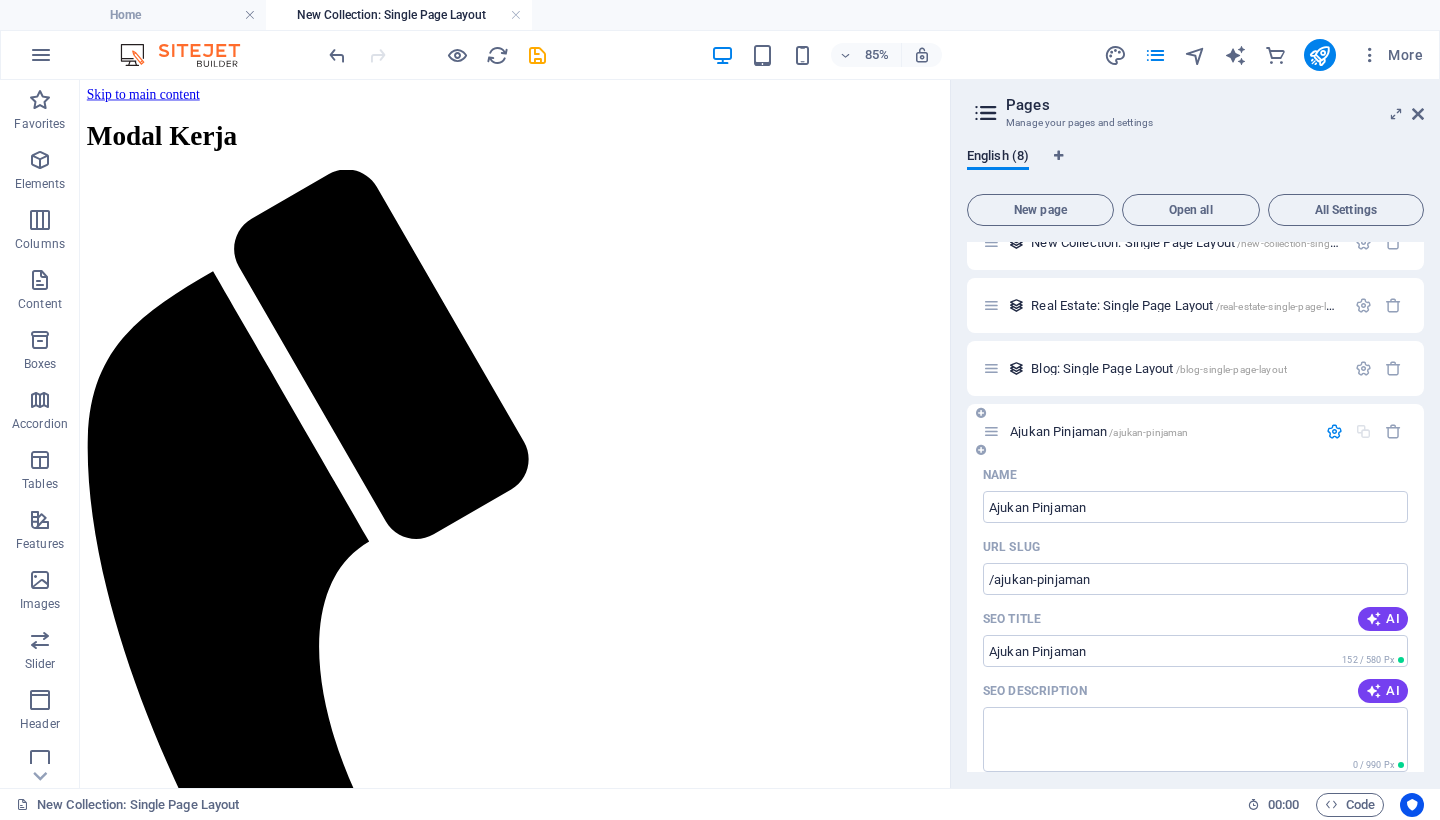 click on "Ajukan Pinjaman /ajukan-pinjaman" at bounding box center [1099, 431] 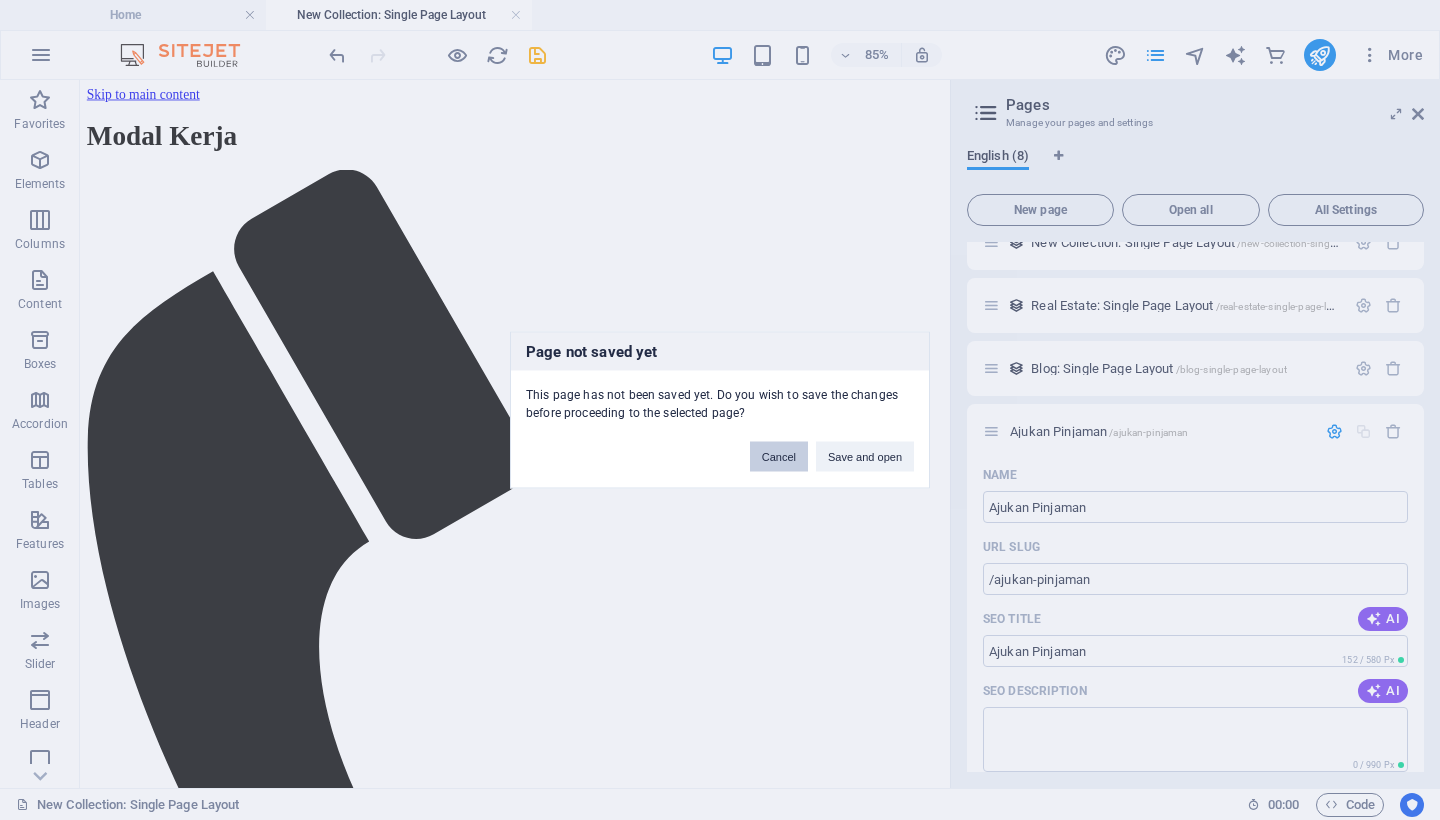 click on "Cancel" at bounding box center (779, 457) 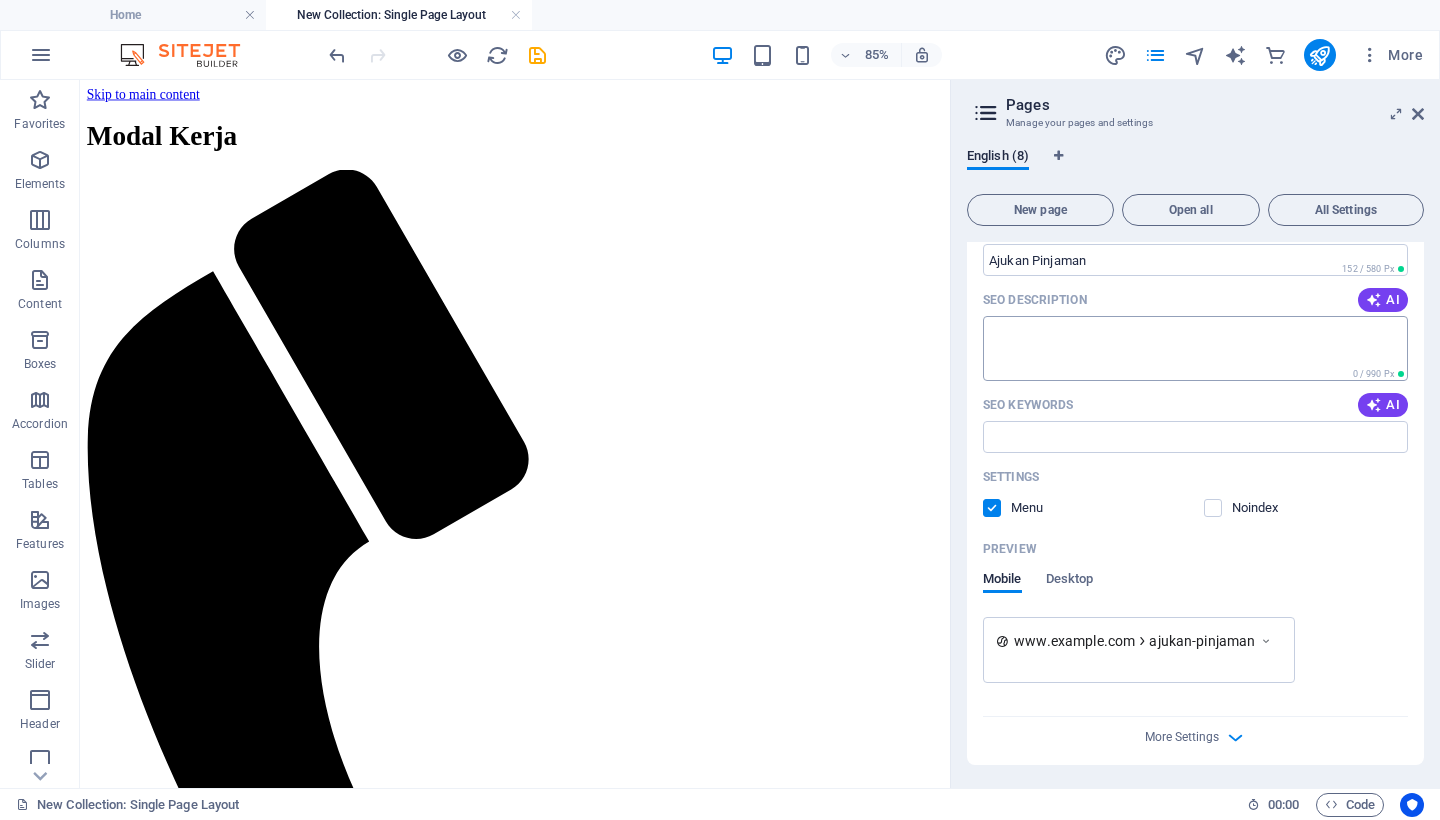 scroll, scrollTop: 669, scrollLeft: 0, axis: vertical 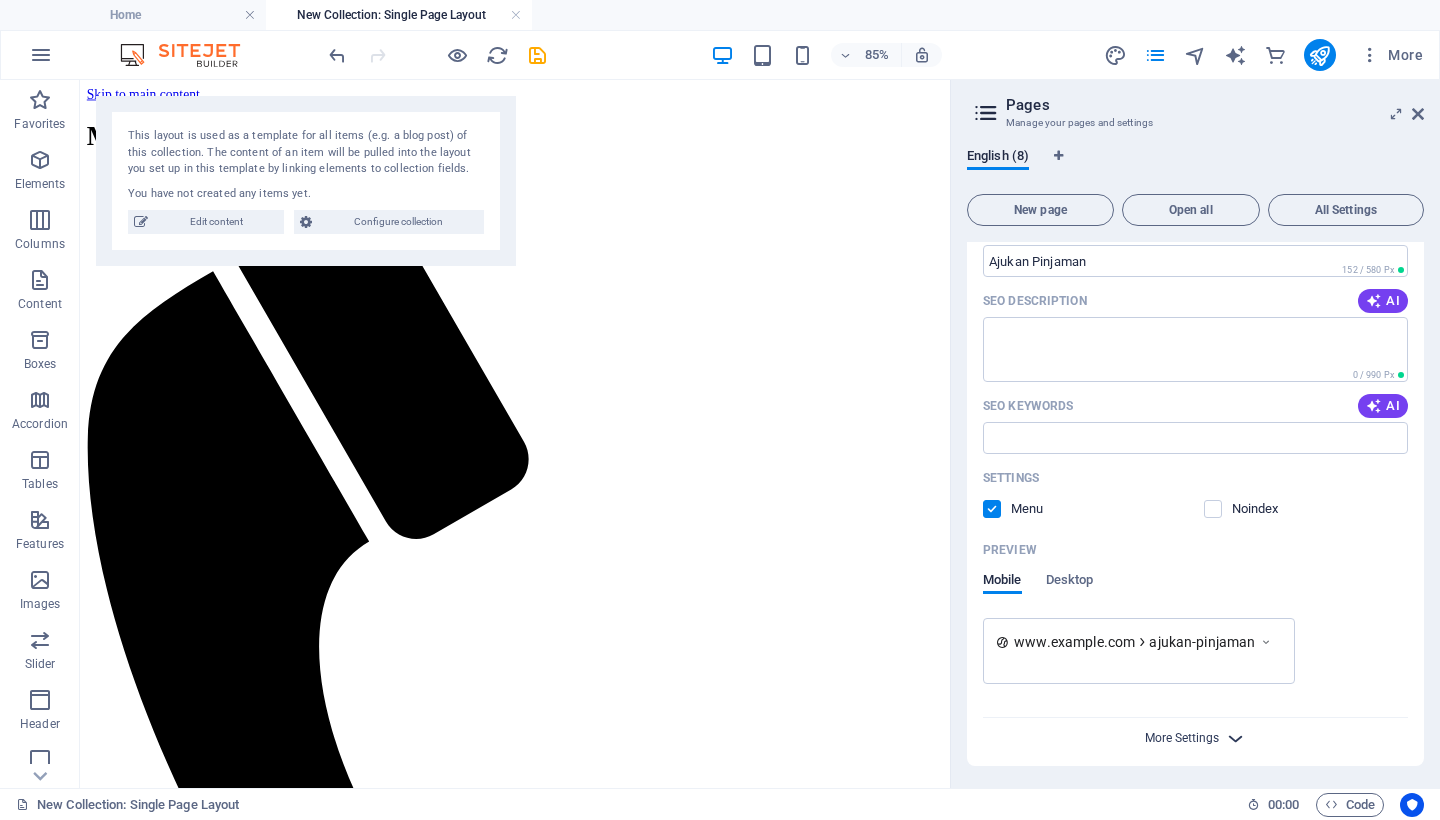 click on "More Settings" at bounding box center [1182, 738] 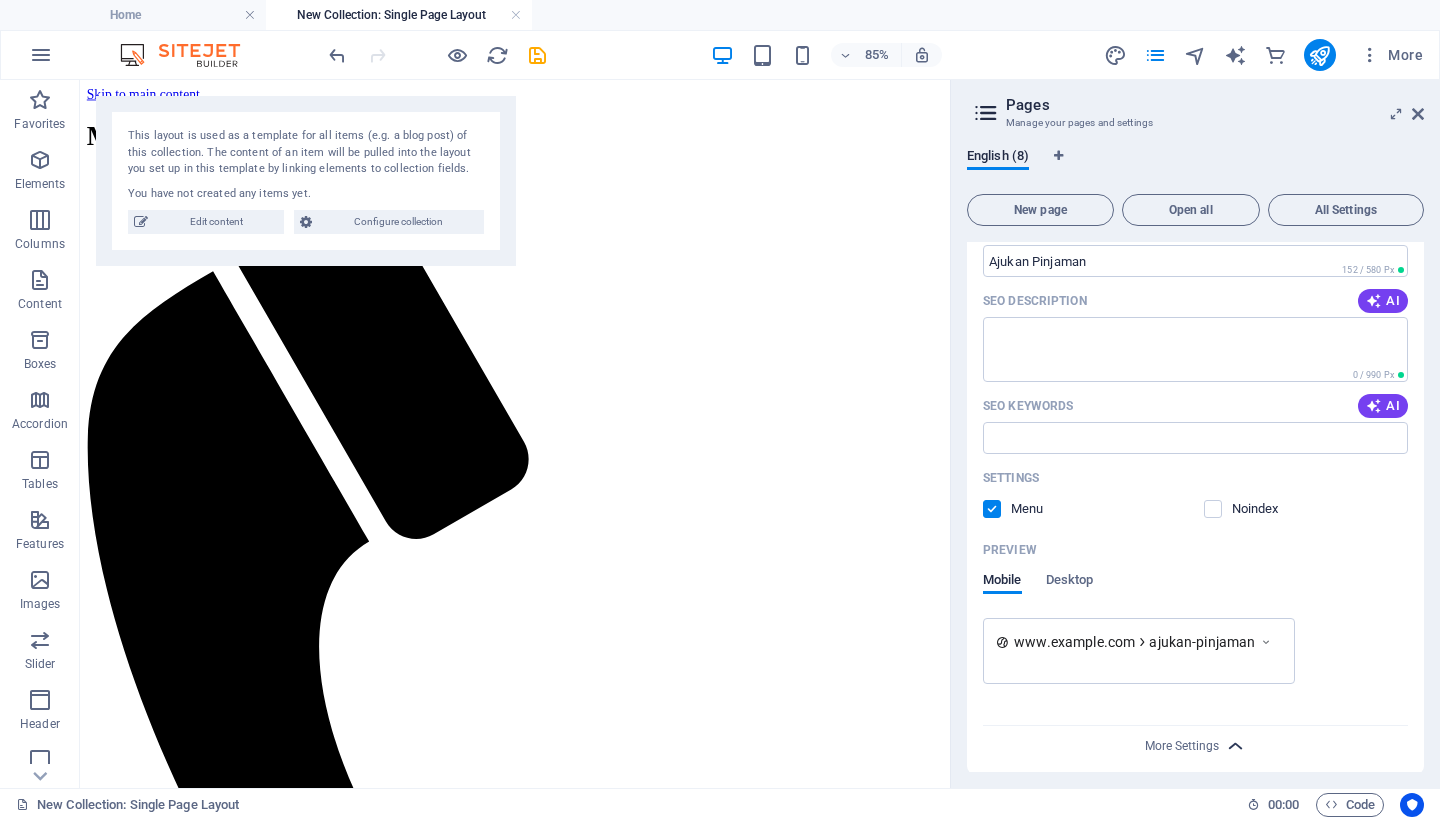 click at bounding box center (1235, 746) 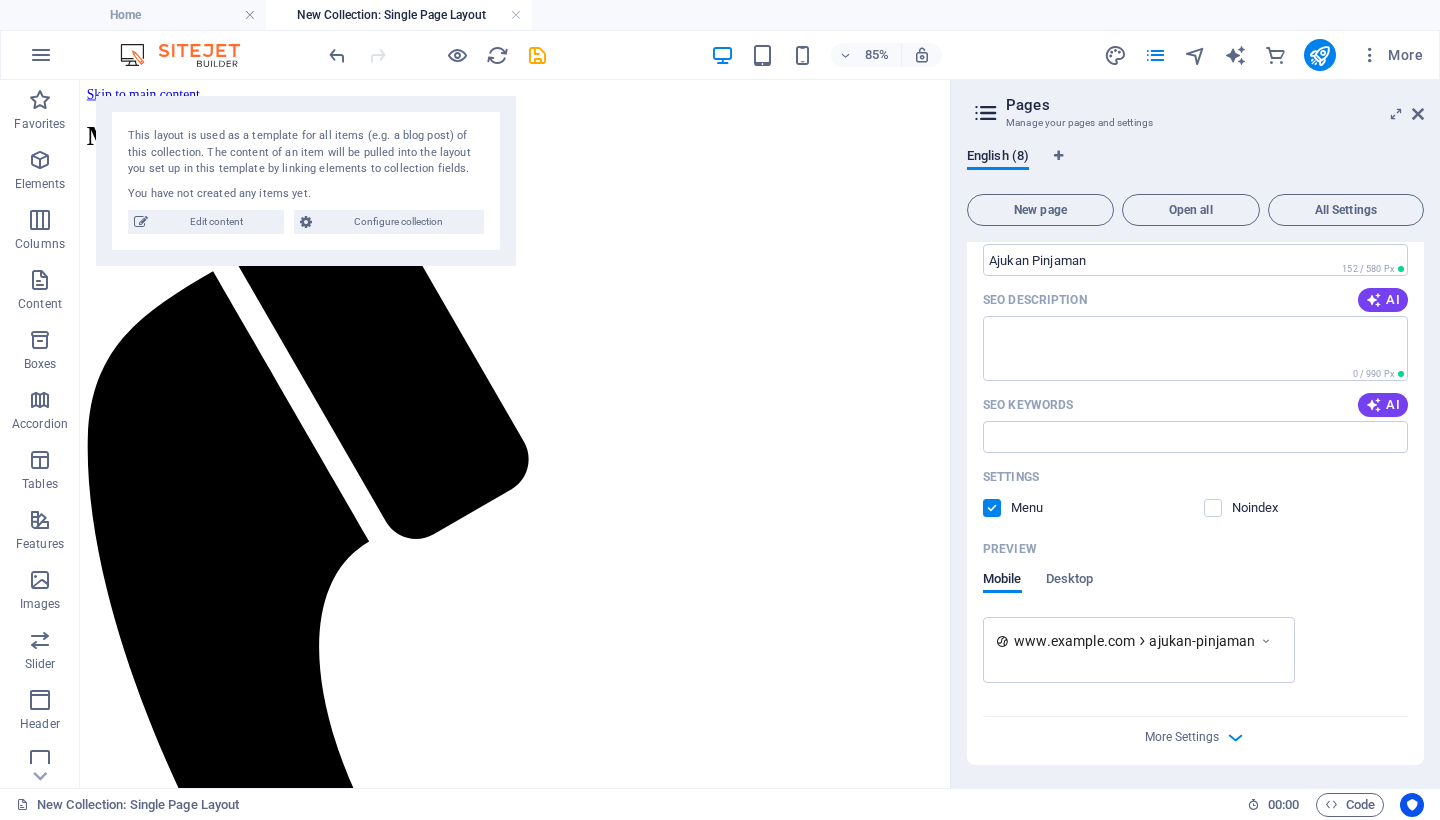 scroll, scrollTop: 669, scrollLeft: 0, axis: vertical 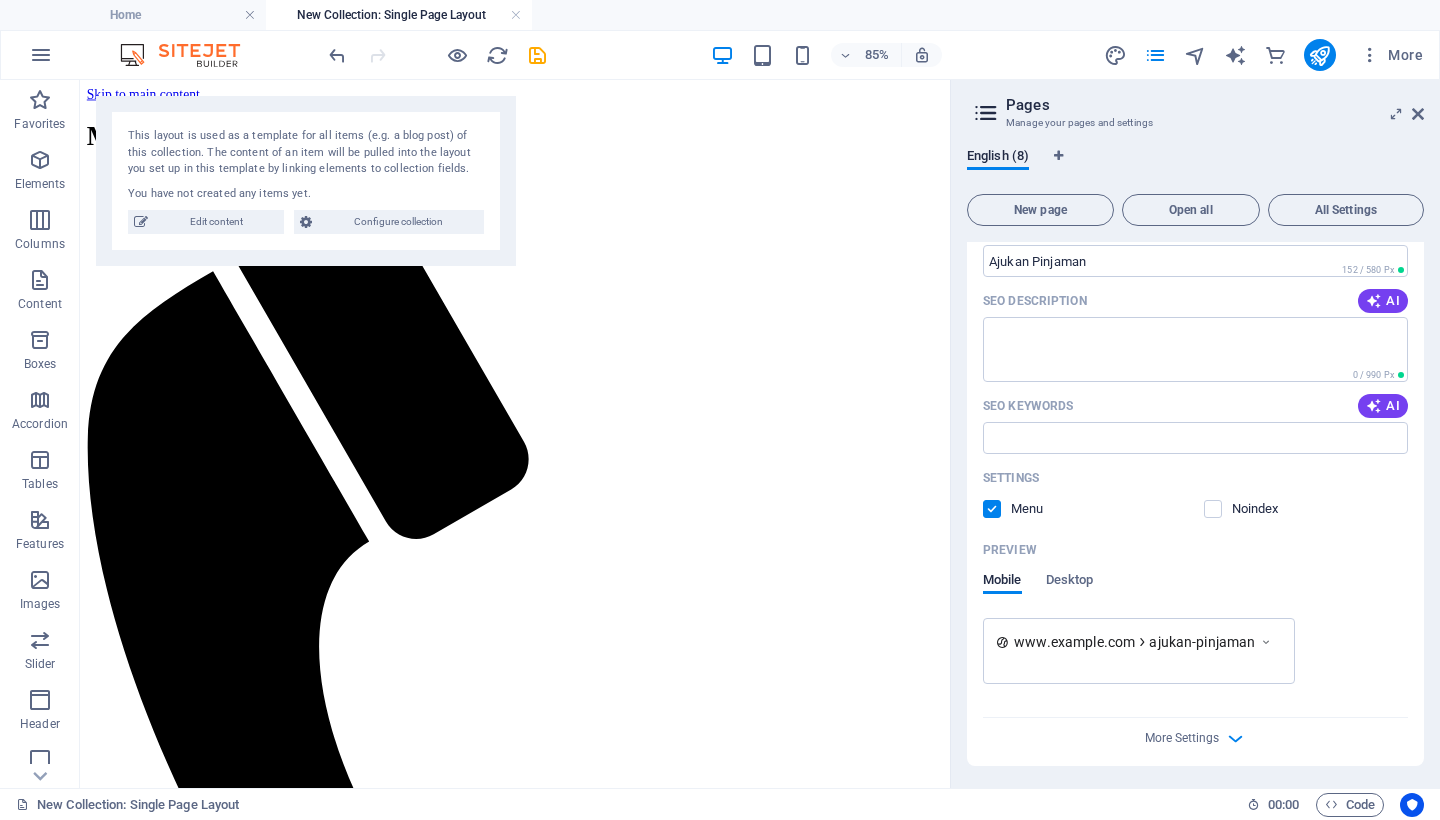 click on "ajukan-pinjaman" at bounding box center (1202, 642) 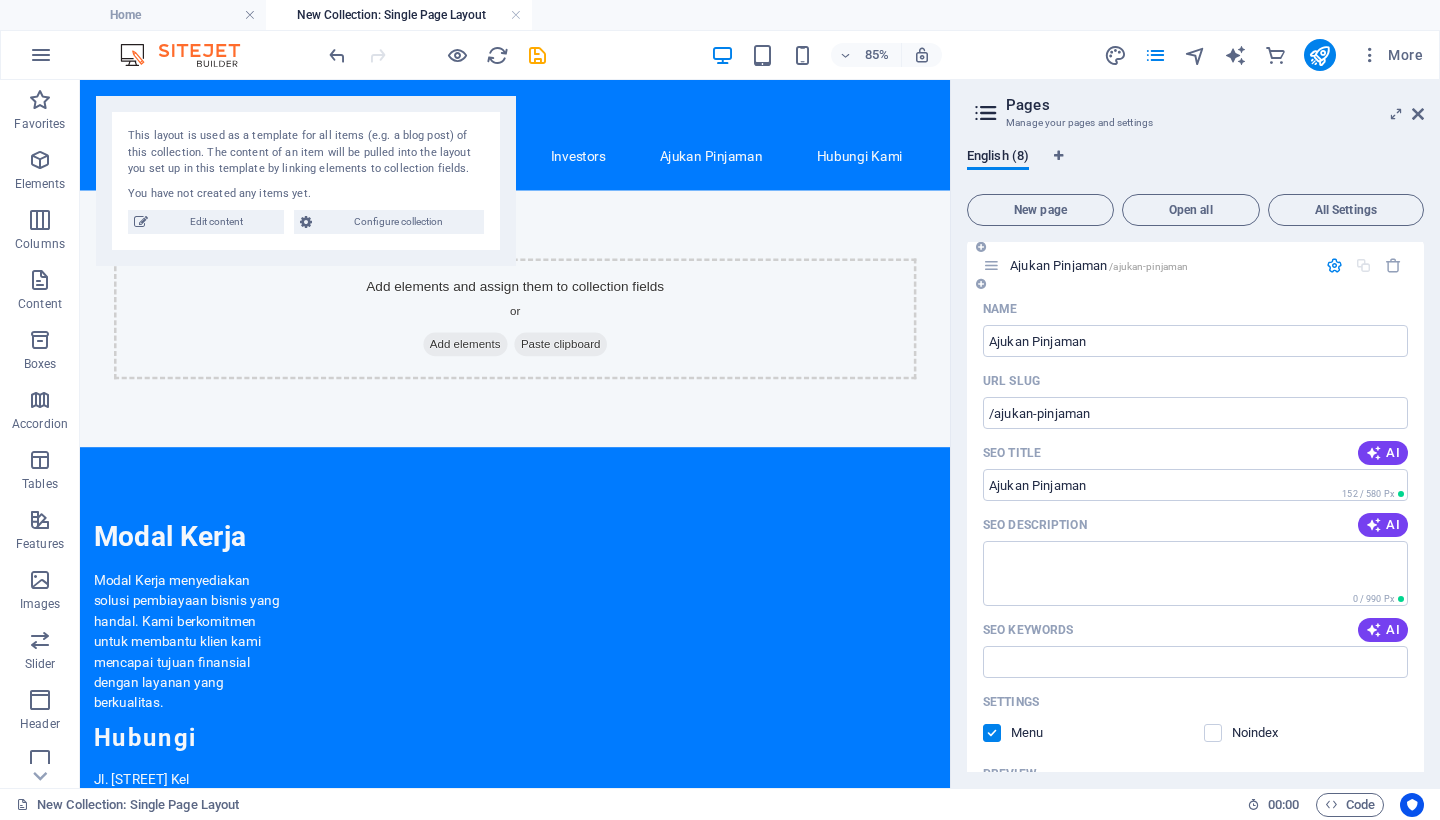 scroll, scrollTop: 412, scrollLeft: 0, axis: vertical 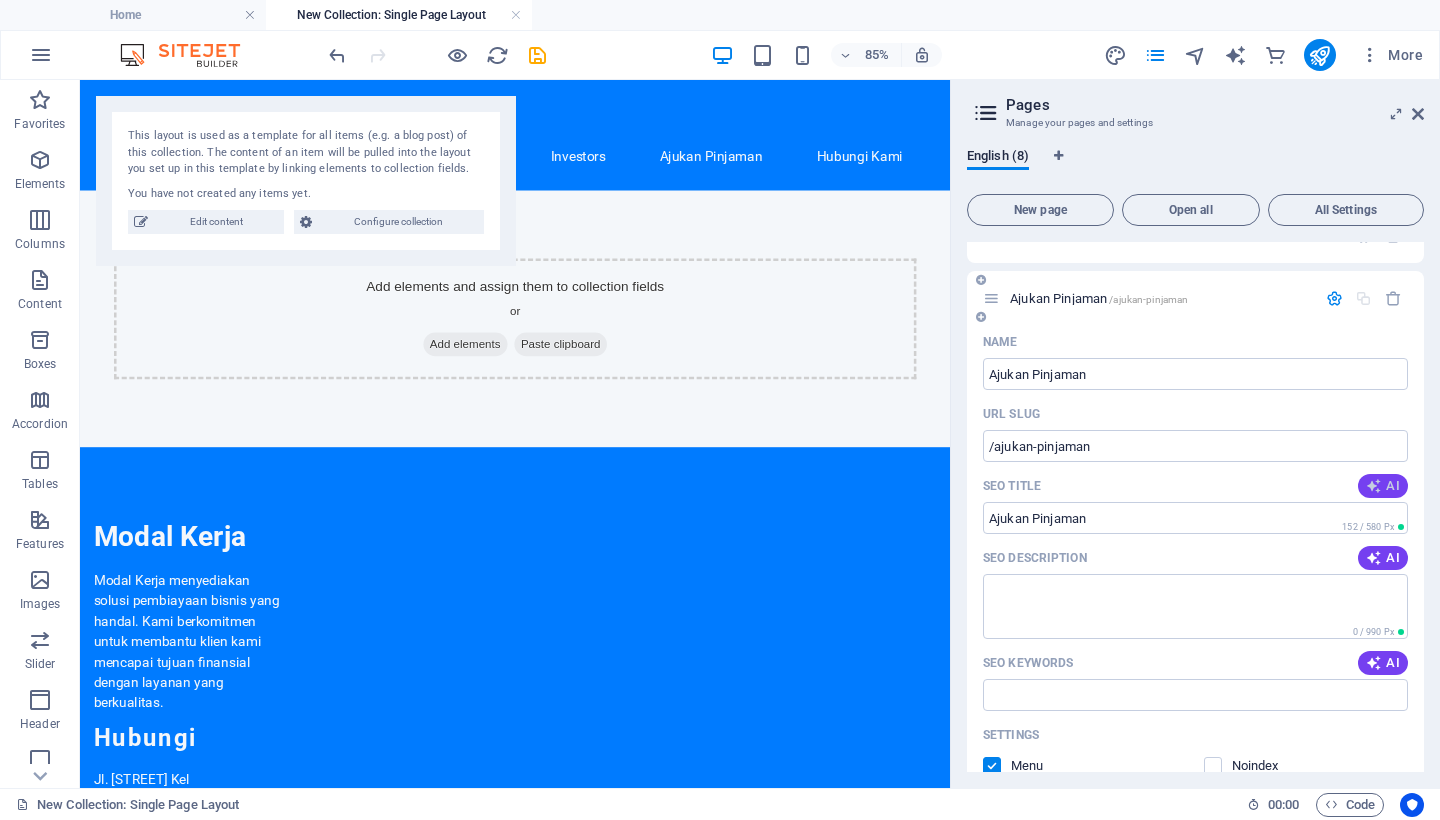 click on "AI" at bounding box center [1383, 486] 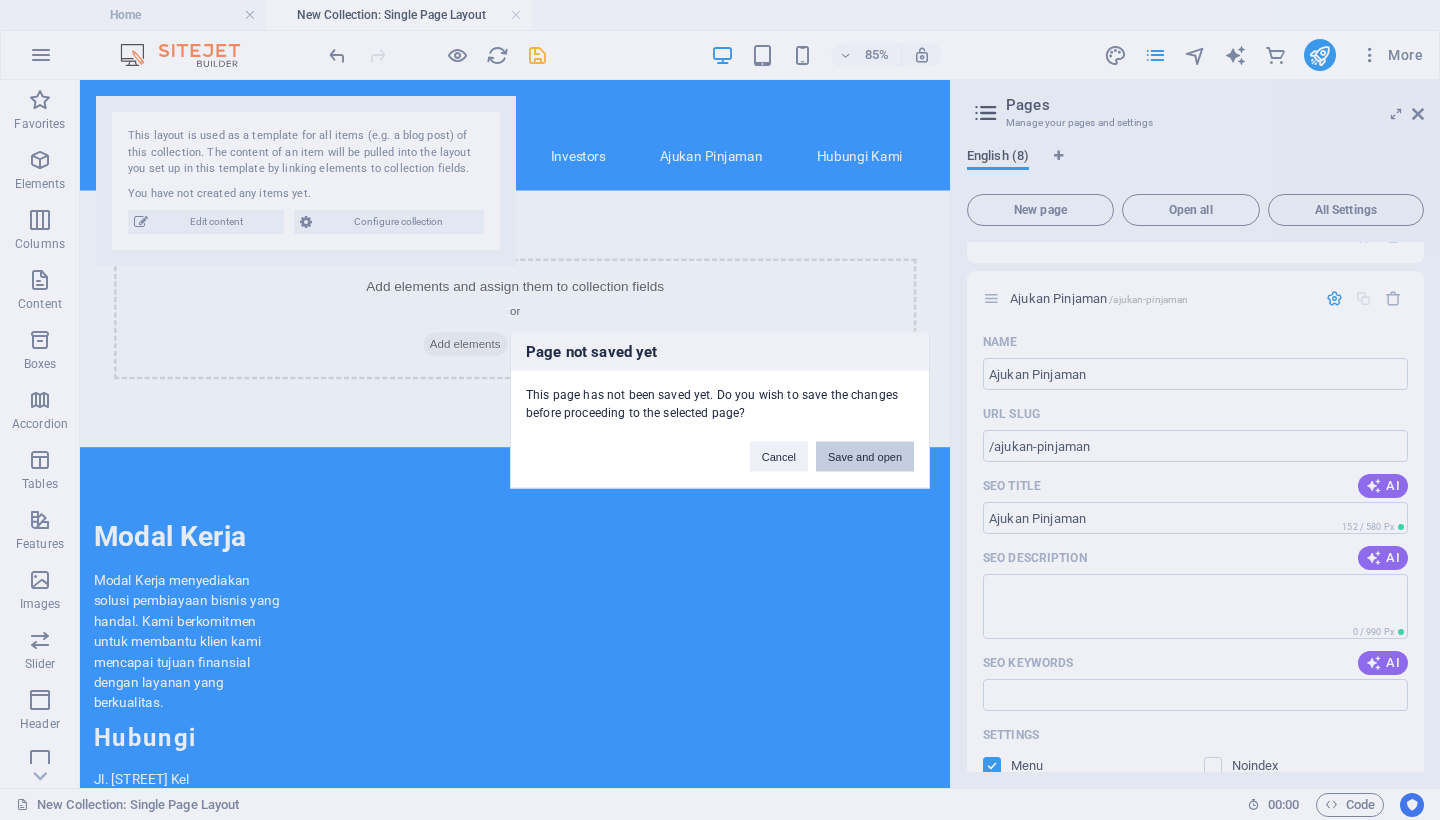 click on "Save and open" at bounding box center (865, 457) 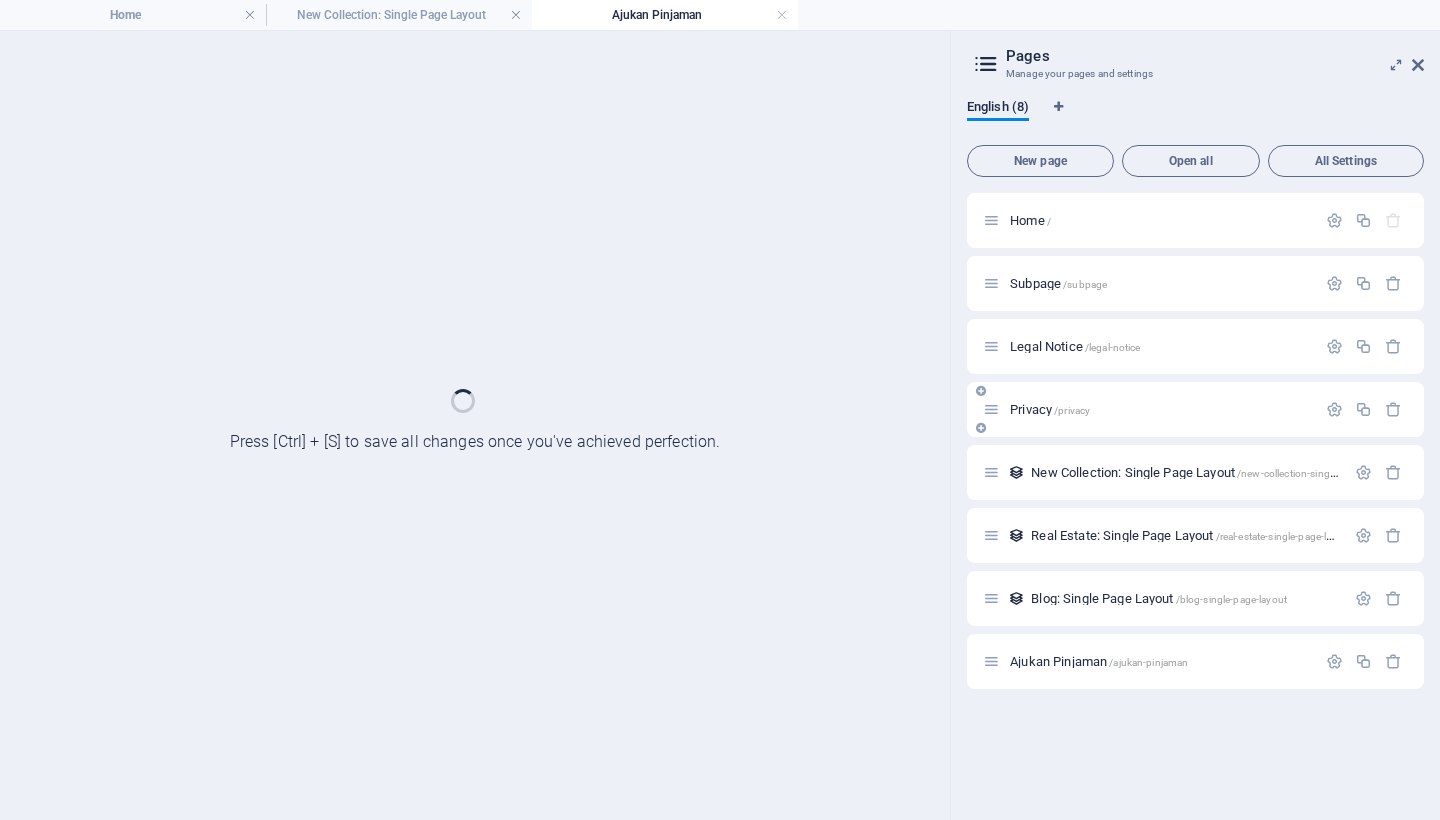 scroll, scrollTop: 0, scrollLeft: 0, axis: both 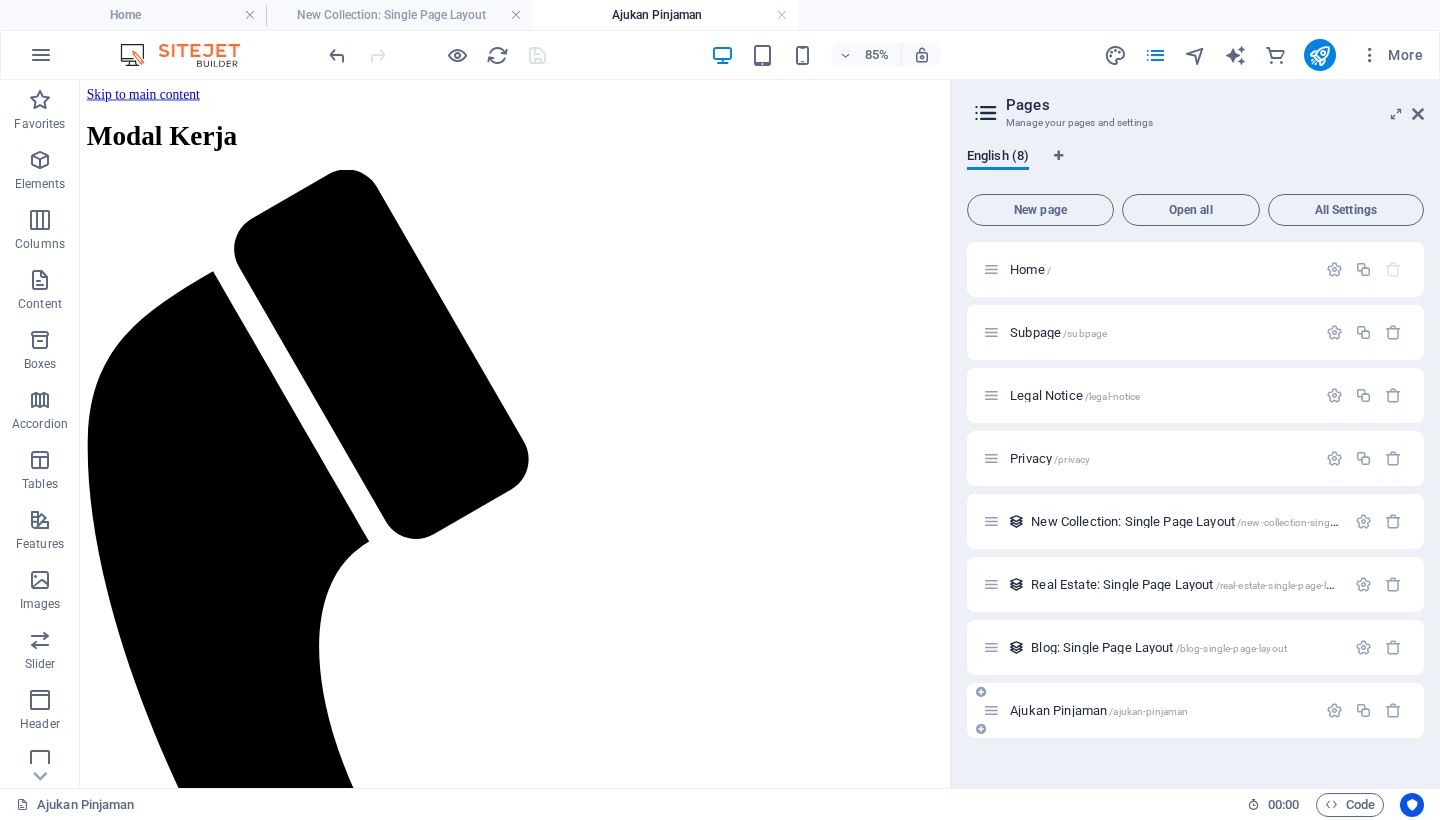 click on "Ajukan Pinjaman /ajukan-pinjaman" at bounding box center (1195, 710) 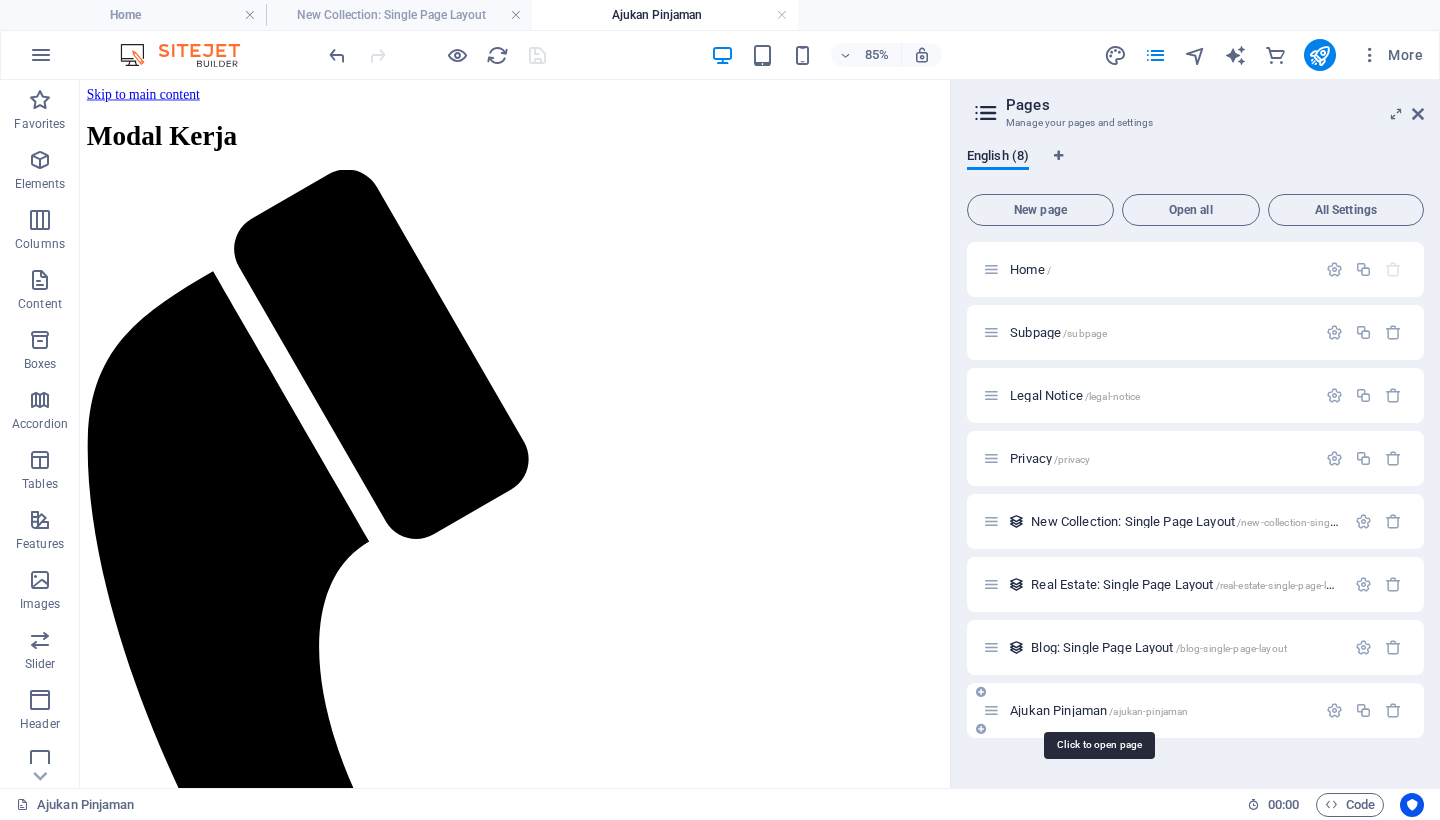 click on "Ajukan Pinjaman /ajukan-pinjaman" at bounding box center (1099, 710) 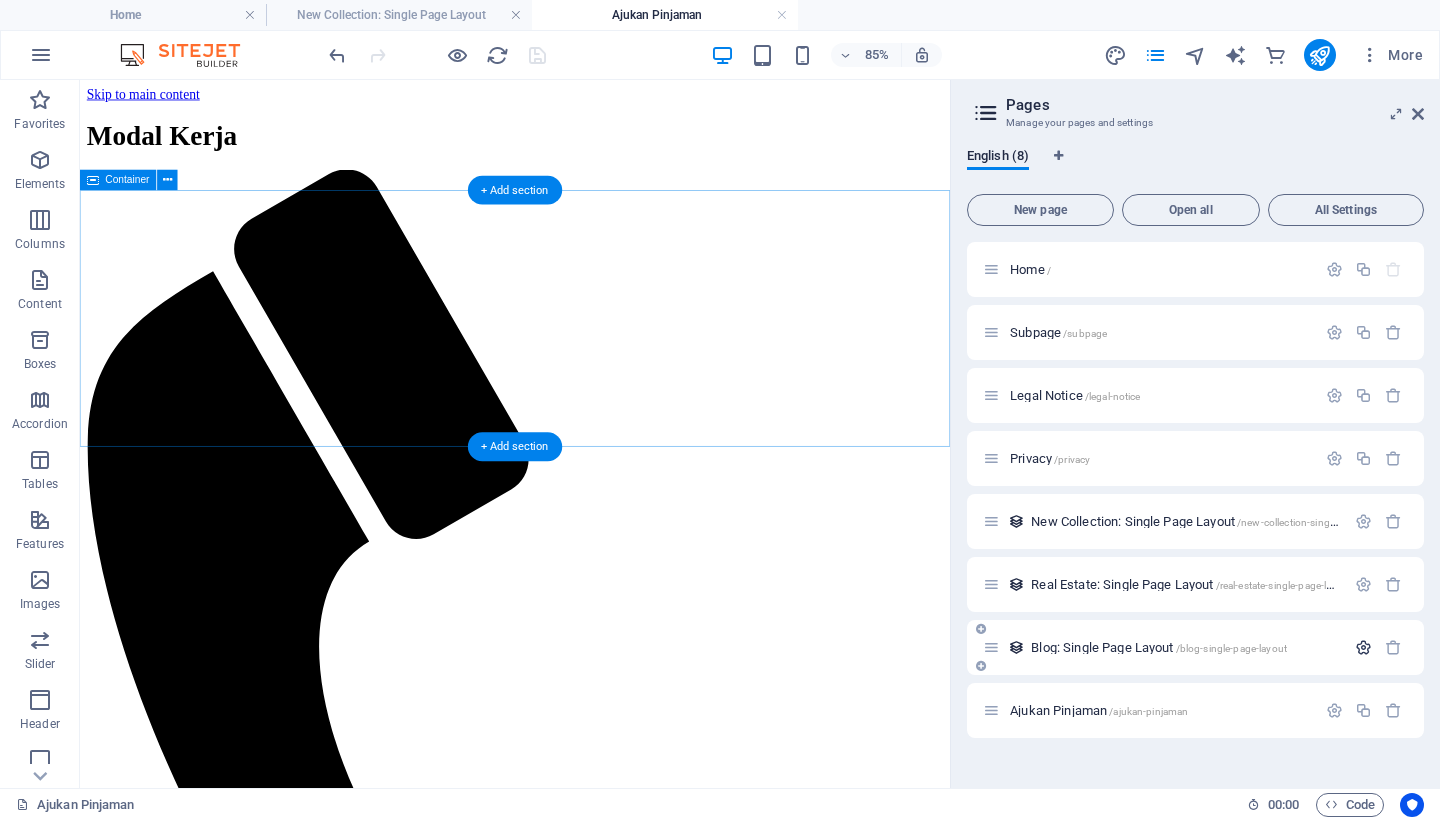 click at bounding box center (1363, 647) 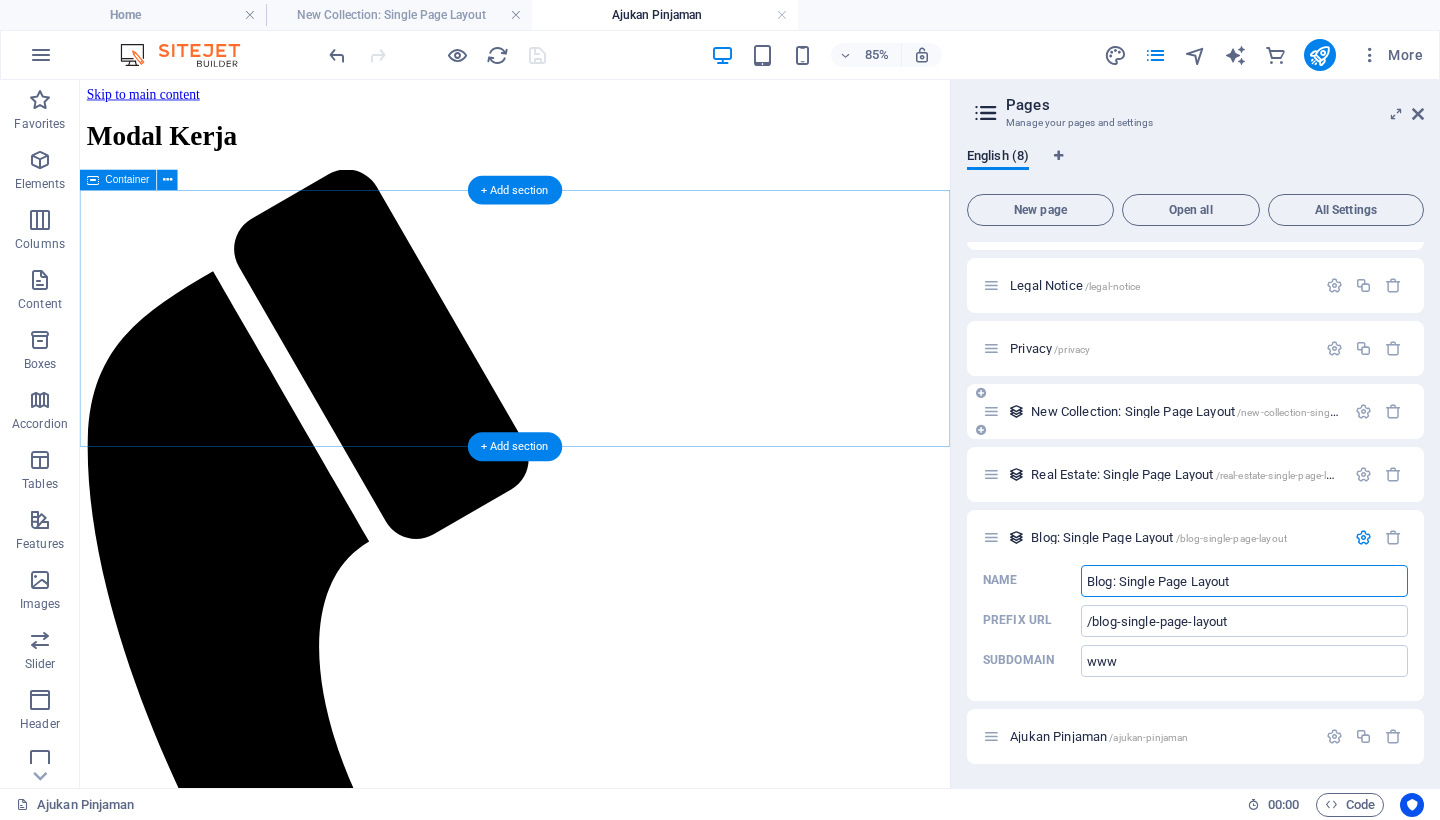 scroll, scrollTop: 110, scrollLeft: 0, axis: vertical 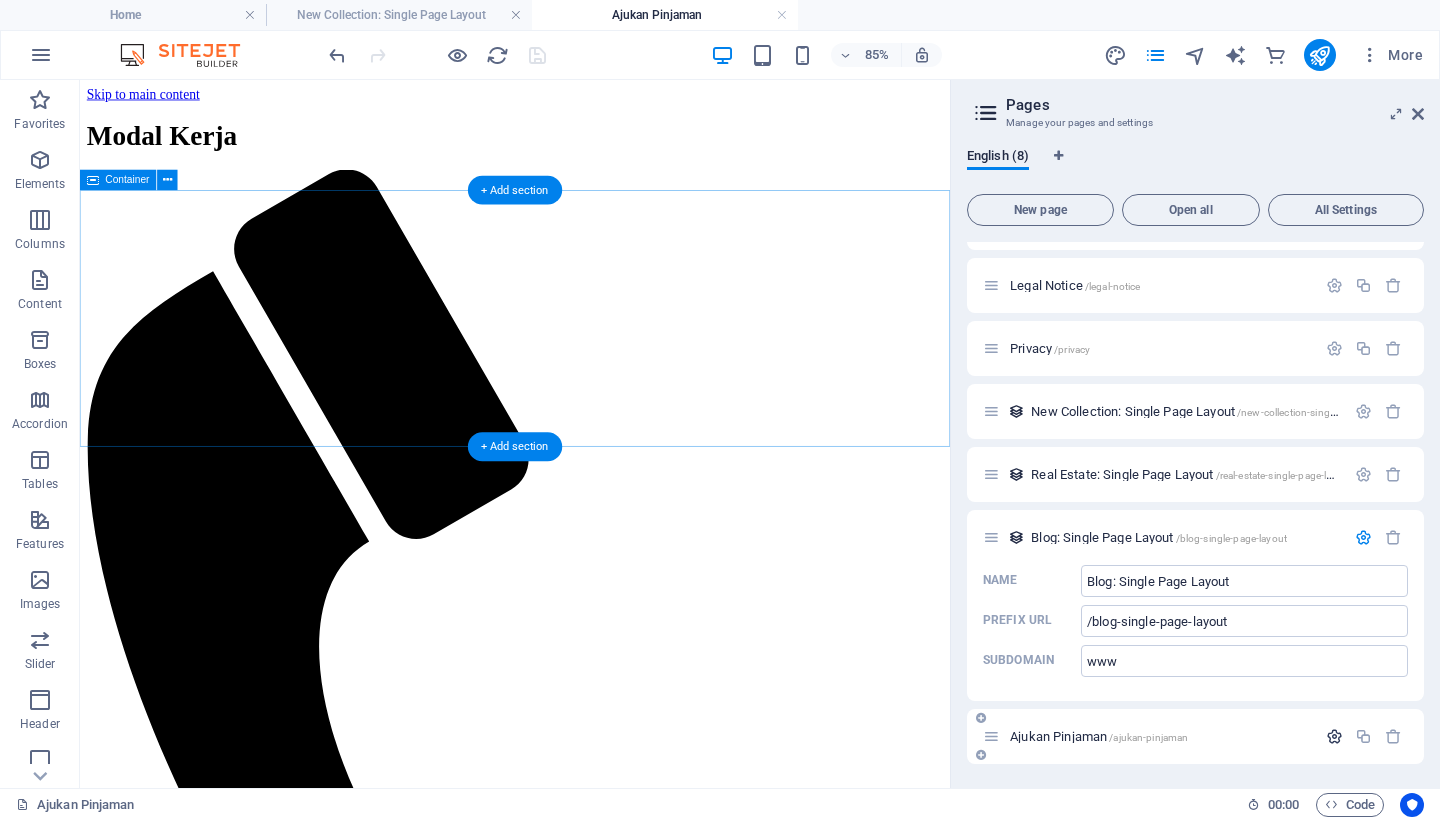 click at bounding box center (1334, 736) 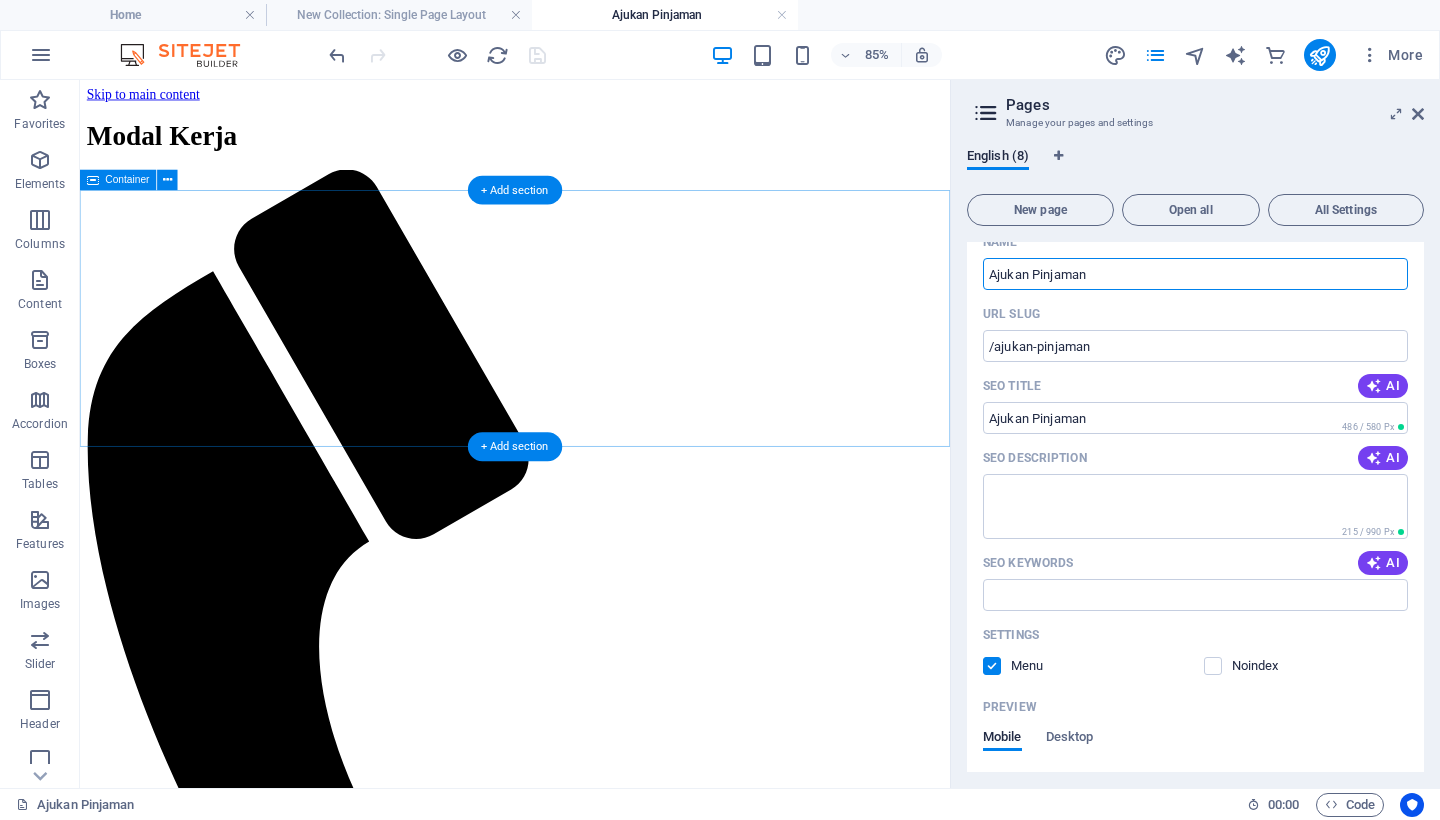 scroll, scrollTop: 655, scrollLeft: 0, axis: vertical 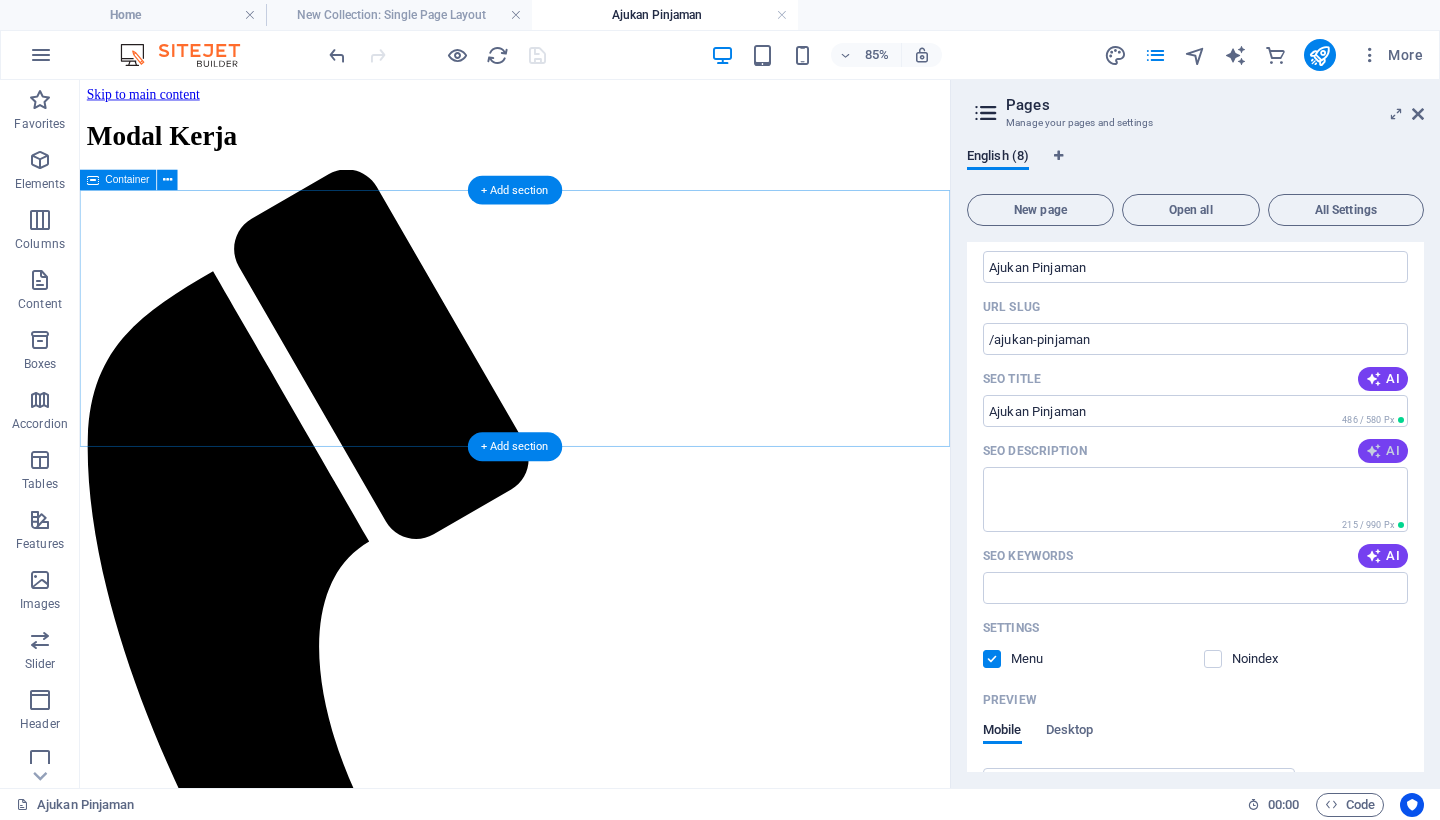 click on "AI" at bounding box center [1383, 451] 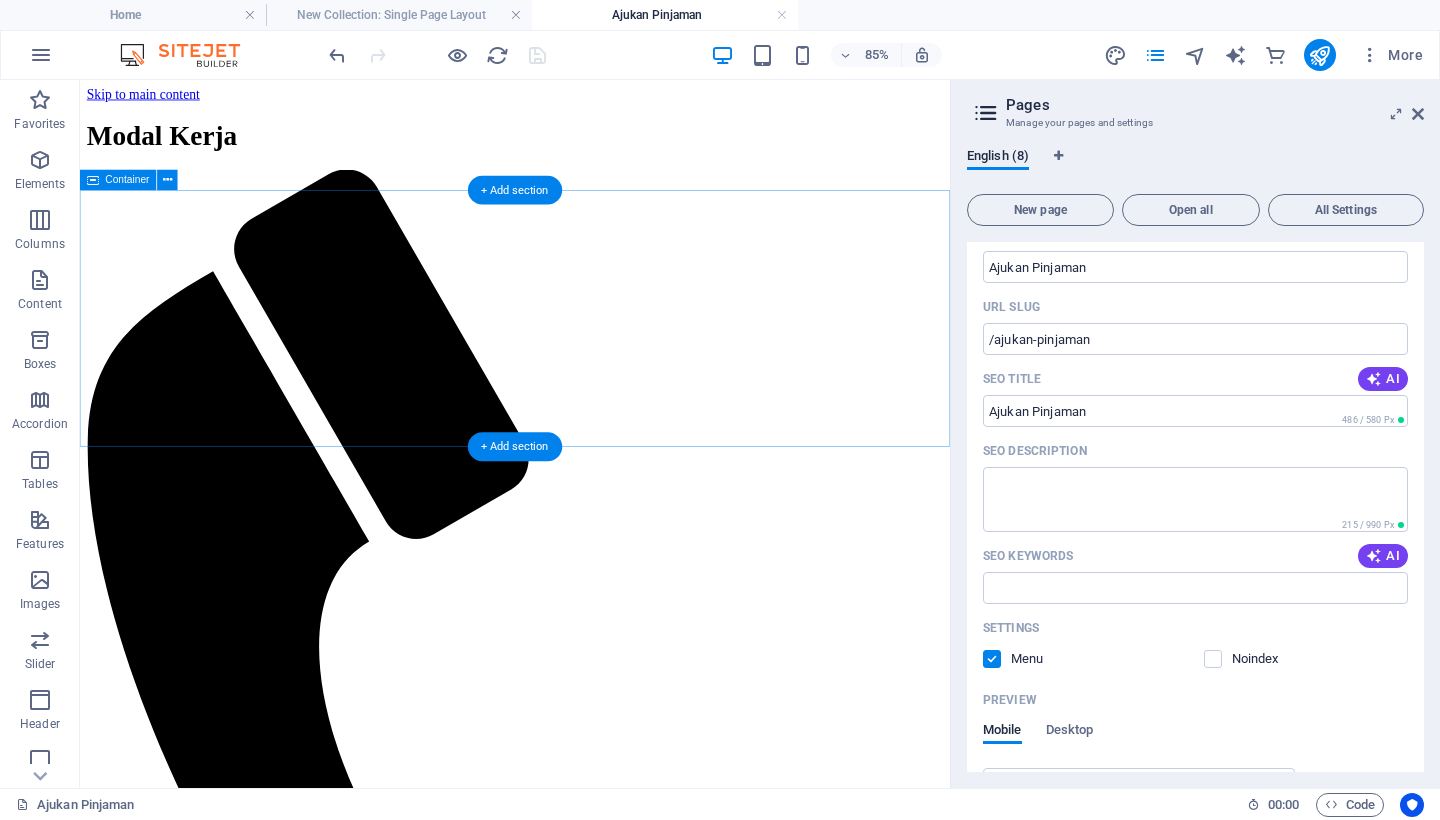 type on "Discover reliable business financing solutions with Modal Kerja. Were committed to helping you achieve your financial goals!" 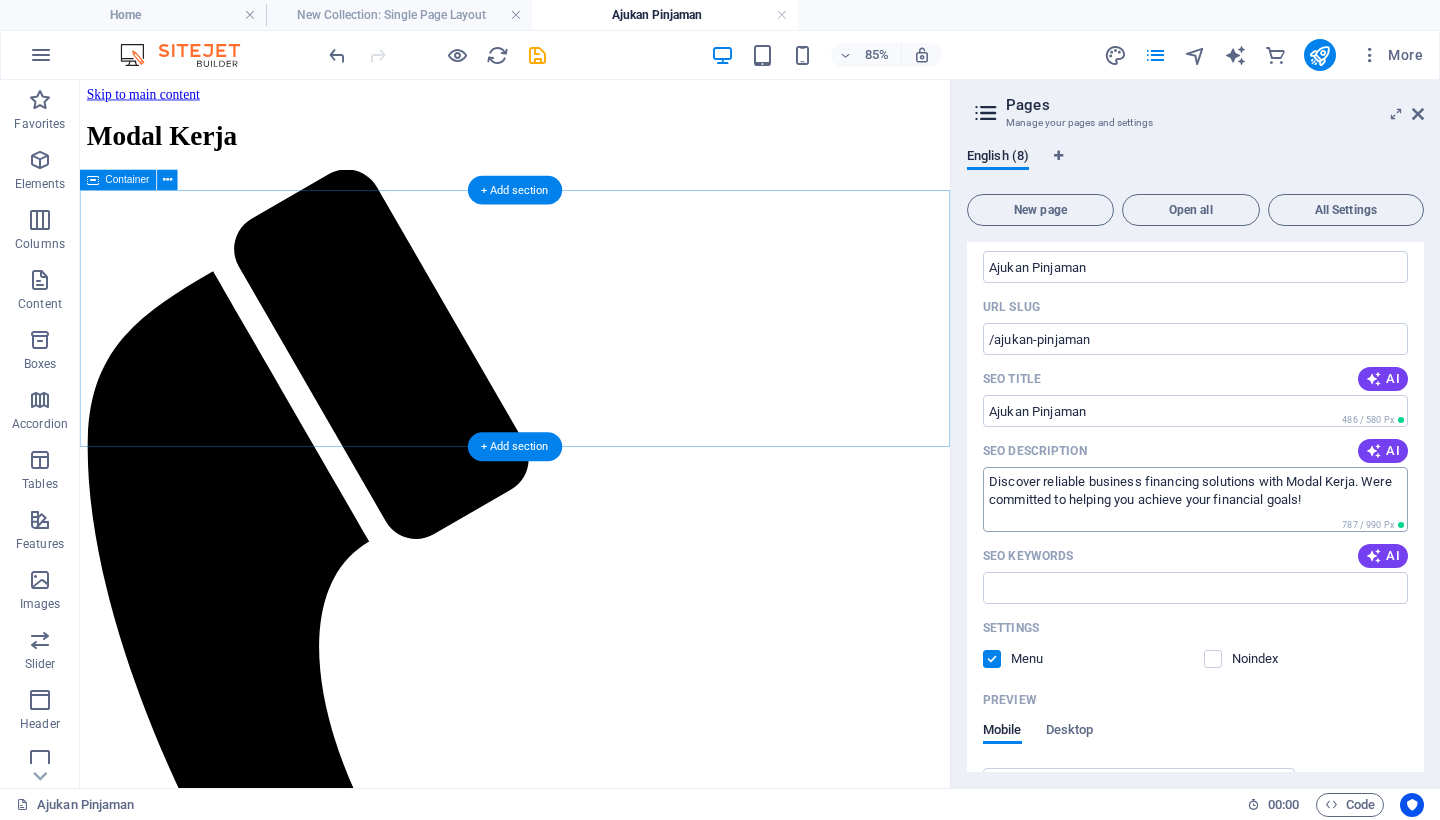click on "Discover reliable business financing solutions with Modal Kerja. Were committed to helping you achieve your financial goals!" at bounding box center [1195, 499] 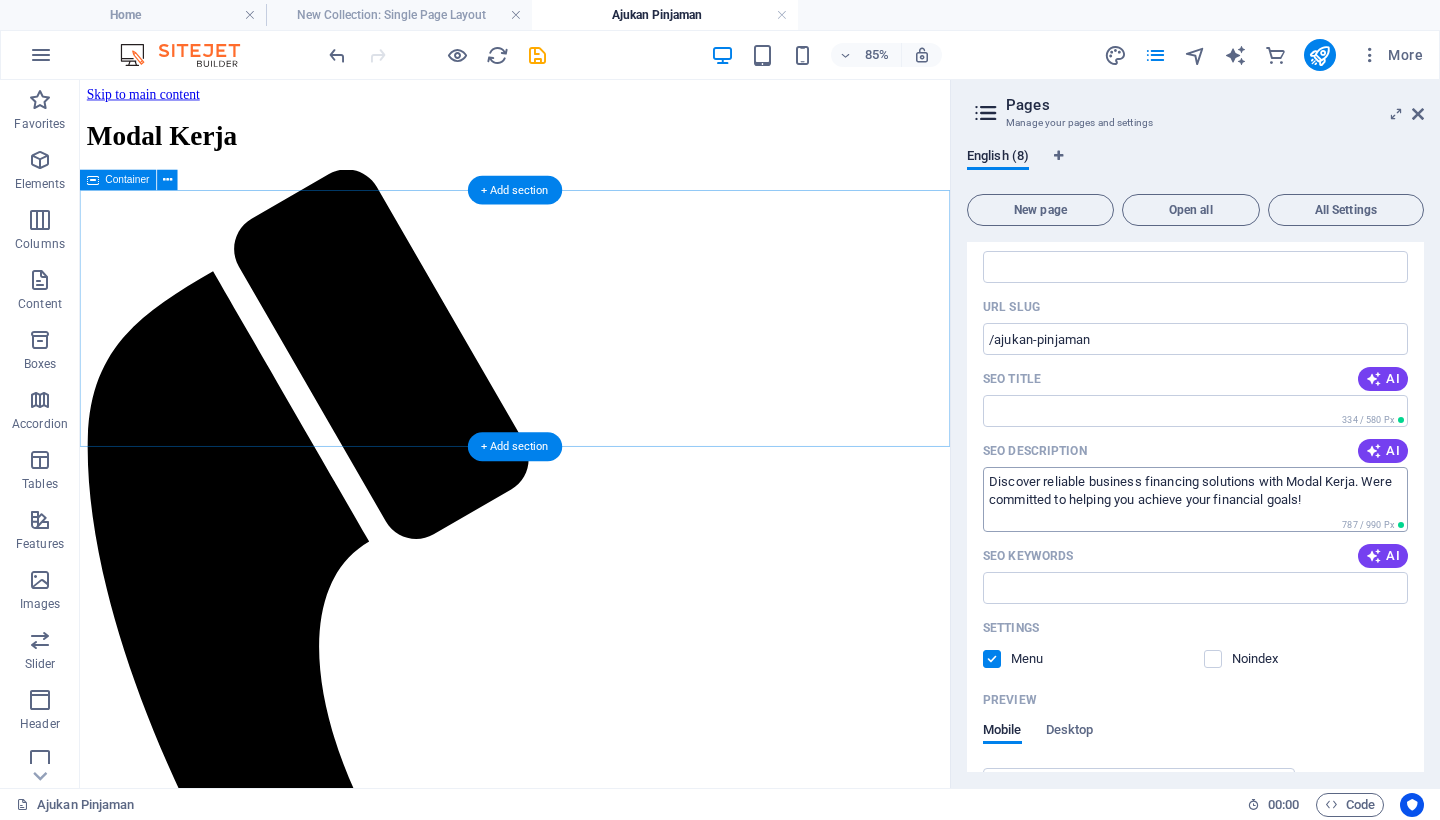type 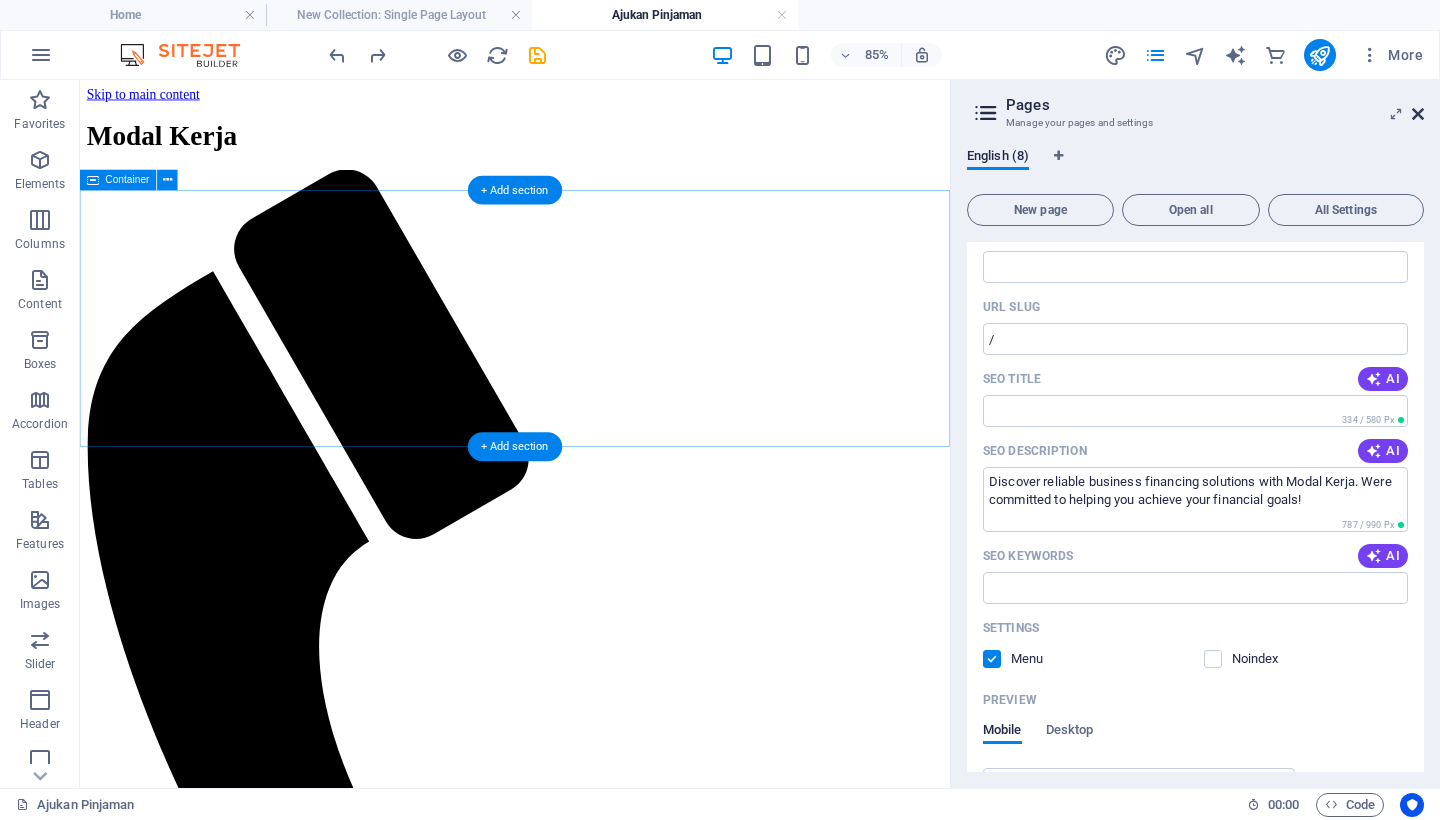 click at bounding box center [1418, 114] 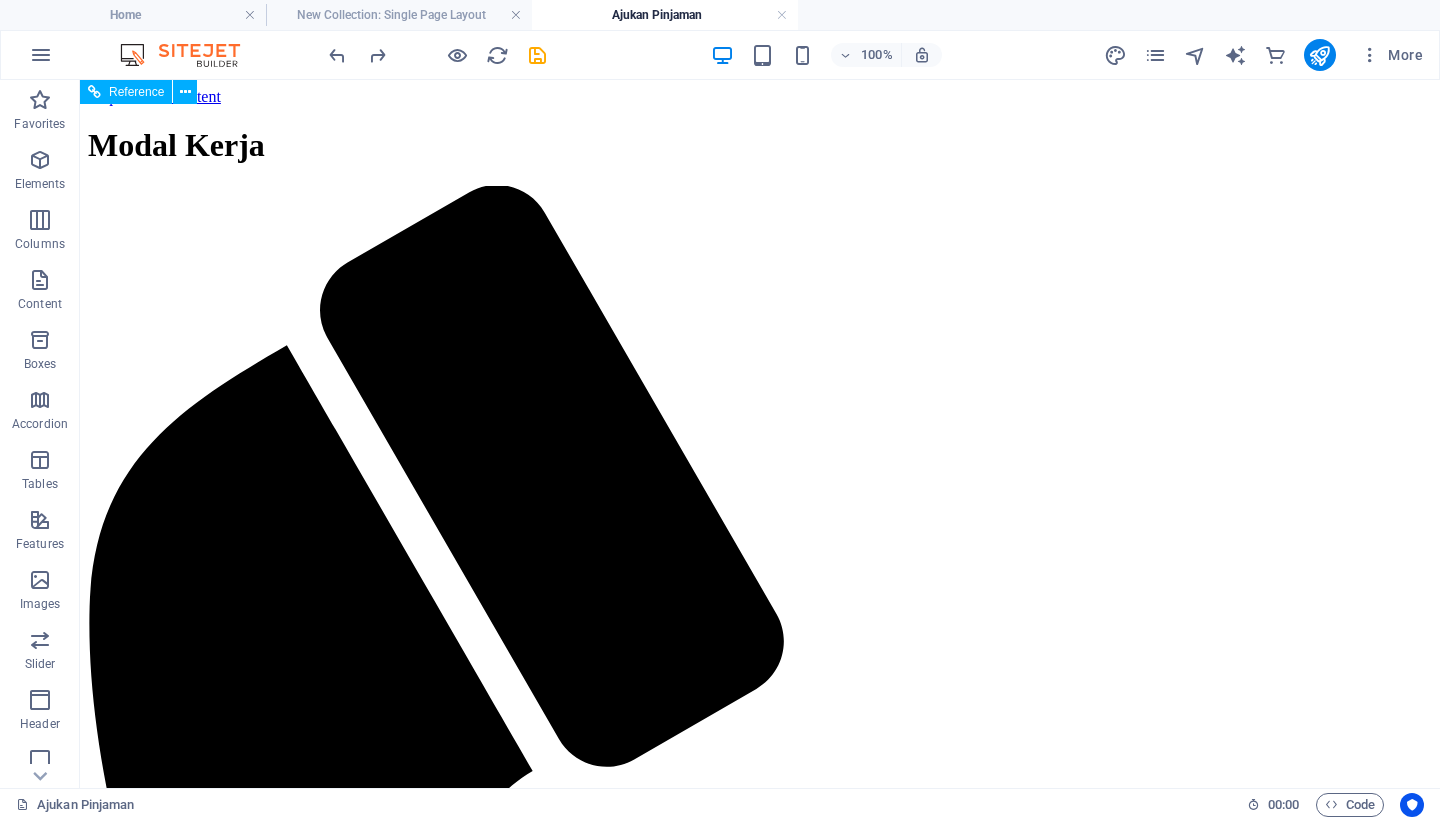 click on "Beranda Tentang Layanan Investors Ajukan Pinjaman Hubungi Kami" at bounding box center (760, 2023) 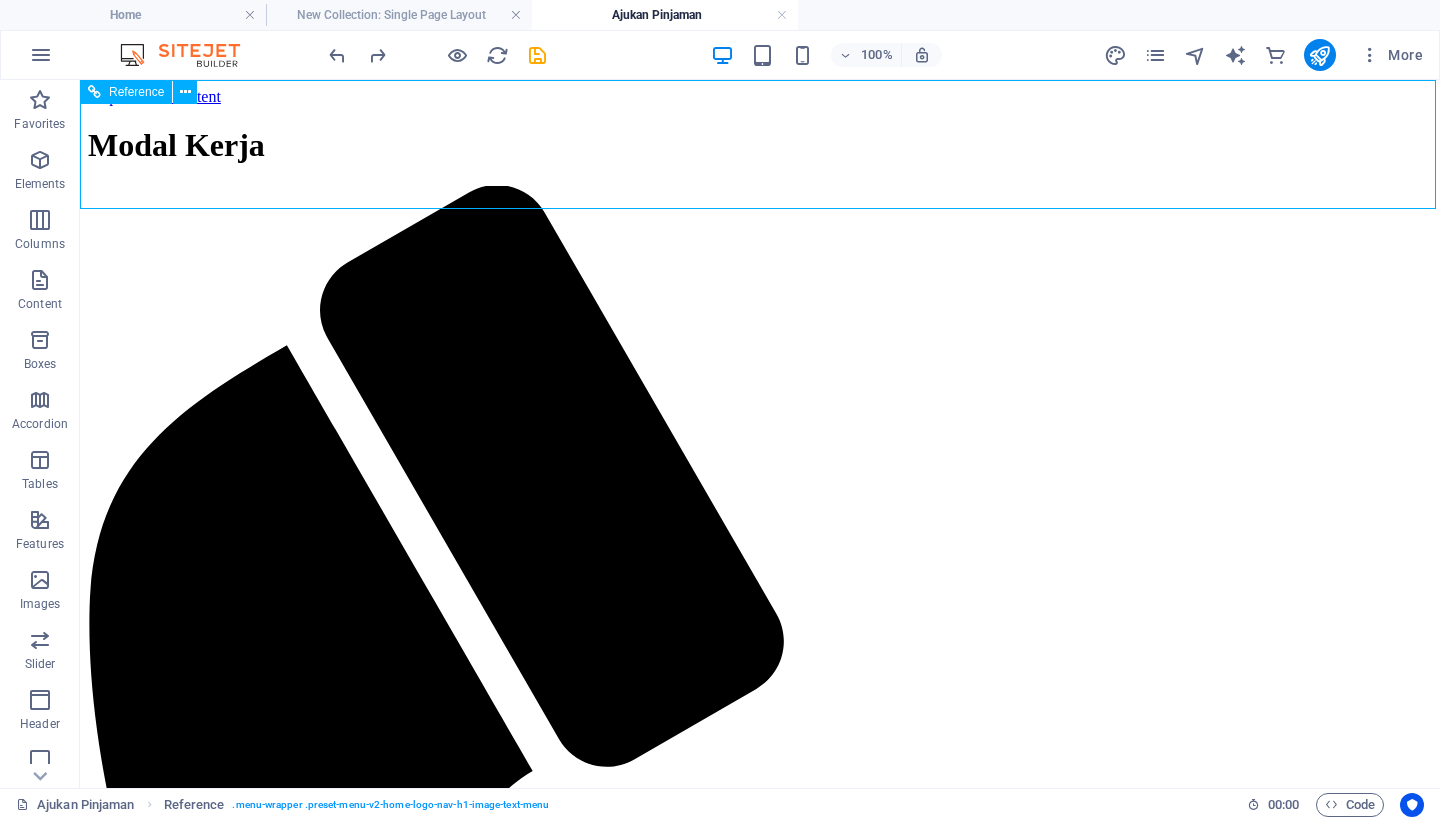 click on "Beranda Tentang Layanan Investors Ajukan Pinjaman Hubungi Kami" at bounding box center [760, 2023] 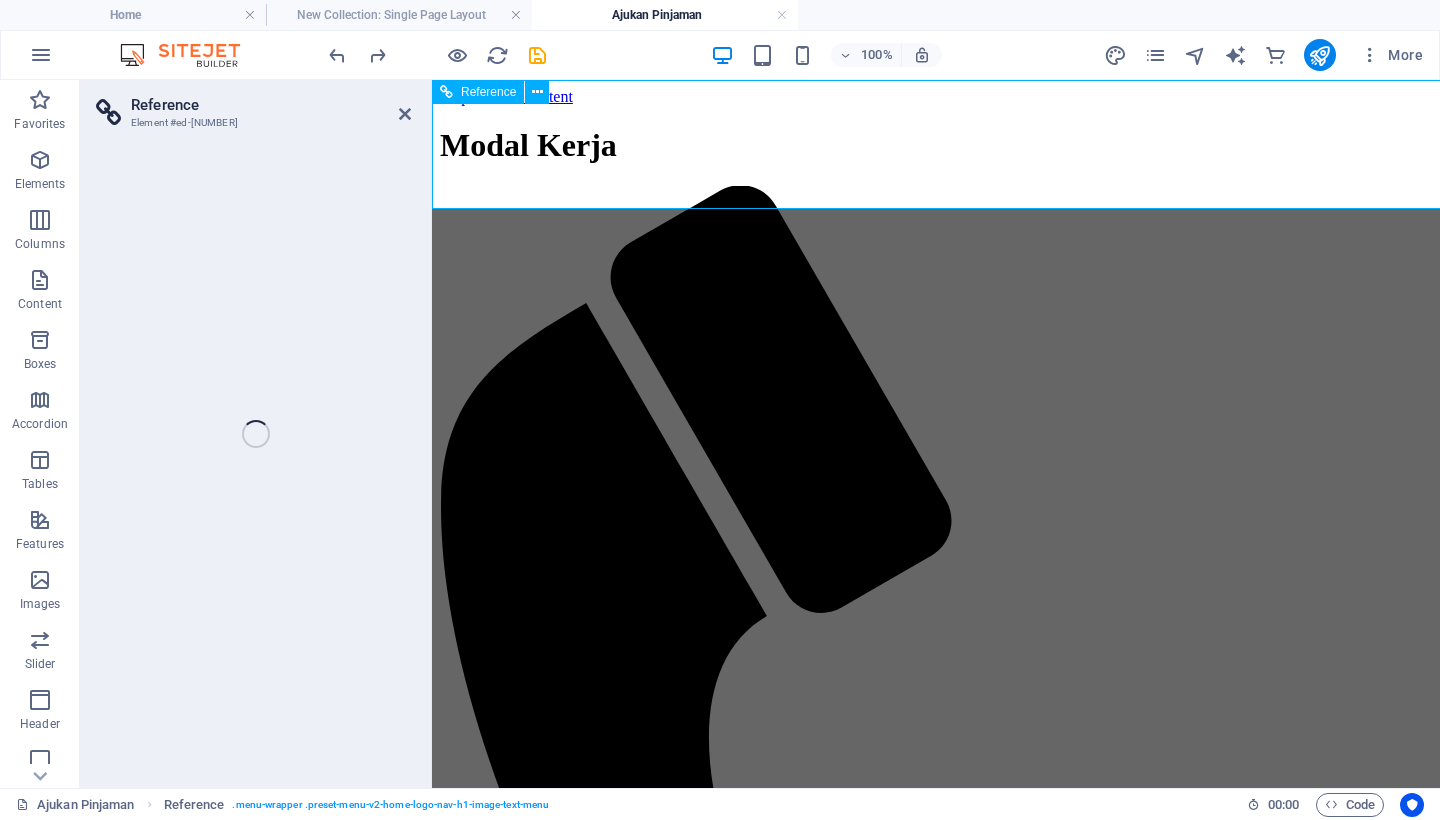 click on "Beranda Tentang Layanan Investors Ajukan Pinjaman Hubungi Kami" at bounding box center (936, 1556) 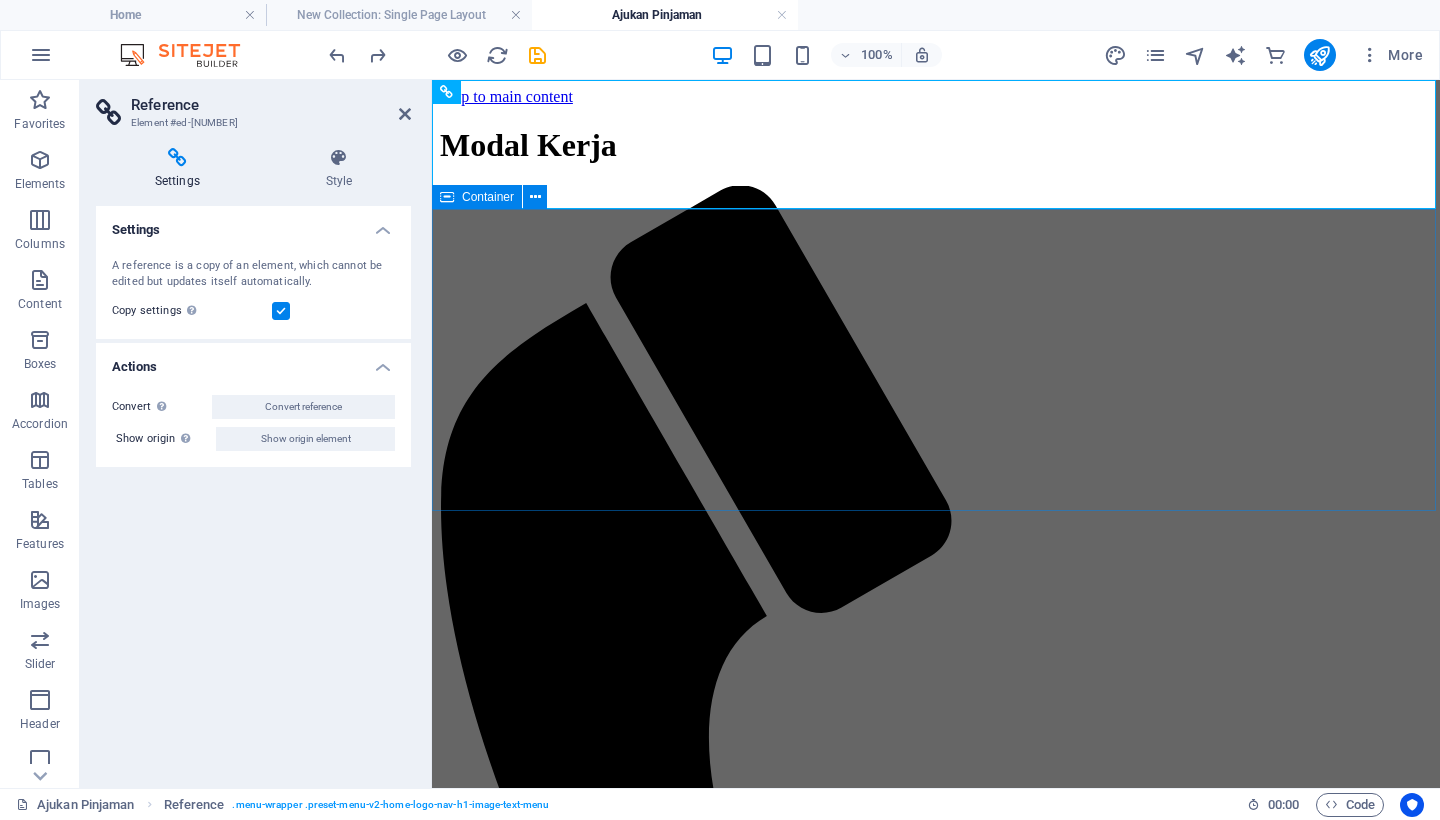 click on "Drop content here or  Add elements  Paste clipboard" at bounding box center [936, 1697] 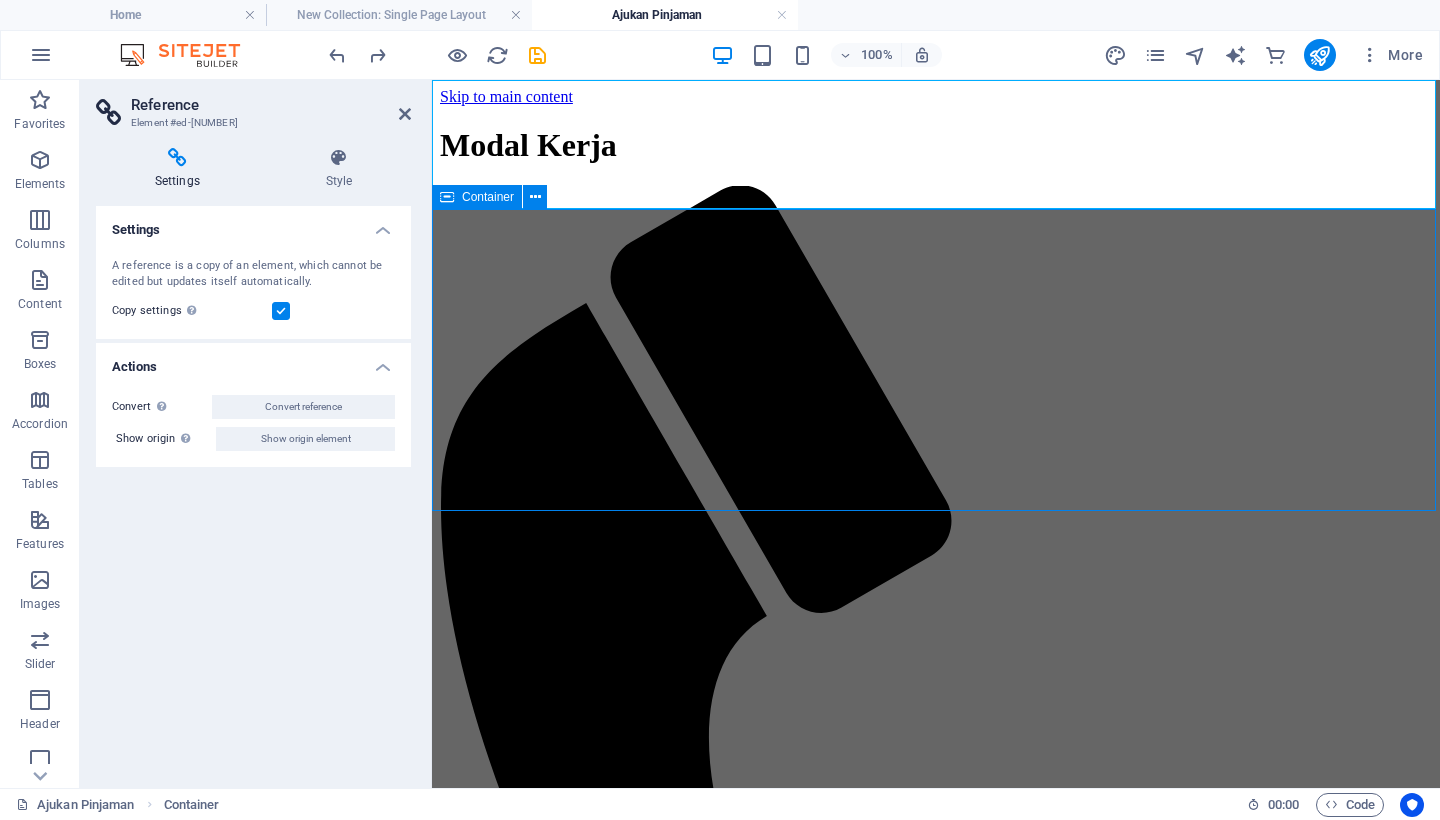 click on "Drop content here or  Add elements  Paste clipboard" at bounding box center [936, 1697] 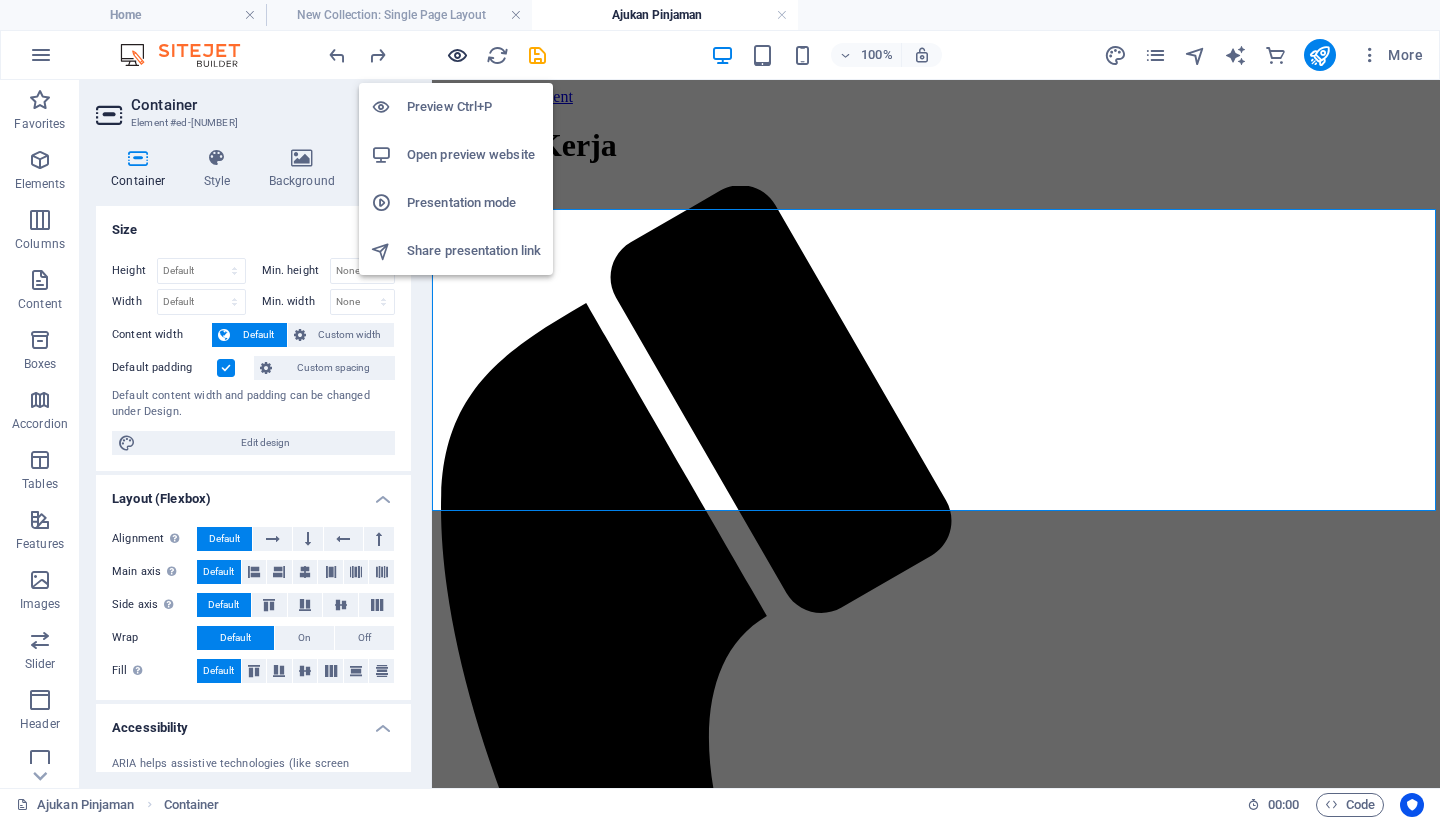 click at bounding box center [457, 55] 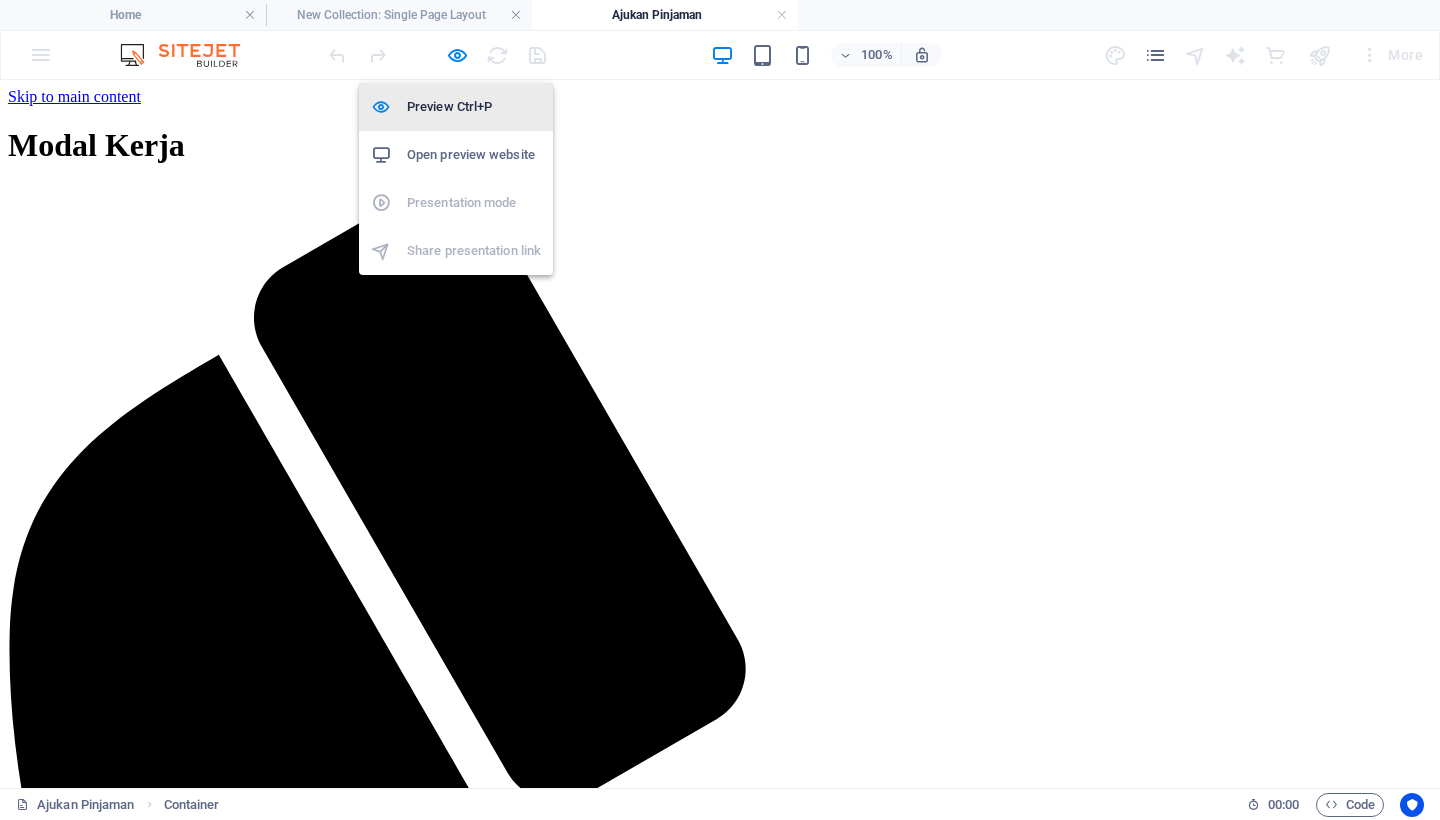 click on "Preview Ctrl+P" at bounding box center [474, 107] 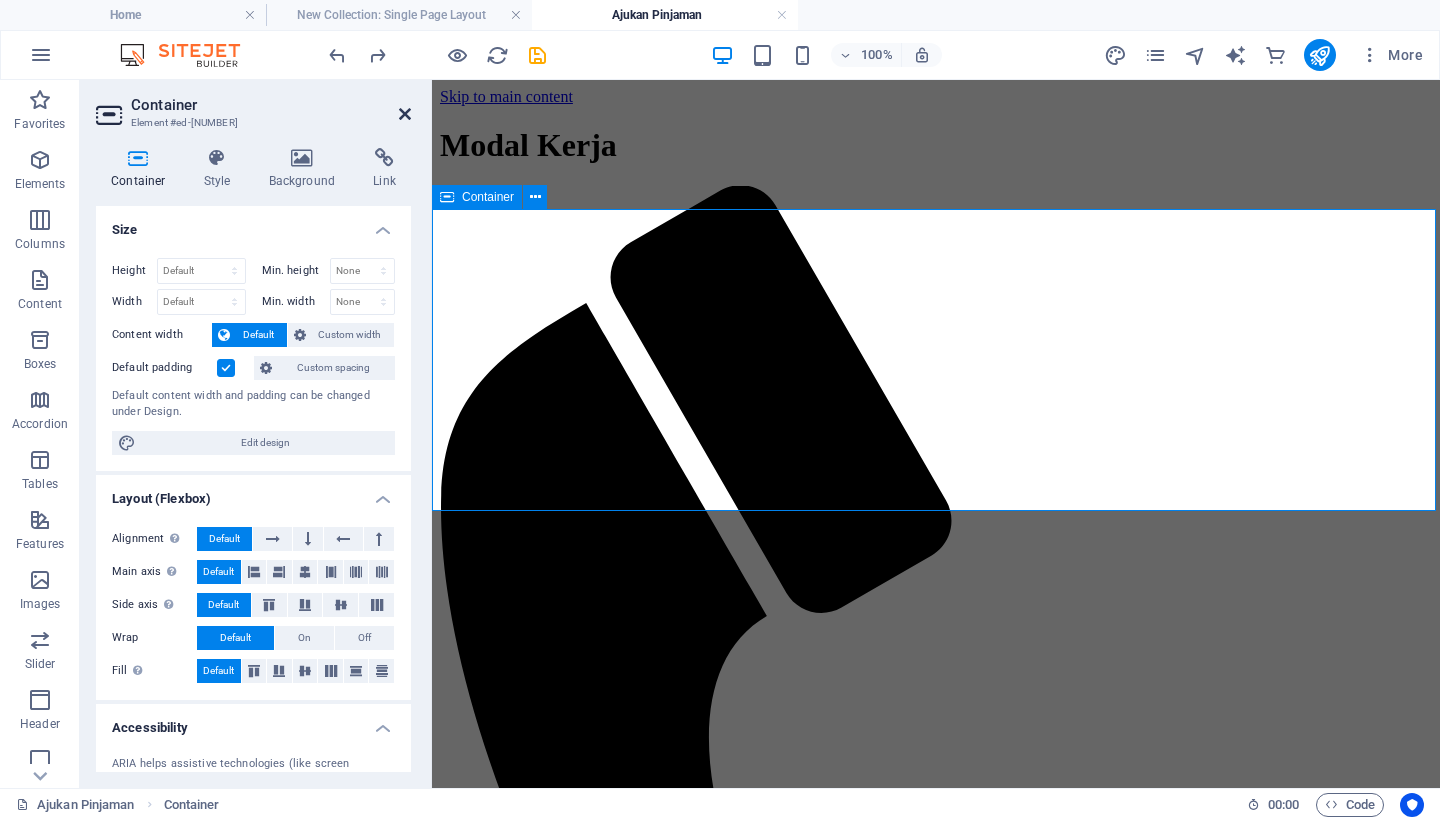 scroll, scrollTop: 0, scrollLeft: 0, axis: both 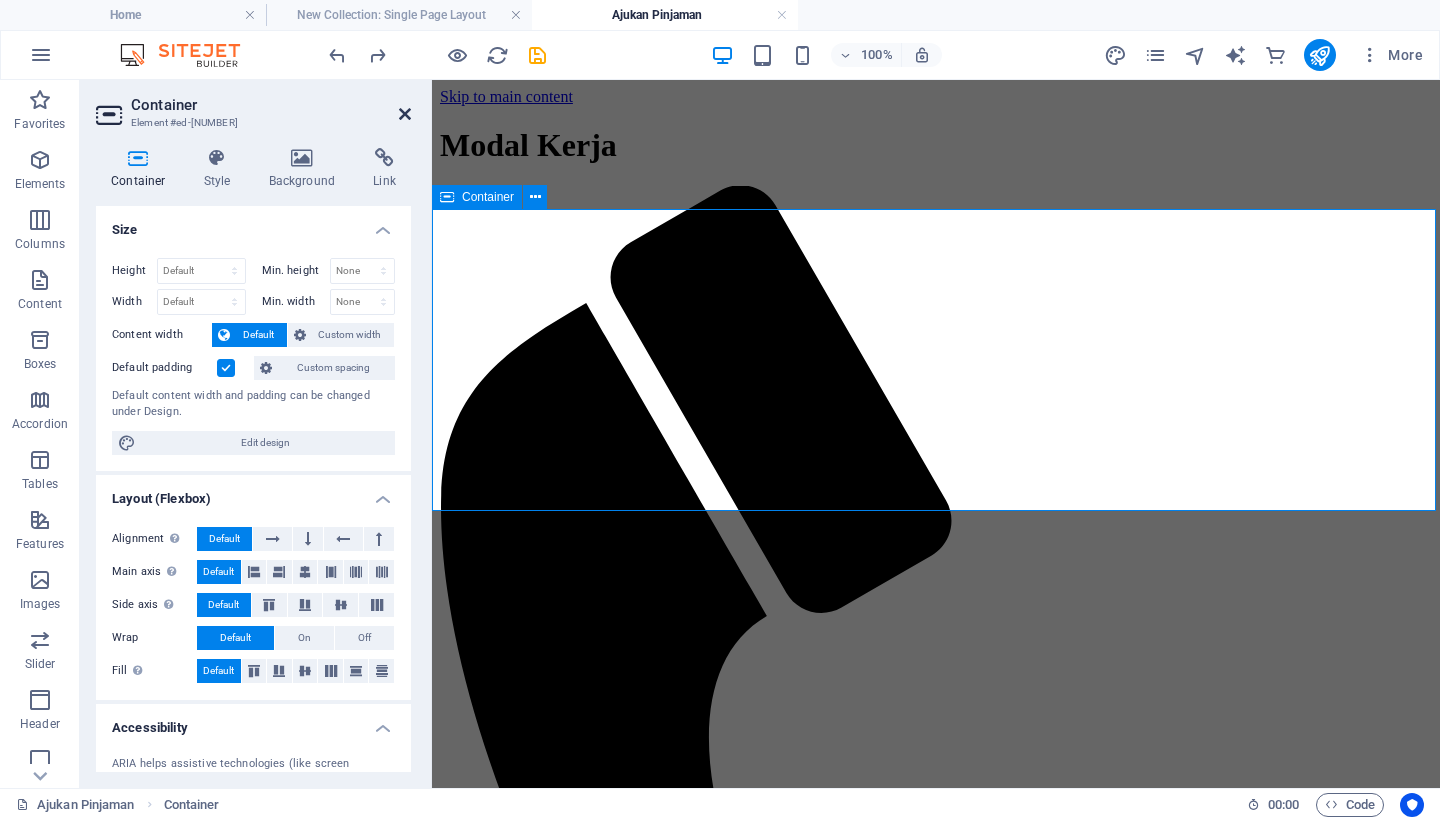 click at bounding box center (405, 114) 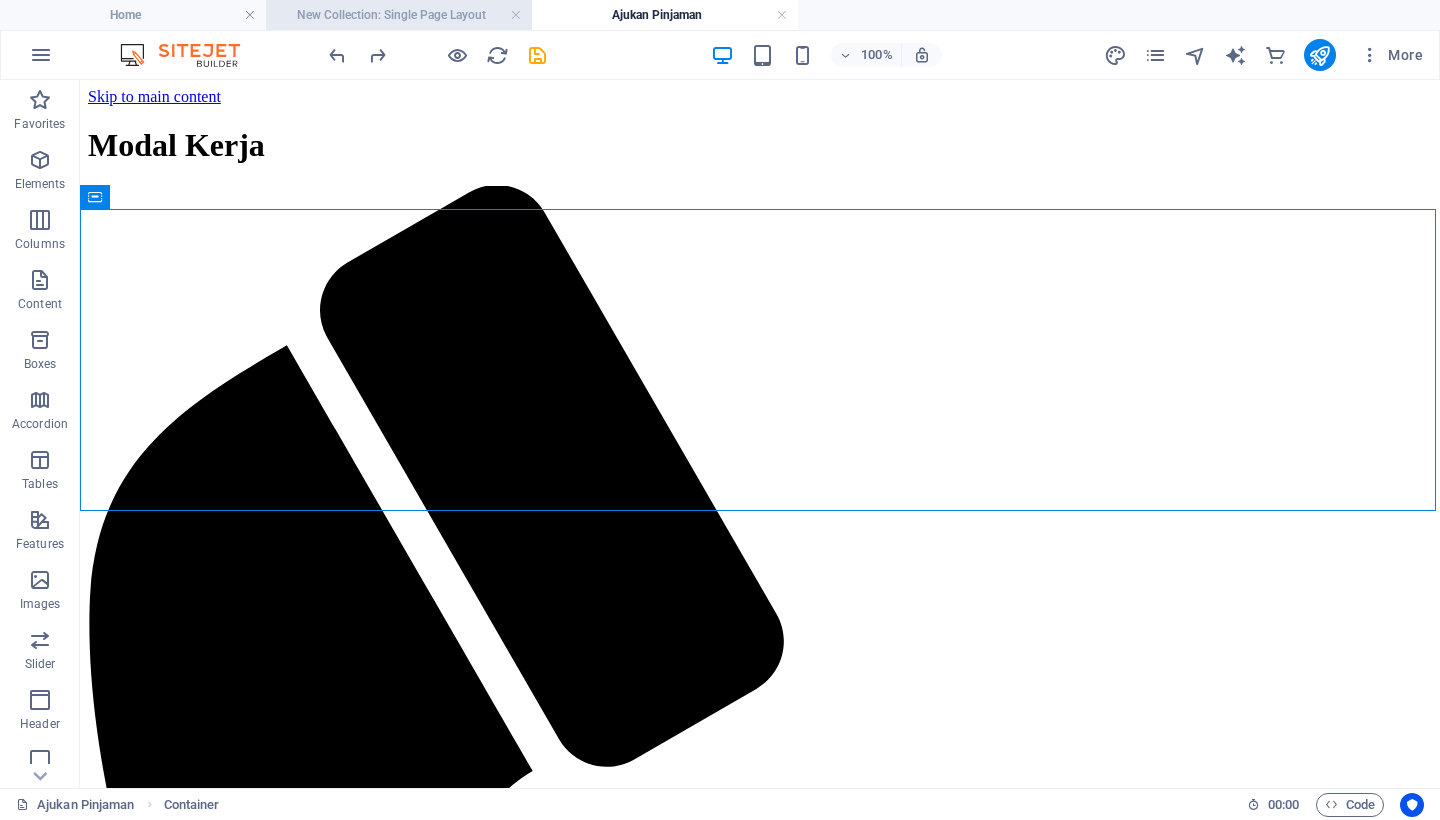 click on "New Collection: Single Page Layout" at bounding box center [399, 15] 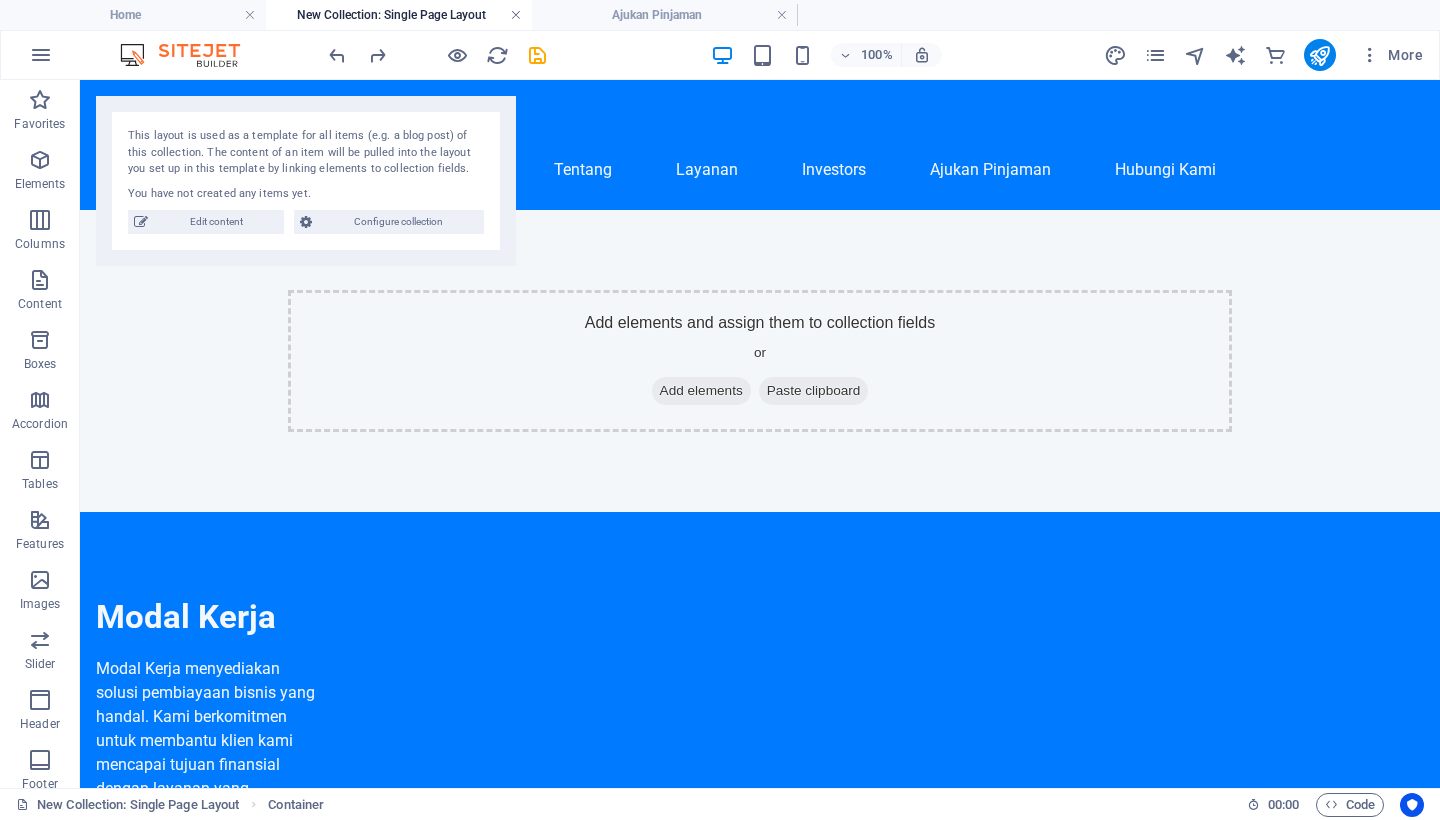 click at bounding box center [516, 15] 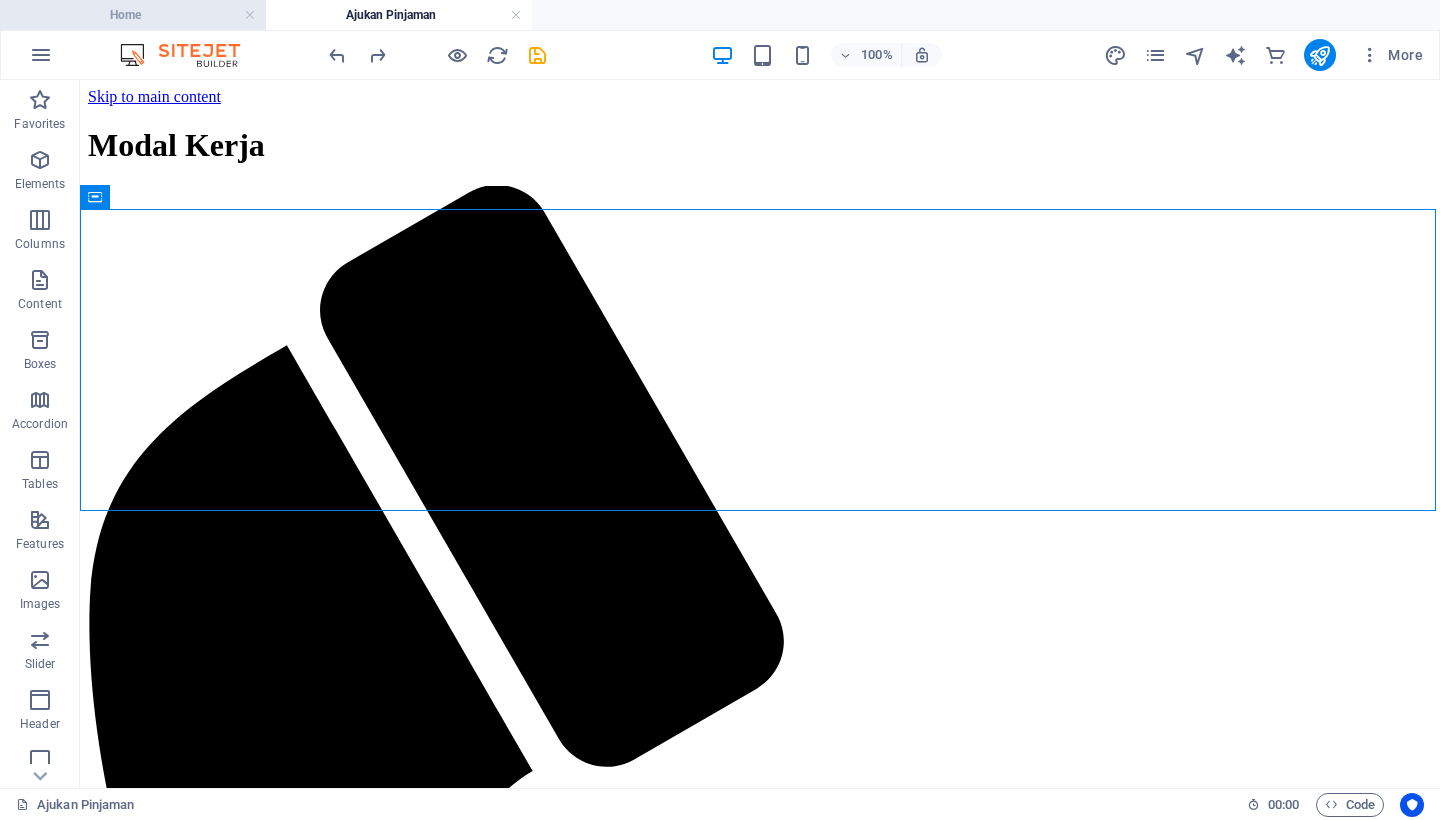 click on "Home" at bounding box center (133, 15) 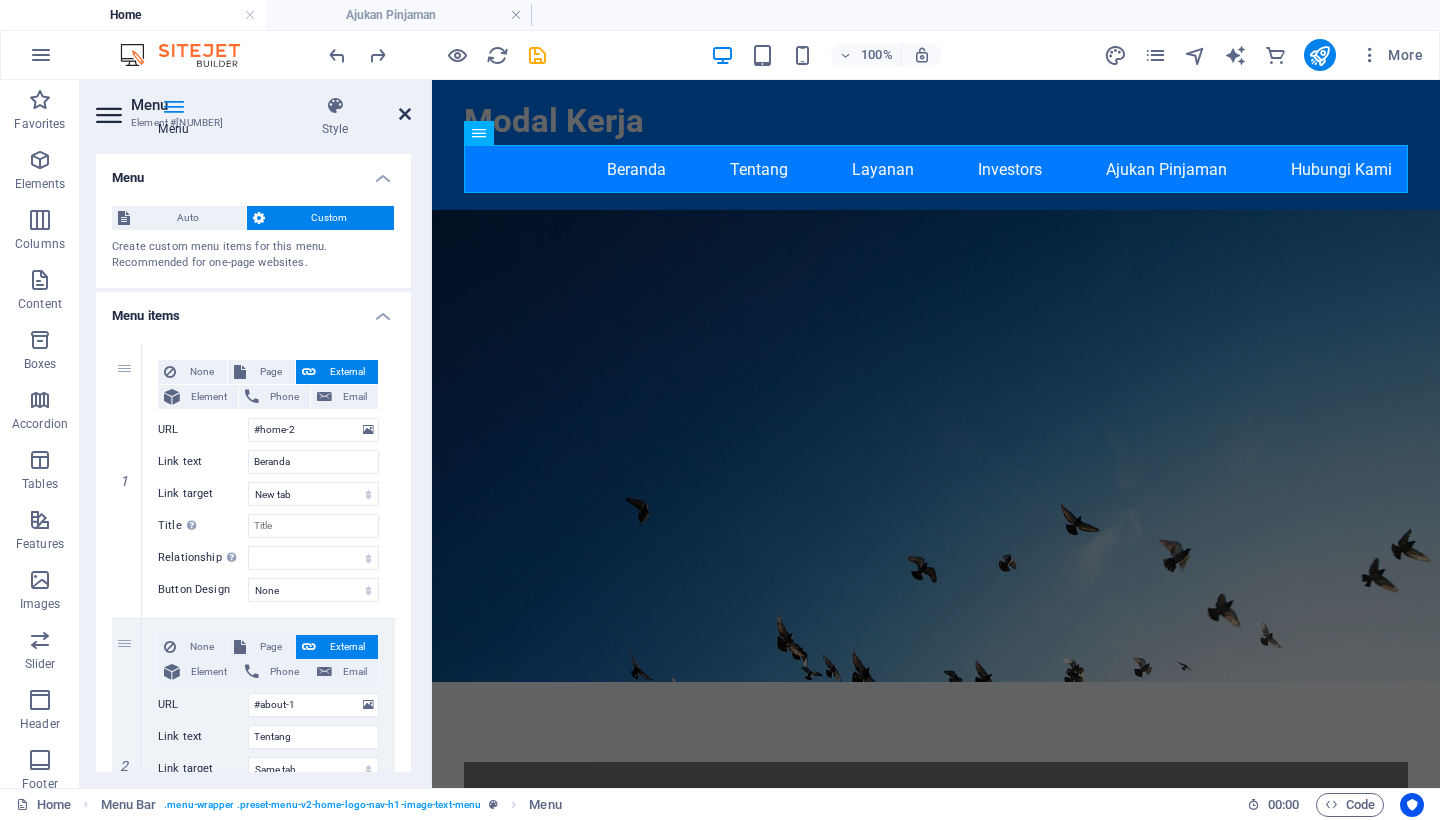 click at bounding box center (405, 114) 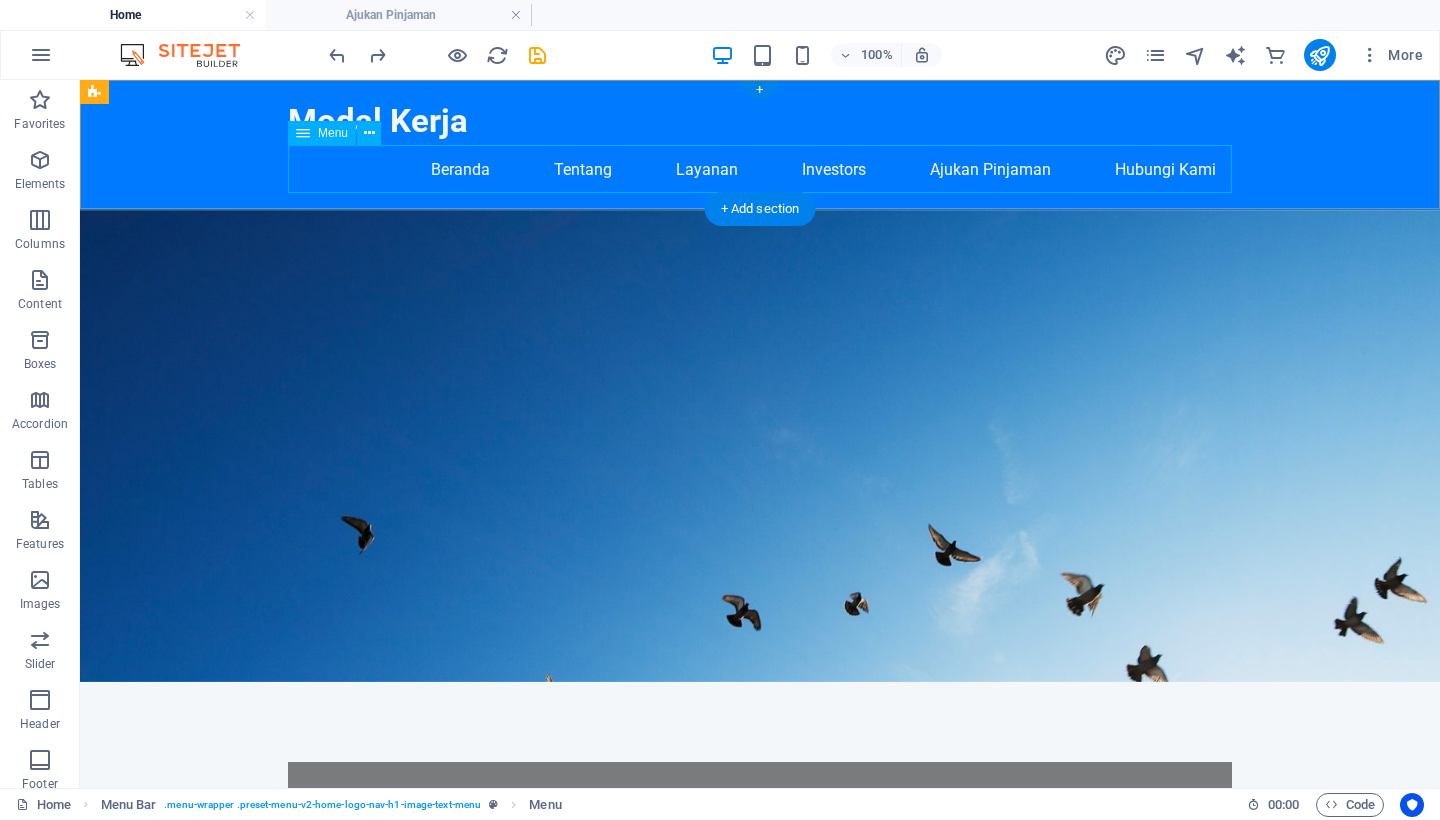 click on "Beranda Tentang Layanan Investors Ajukan Pinjaman Hubungi Kami" at bounding box center (760, 170) 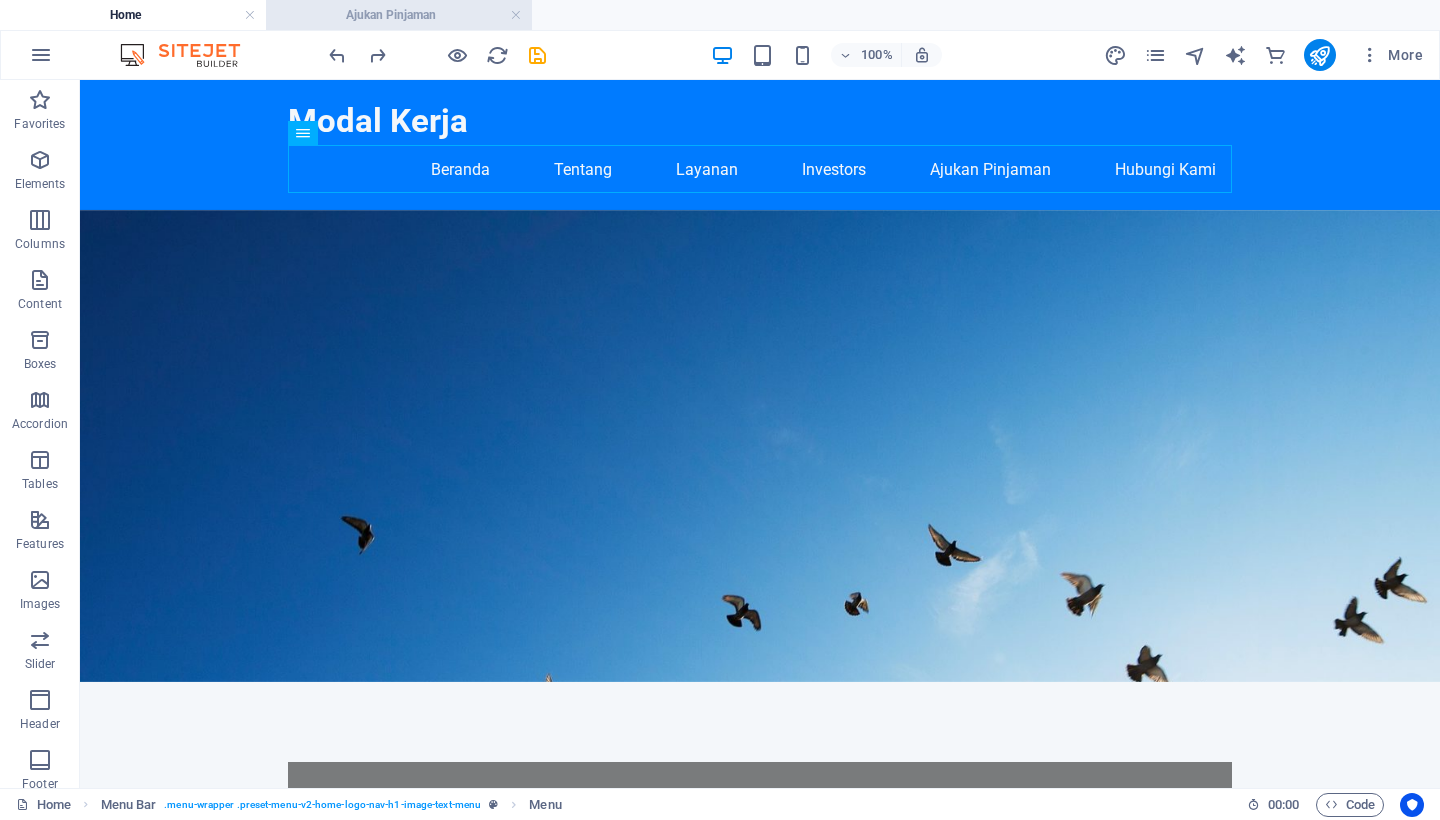 click on "Ajukan Pinjaman" at bounding box center [399, 15] 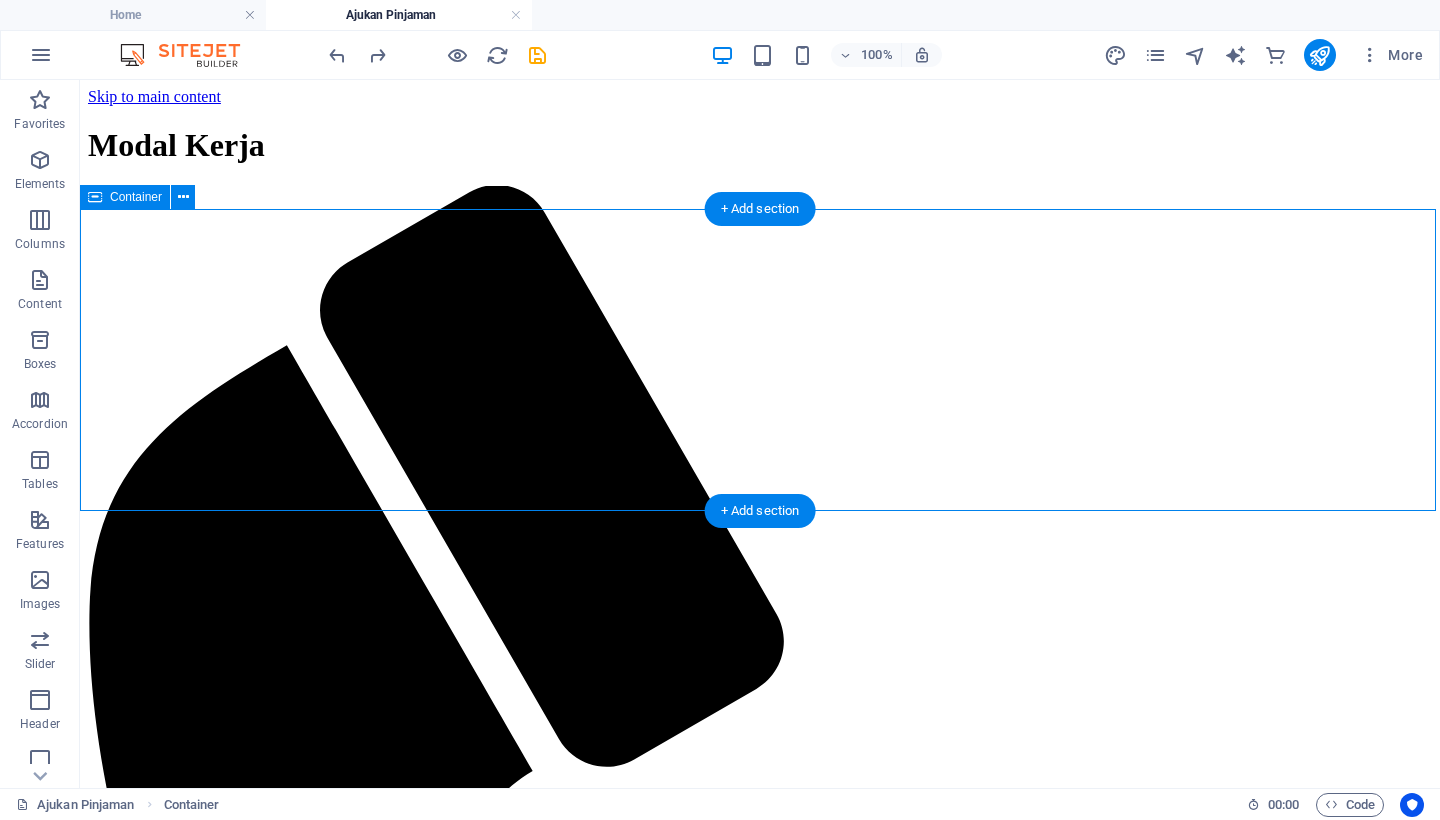 click on "Add elements" at bounding box center [701, 2194] 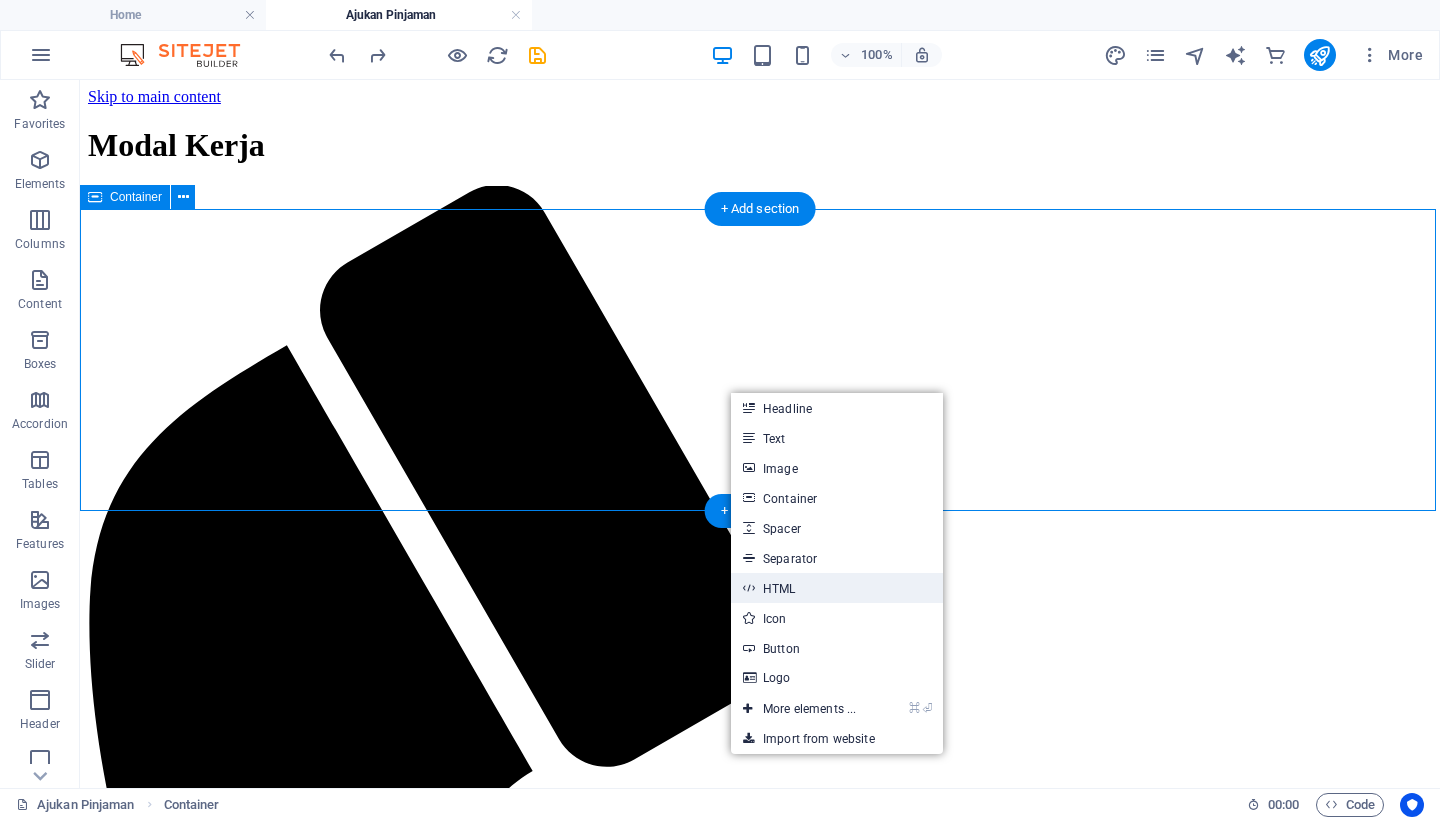 click on "HTML" at bounding box center (837, 588) 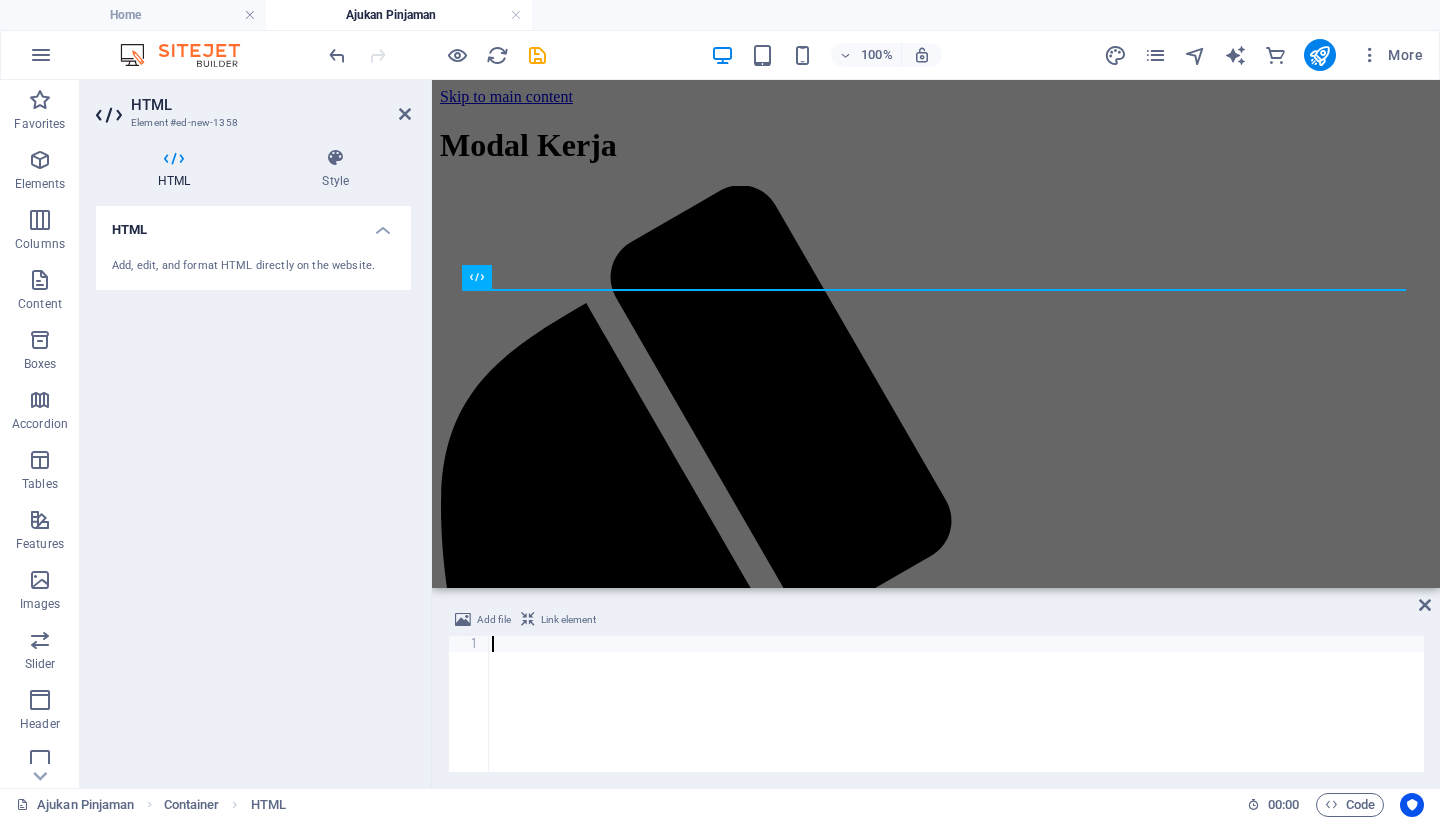 type on "const use" 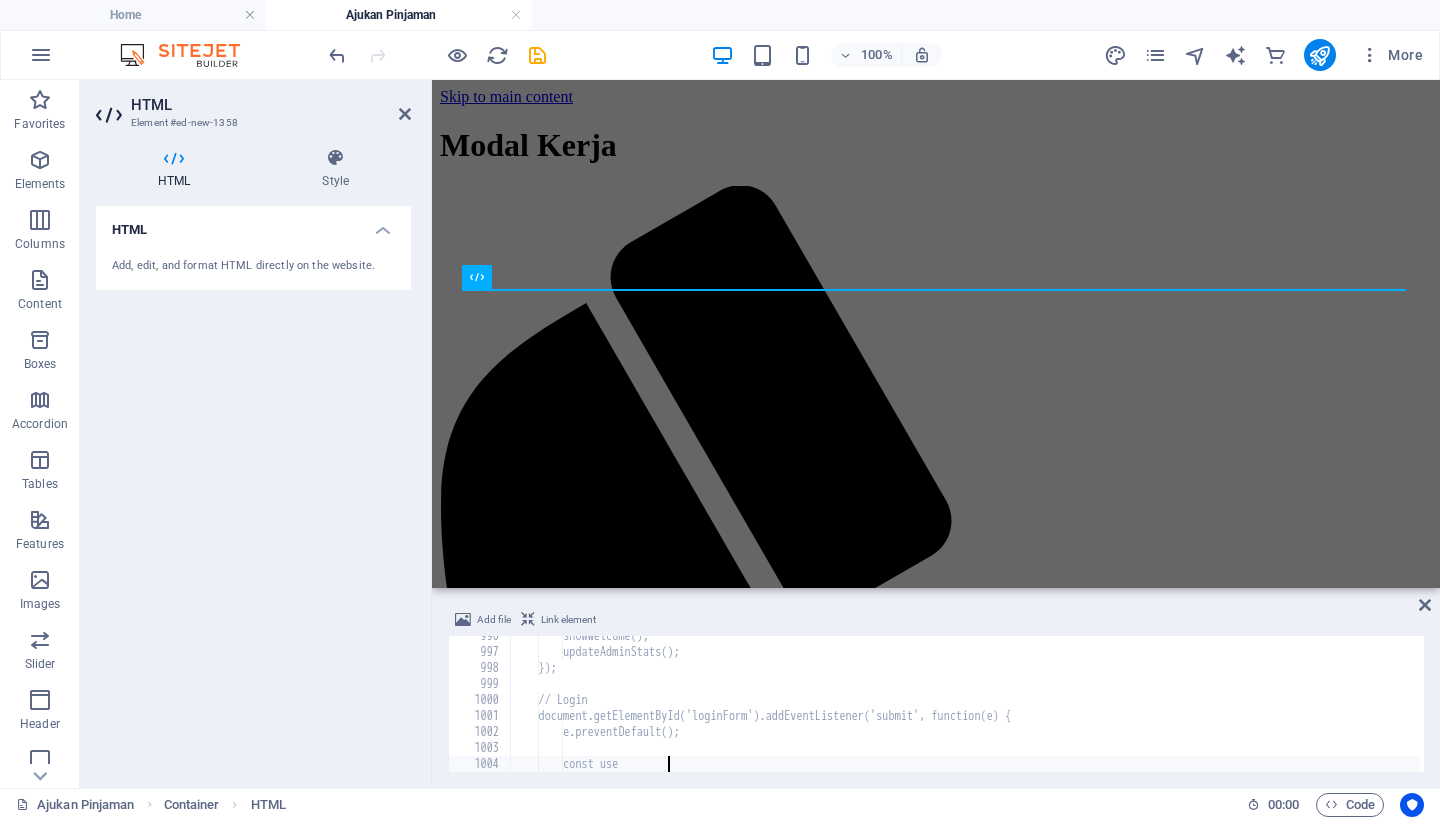 scroll, scrollTop: 15928, scrollLeft: 0, axis: vertical 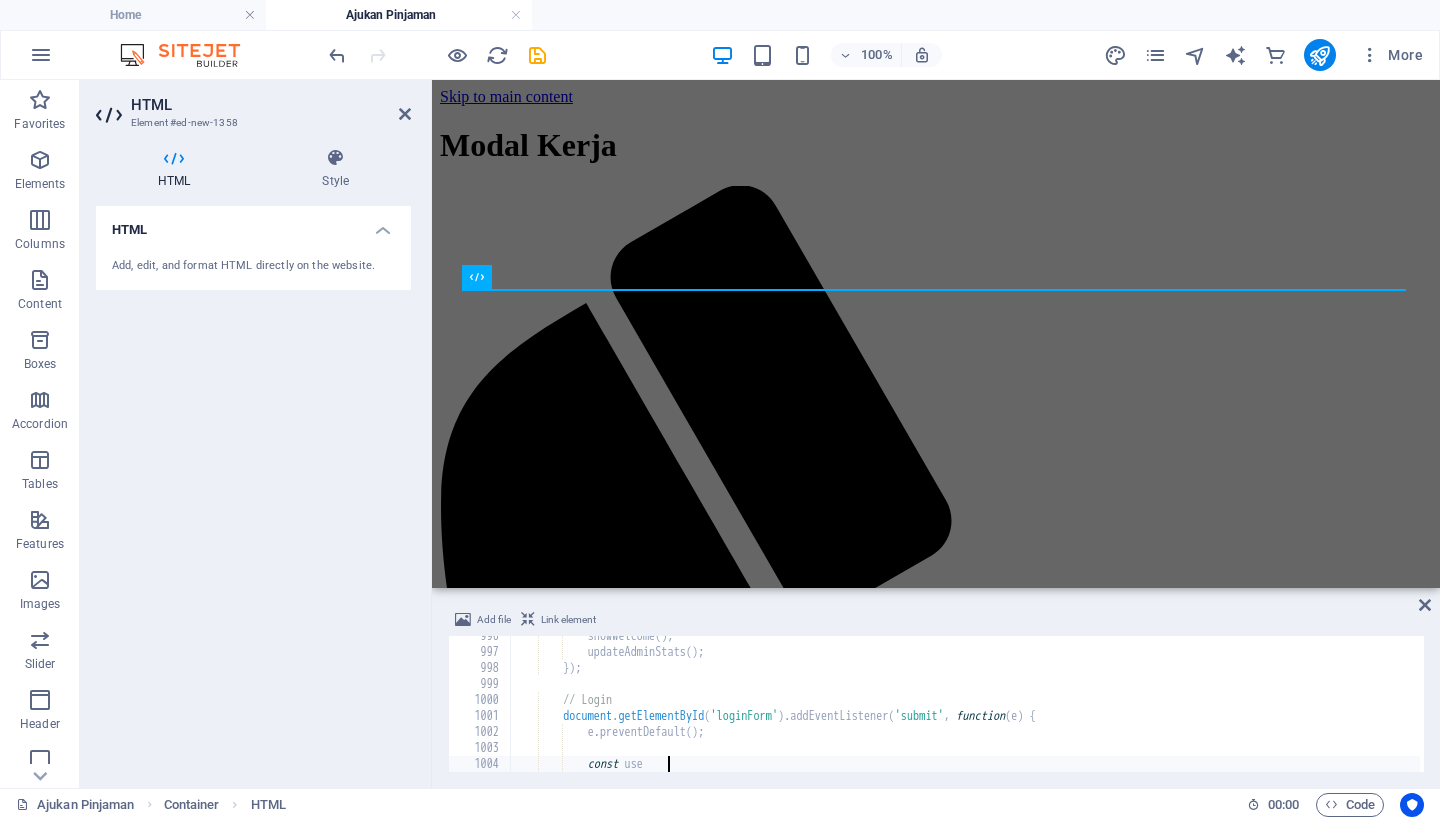 click on "HTML Add, edit, and format HTML directly on the website." at bounding box center [253, 489] 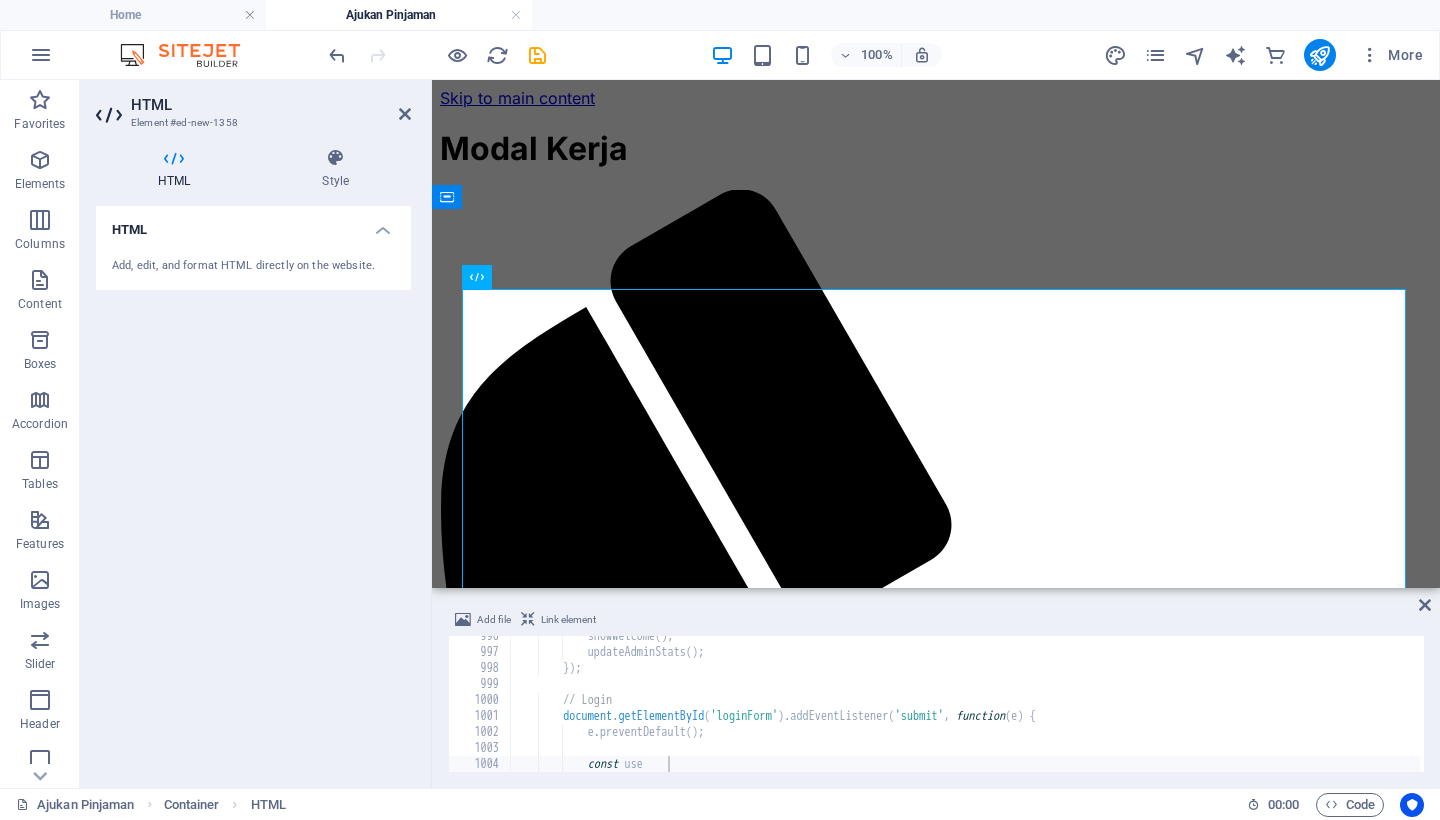 click on "HTML Add, edit, and format HTML directly on the website." at bounding box center [253, 489] 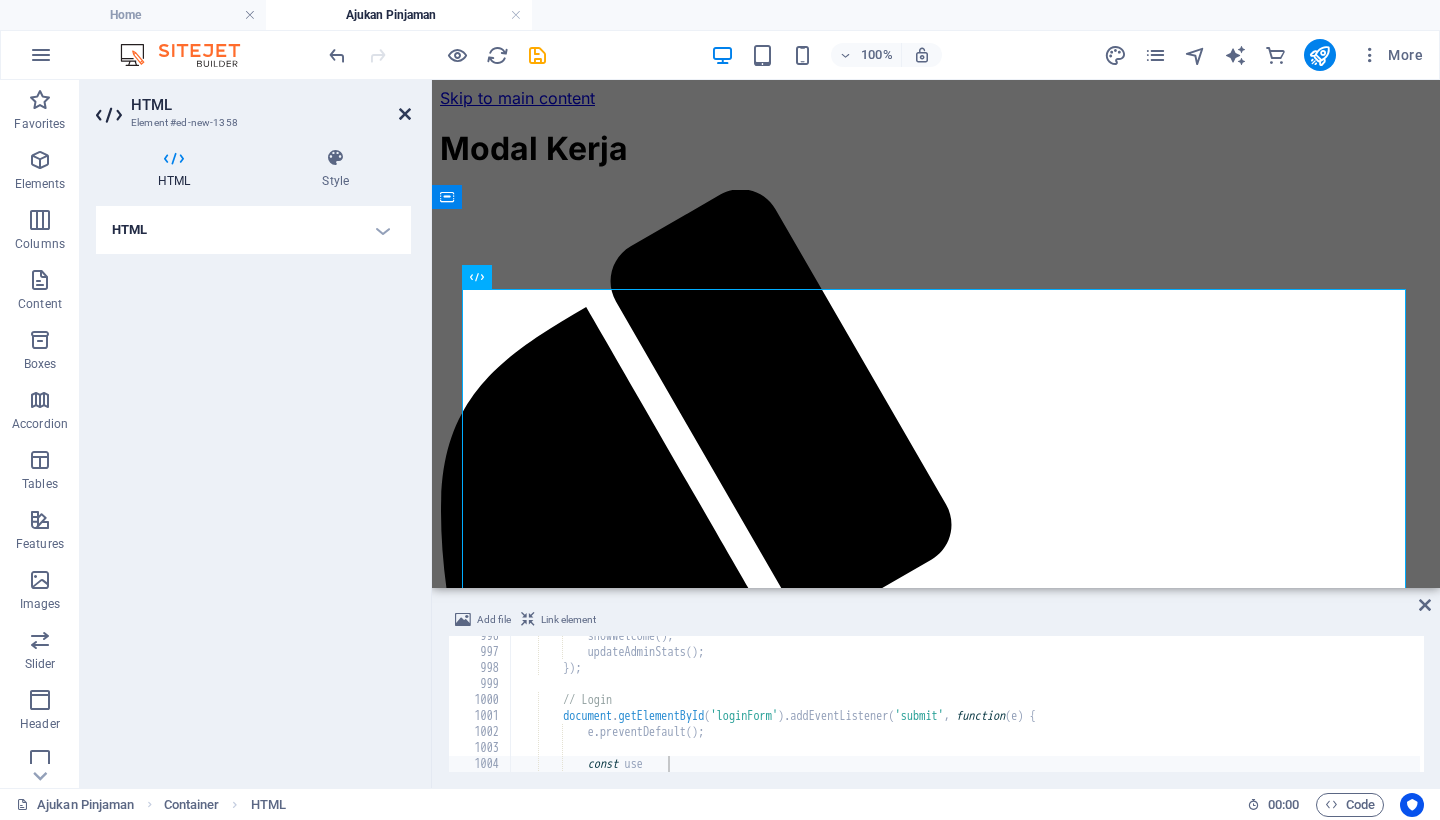 click at bounding box center (405, 114) 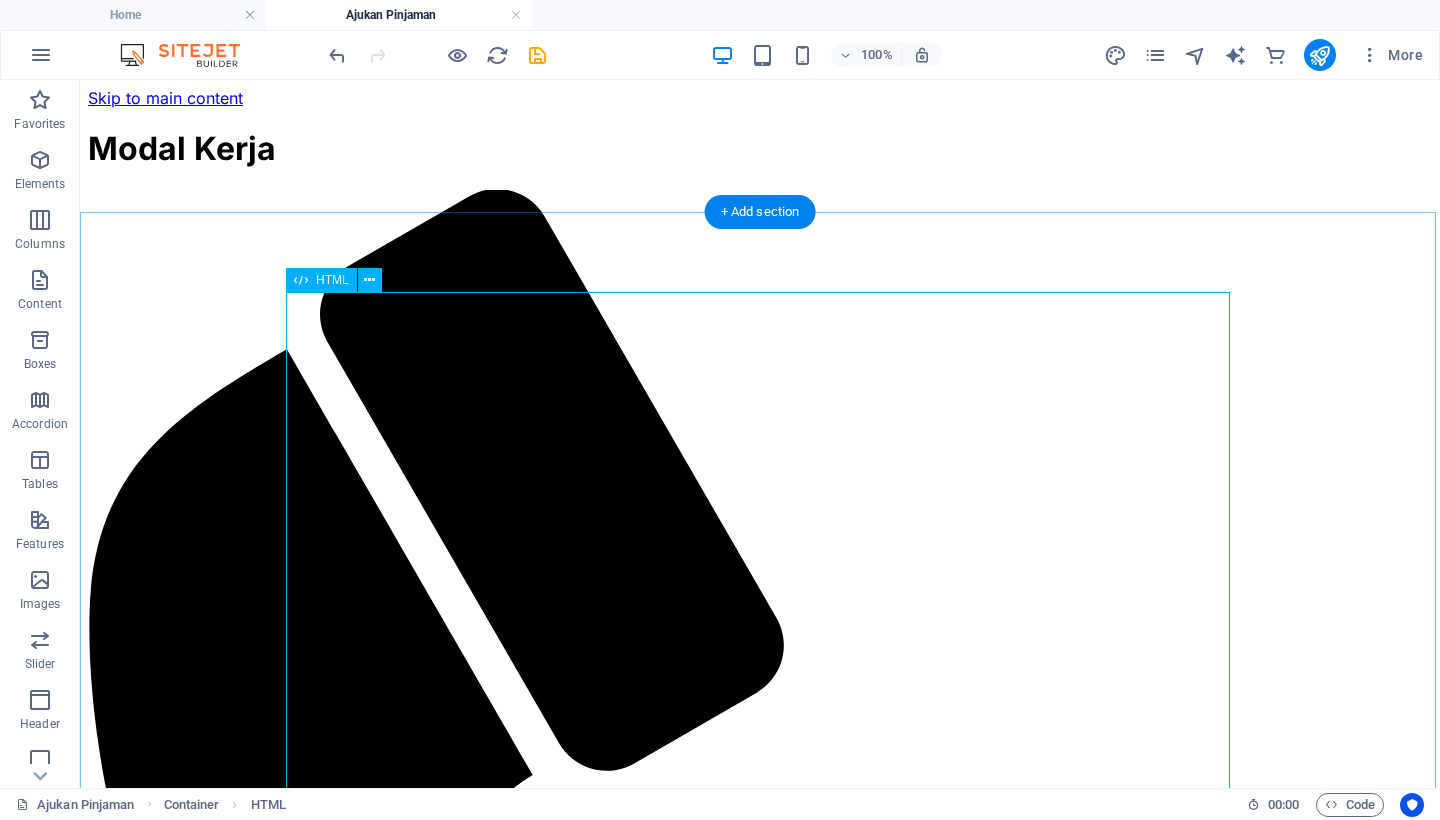 scroll, scrollTop: 0, scrollLeft: 0, axis: both 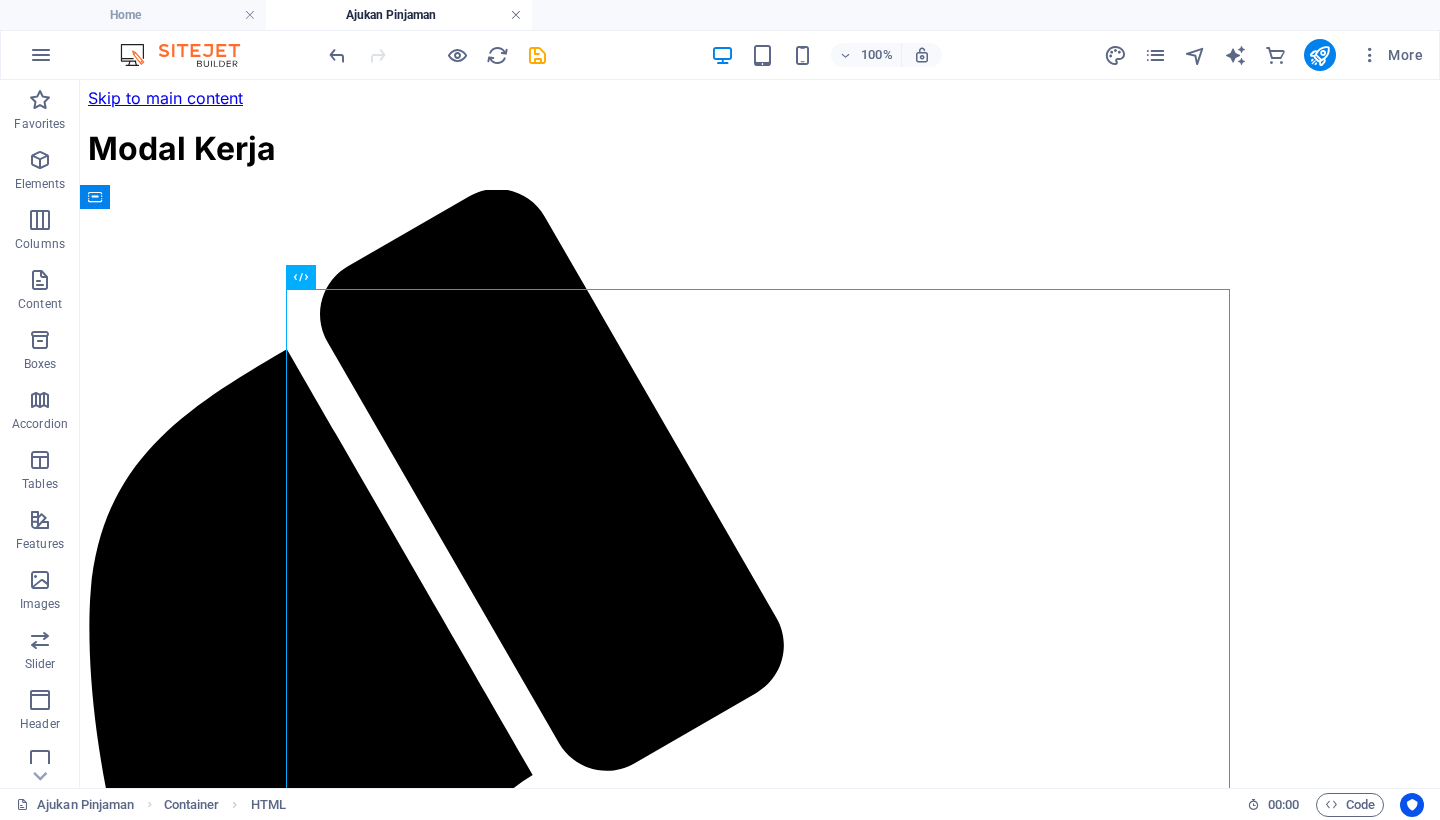 click at bounding box center (516, 15) 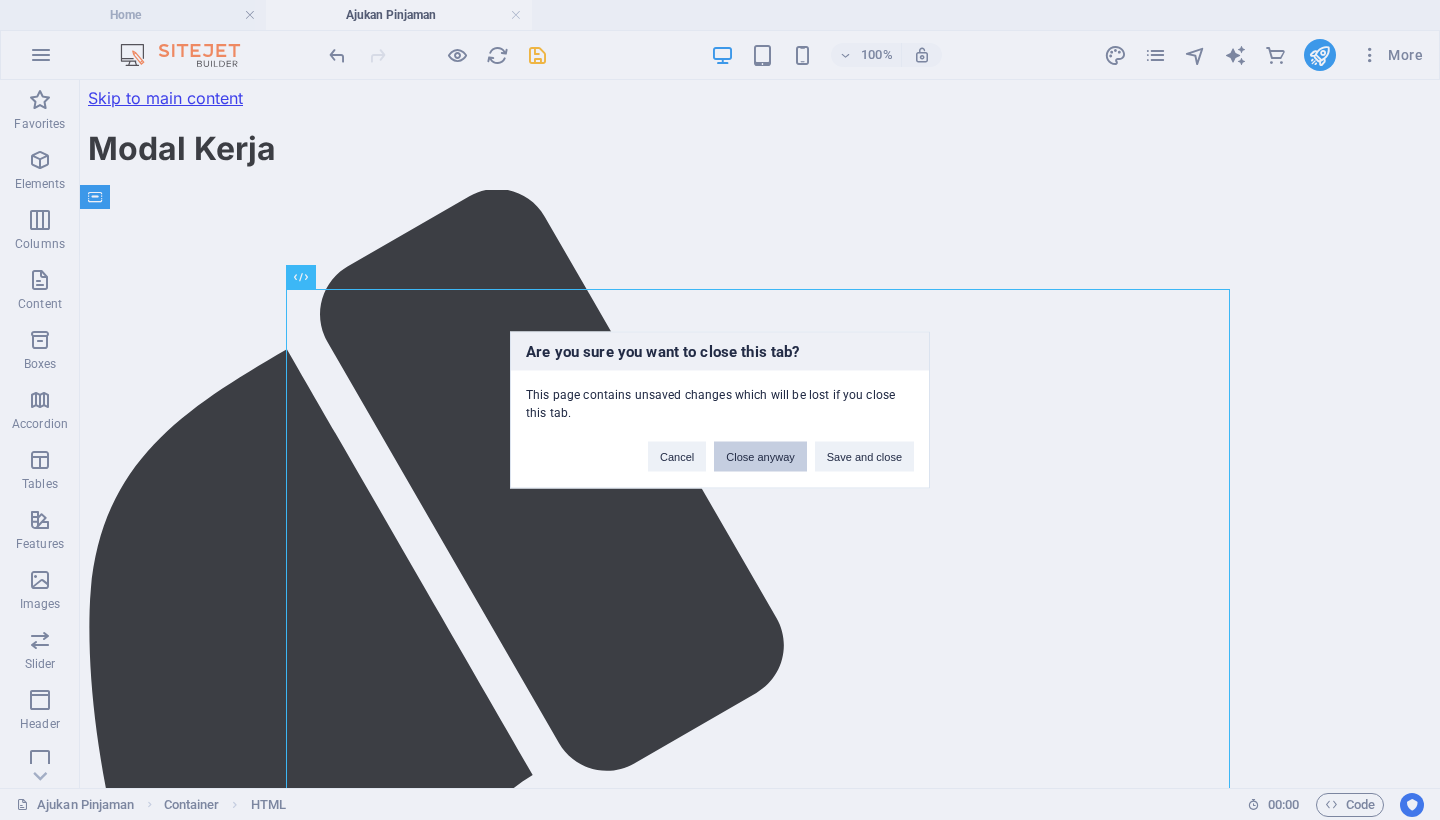 click on "Close anyway" at bounding box center (760, 457) 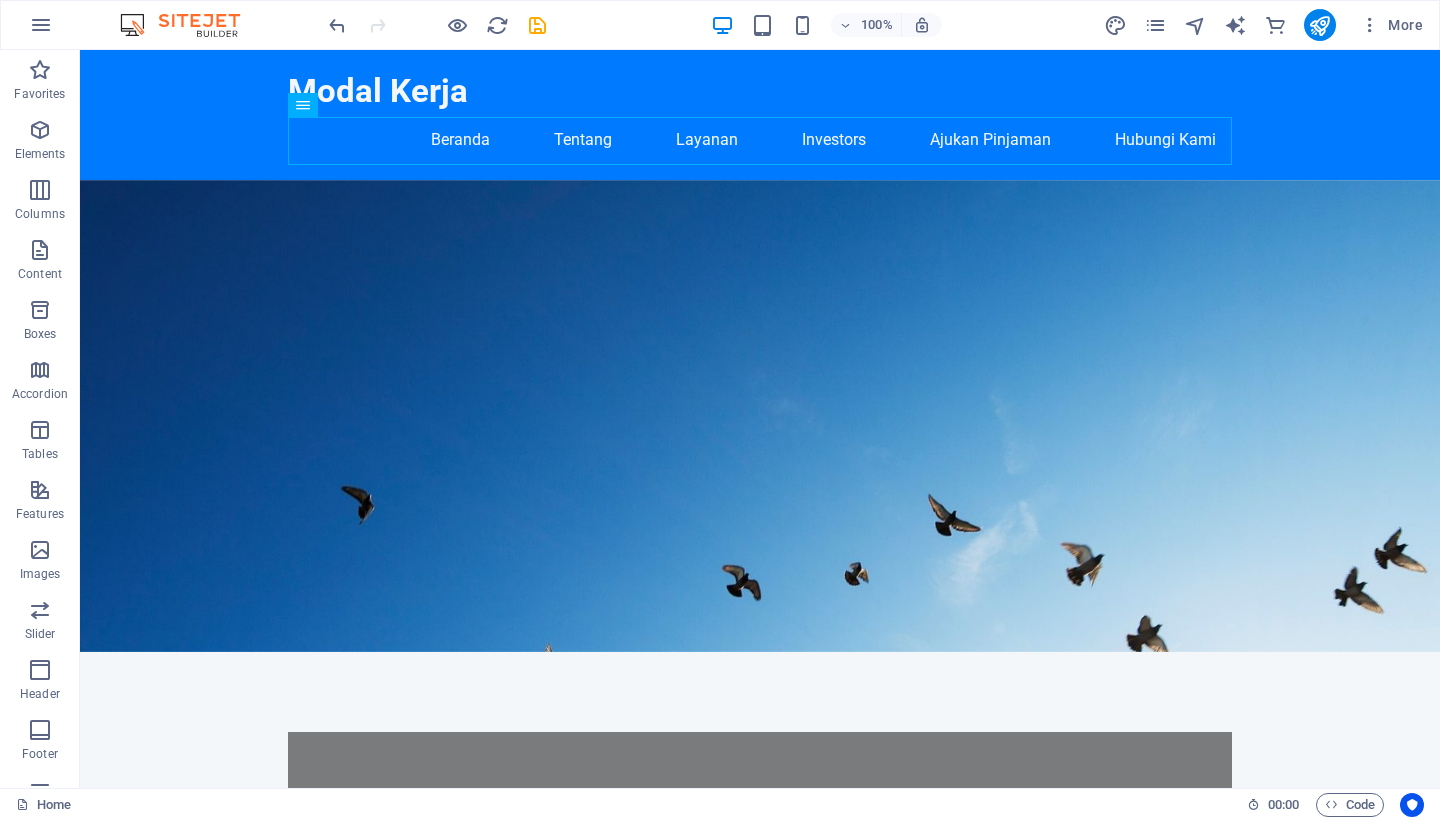 scroll, scrollTop: 0, scrollLeft: 0, axis: both 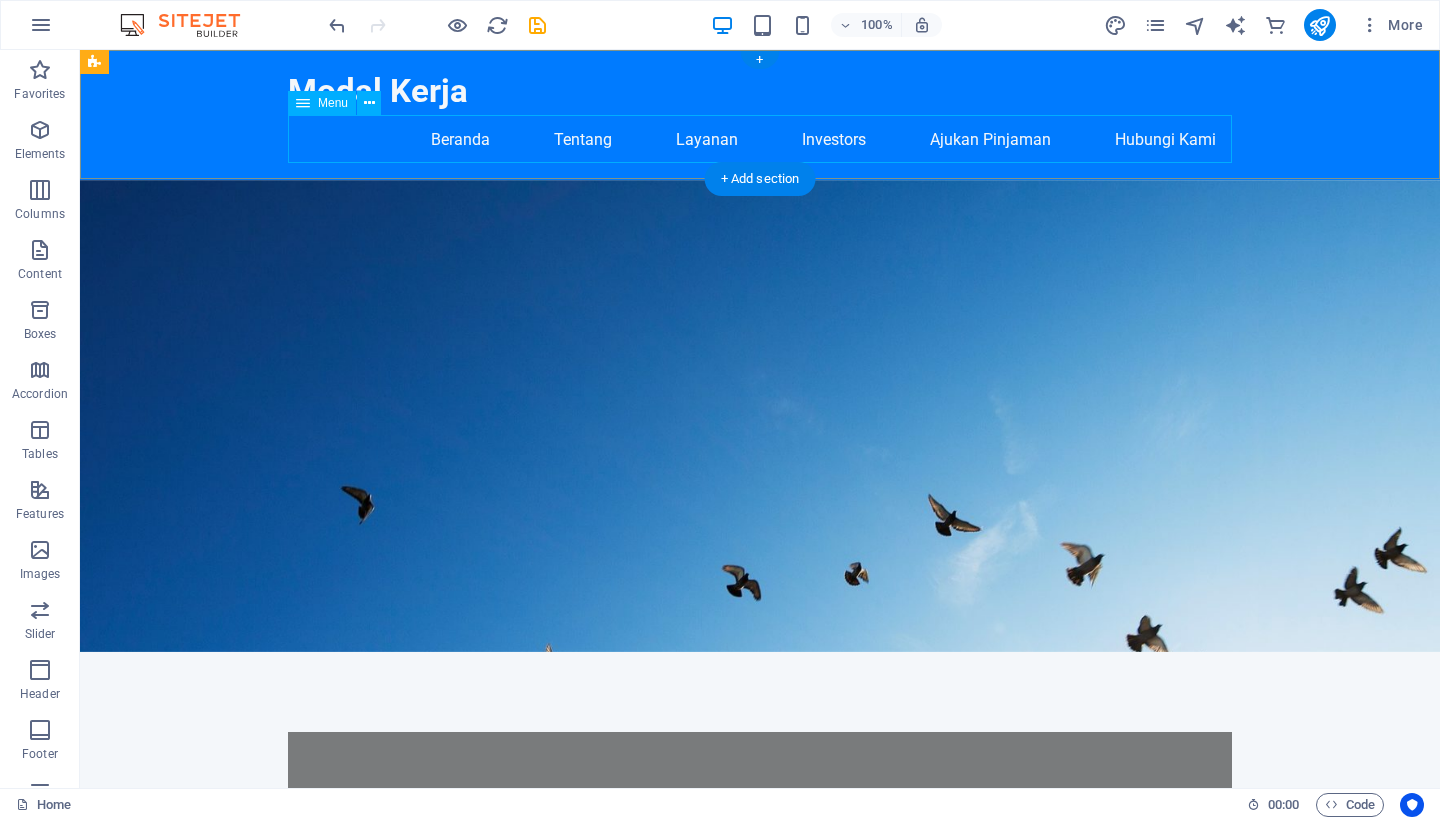 click on "Beranda Tentang Layanan Investors Ajukan Pinjaman Hubungi Kami" at bounding box center [760, 140] 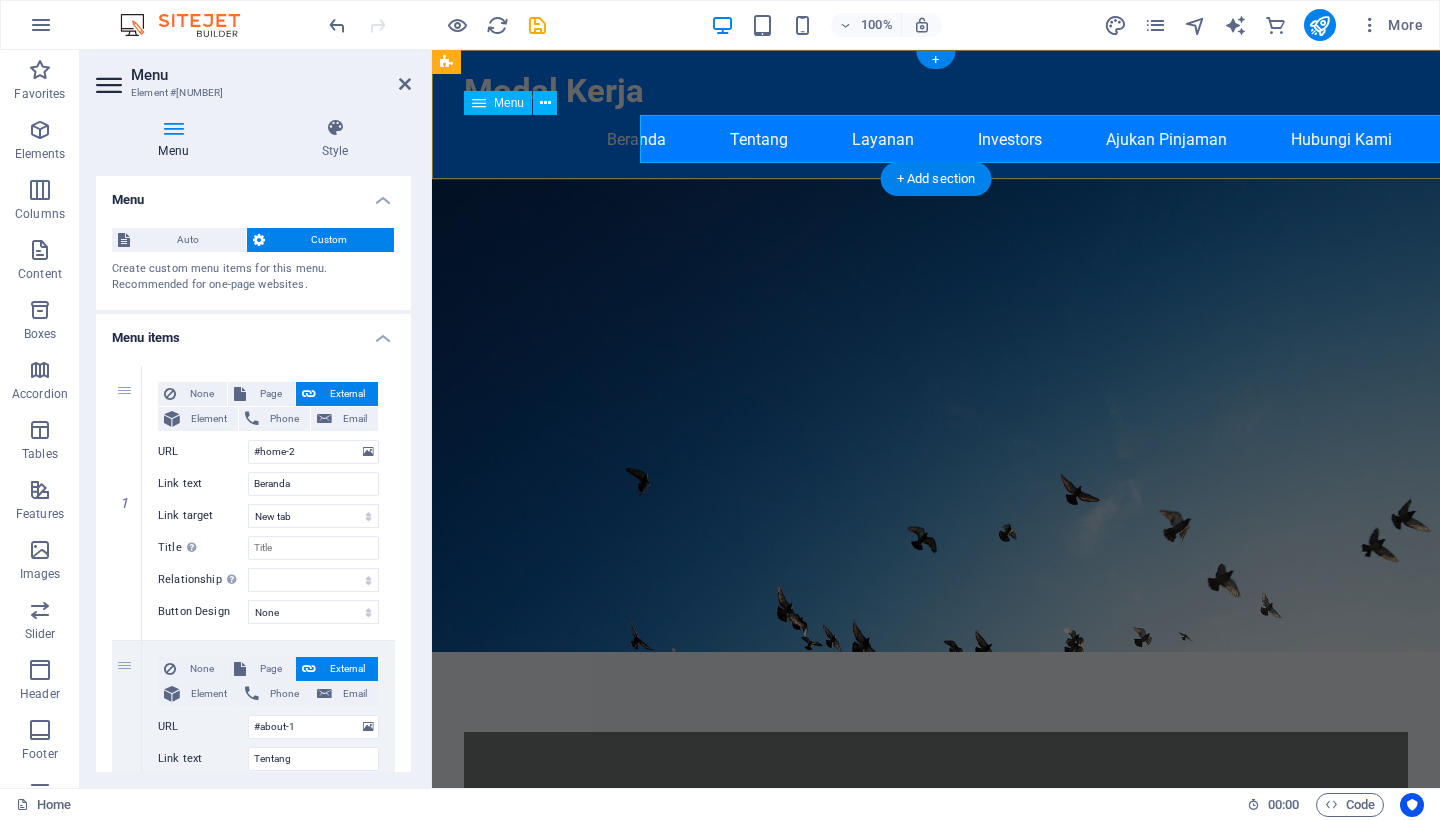 click on "Beranda Tentang Layanan Investors Ajukan Pinjaman Hubungi Kami" at bounding box center [936, 140] 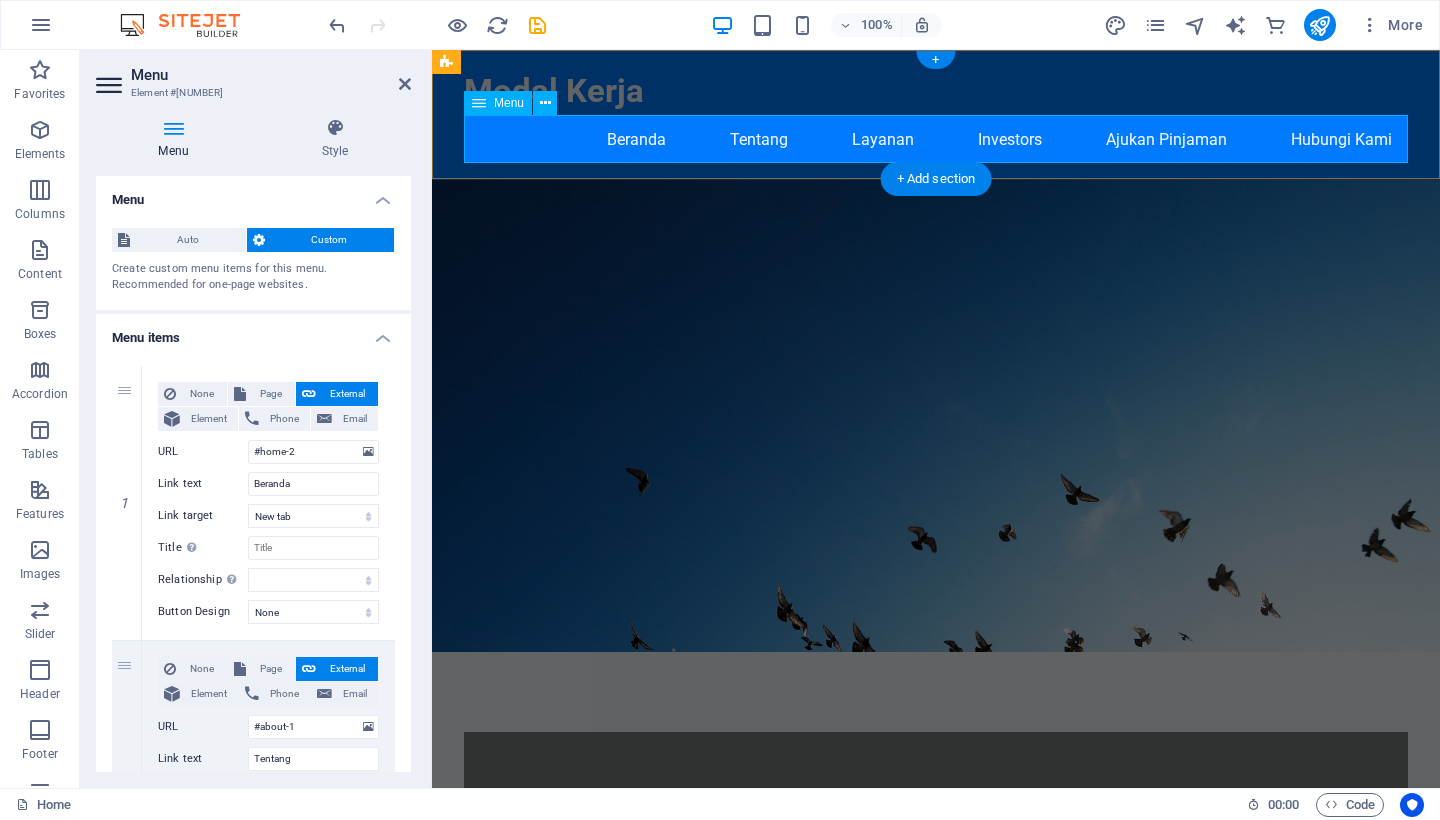 click on "Beranda Tentang Layanan Investors Ajukan Pinjaman Hubungi Kami" at bounding box center (936, 140) 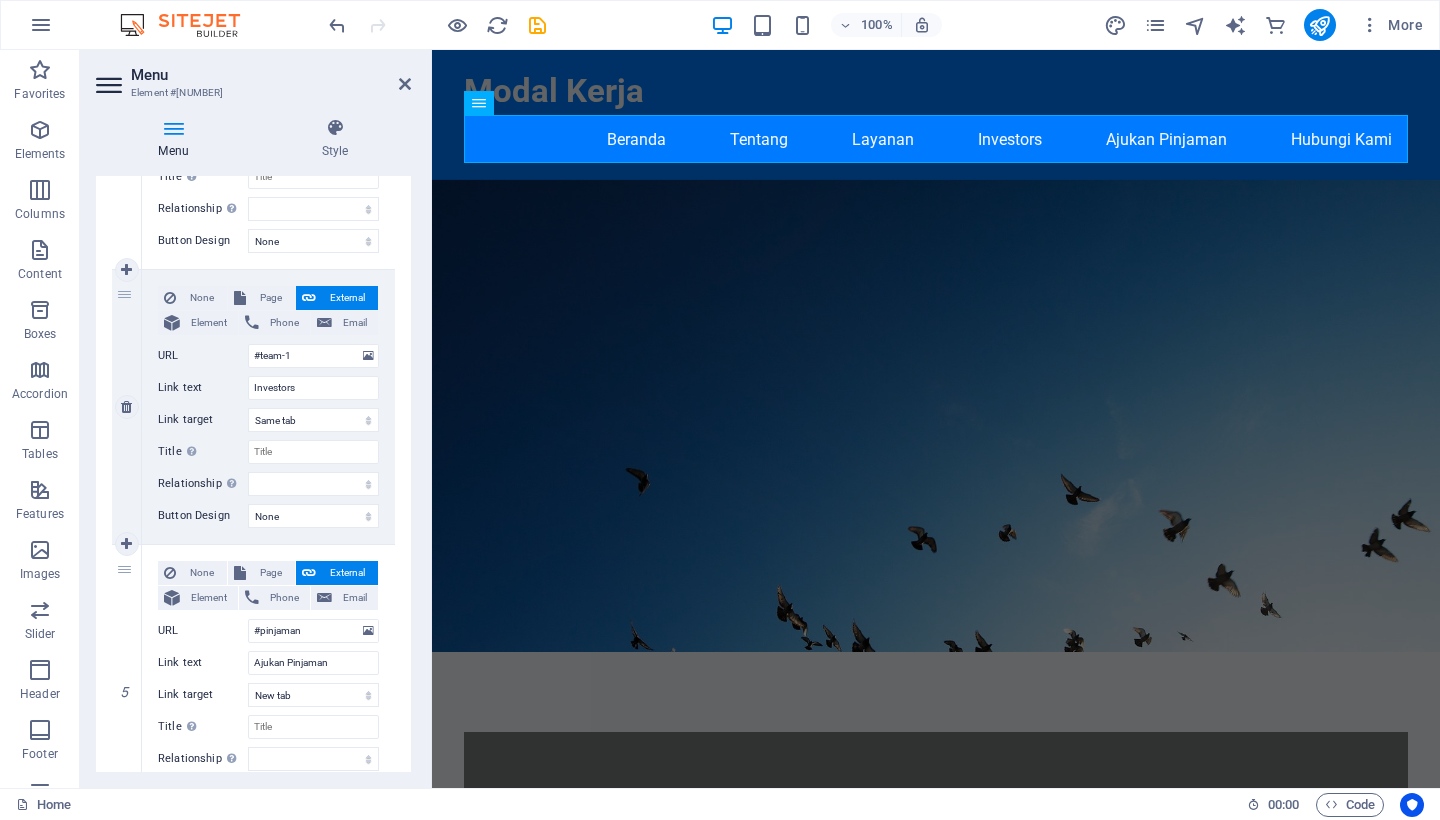 scroll, scrollTop: 1013, scrollLeft: 0, axis: vertical 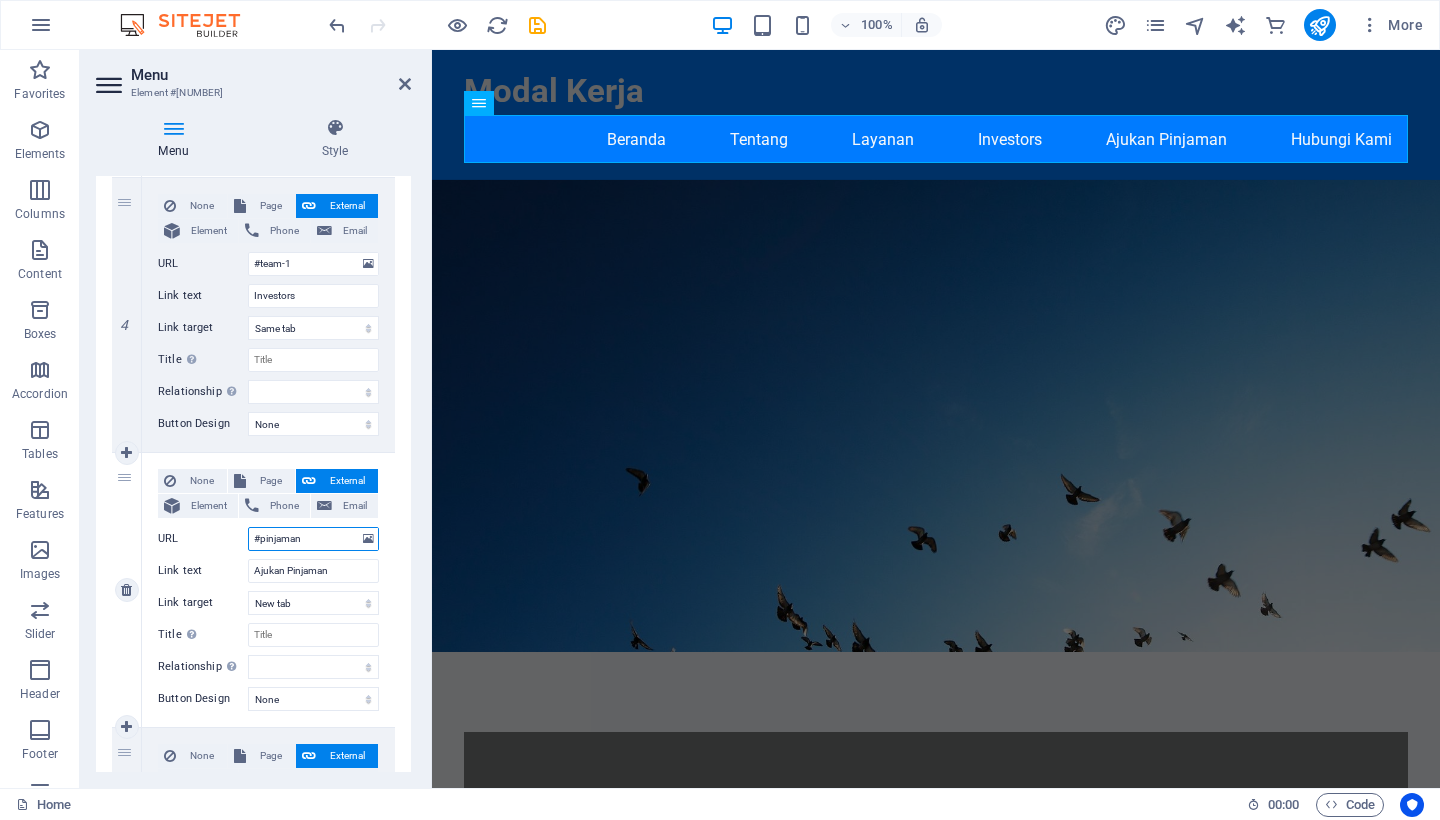 click on "#pinjaman" at bounding box center [313, 539] 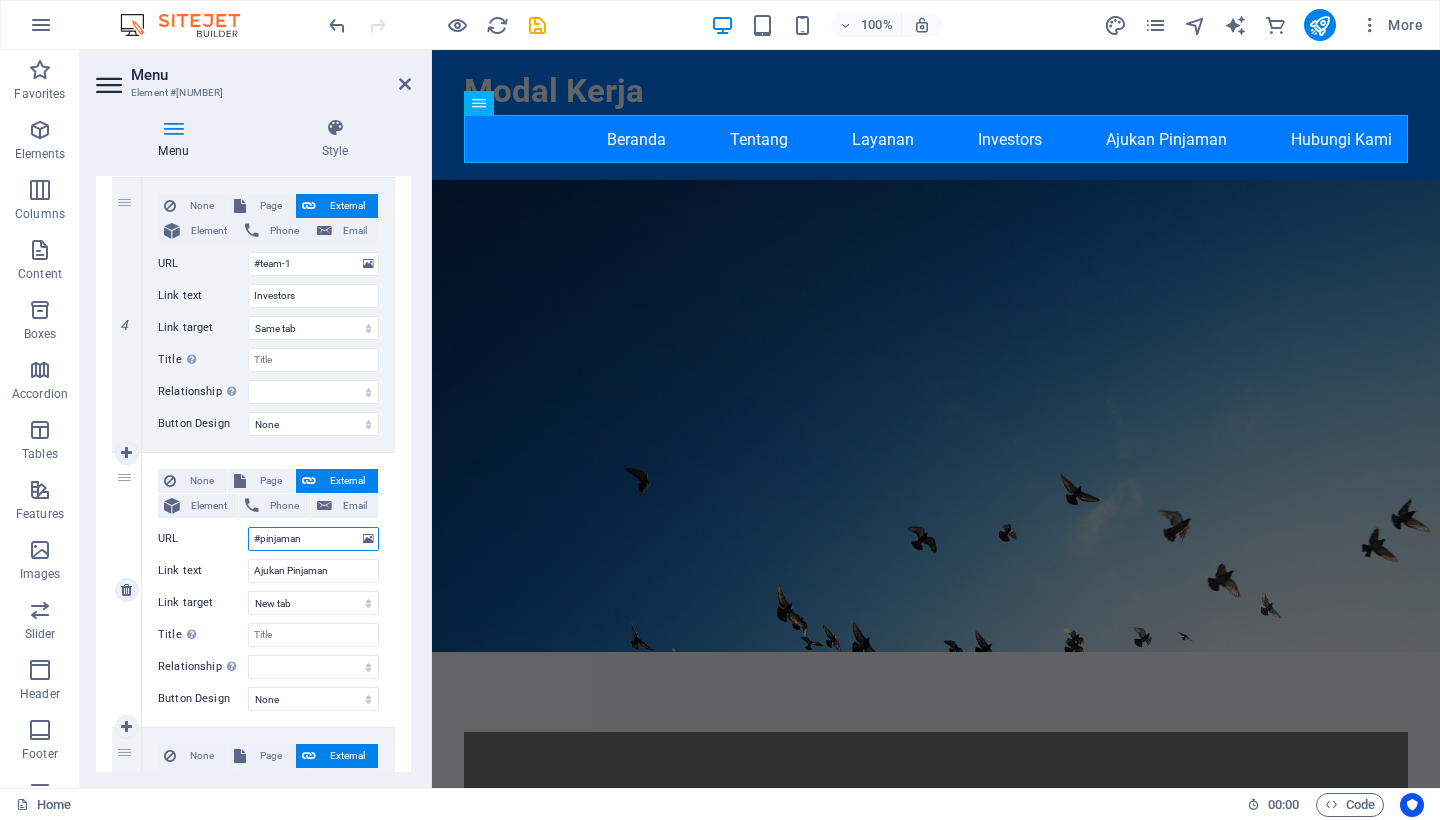 paste on "http://[USERNAME]:[PASSWORD]@localhost:[PORT]/storage/emulated/0/modal%20kerja.html" 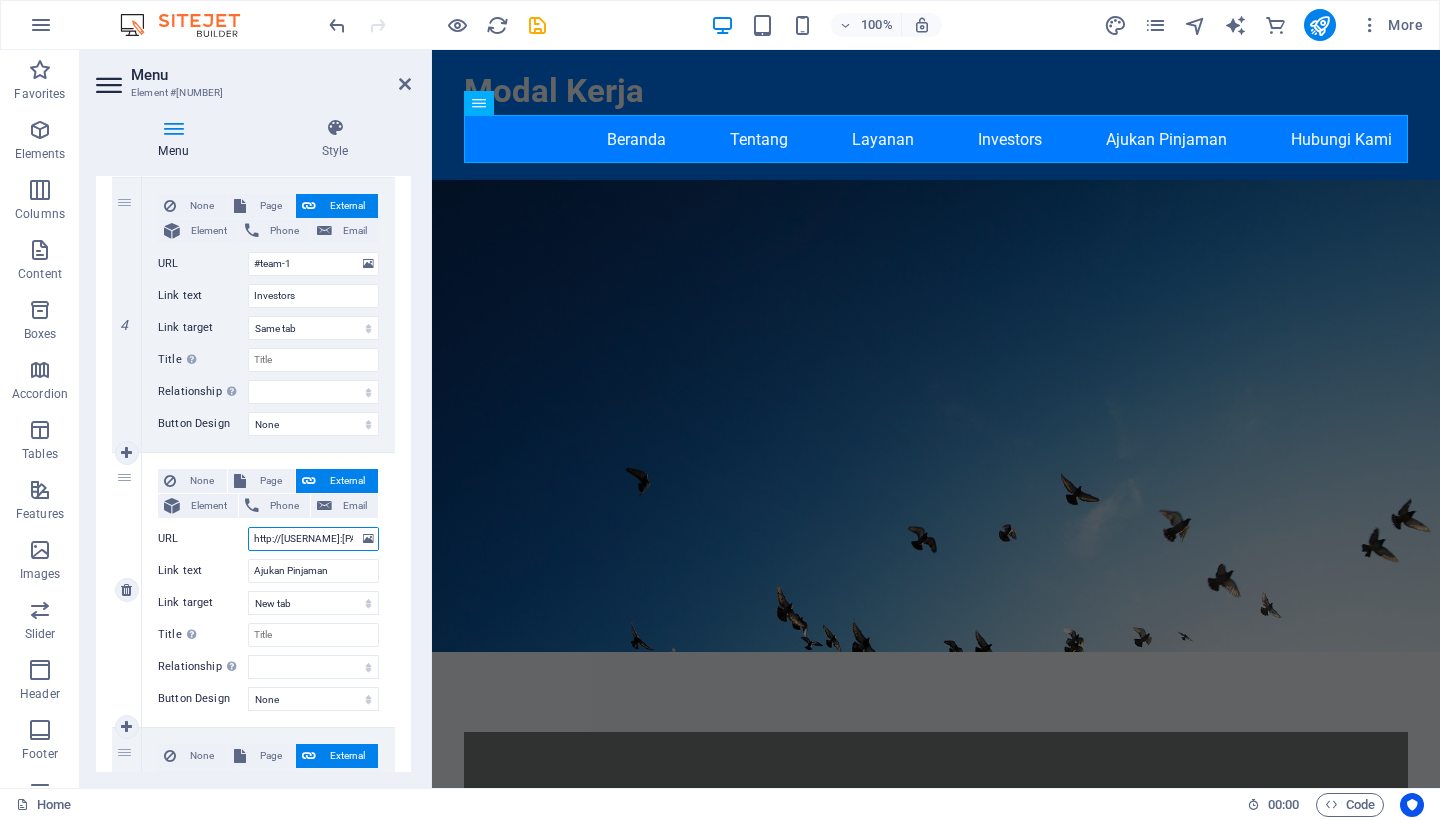 select 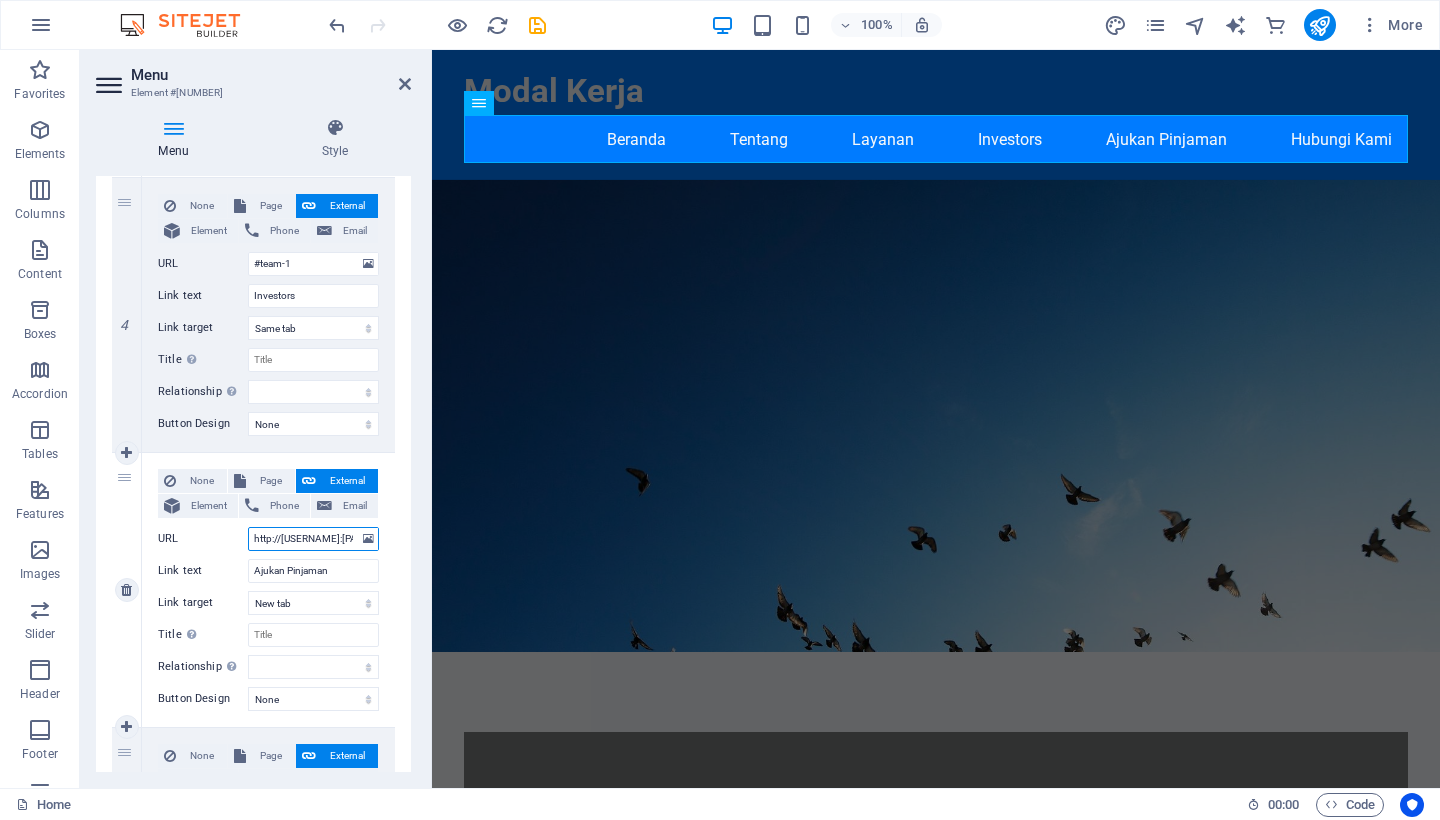select 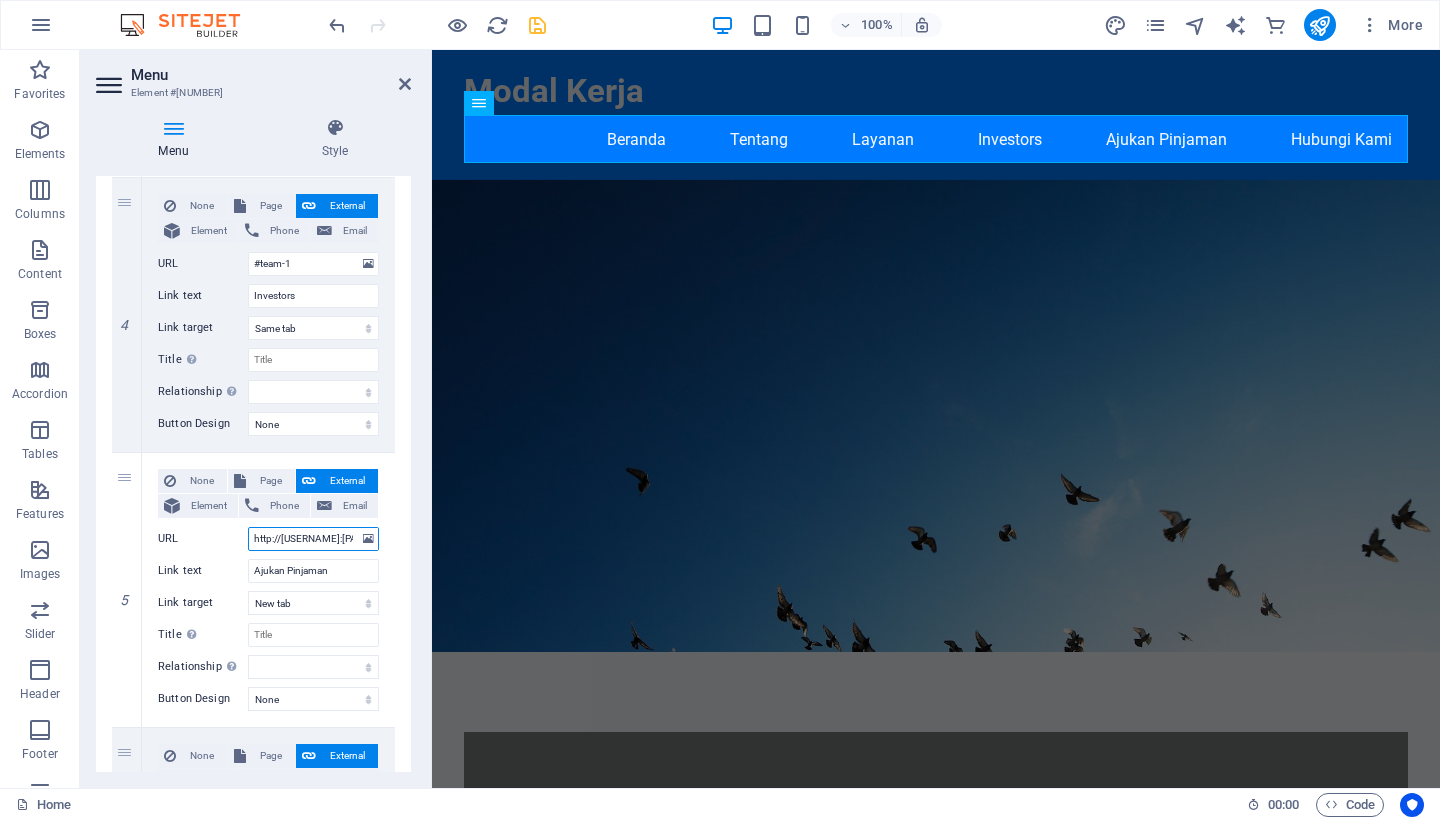 type on "http://[USERNAME]:[PASSWORD]@localhost:[PORT]/storage/emulated/0/modal%20kerja.html" 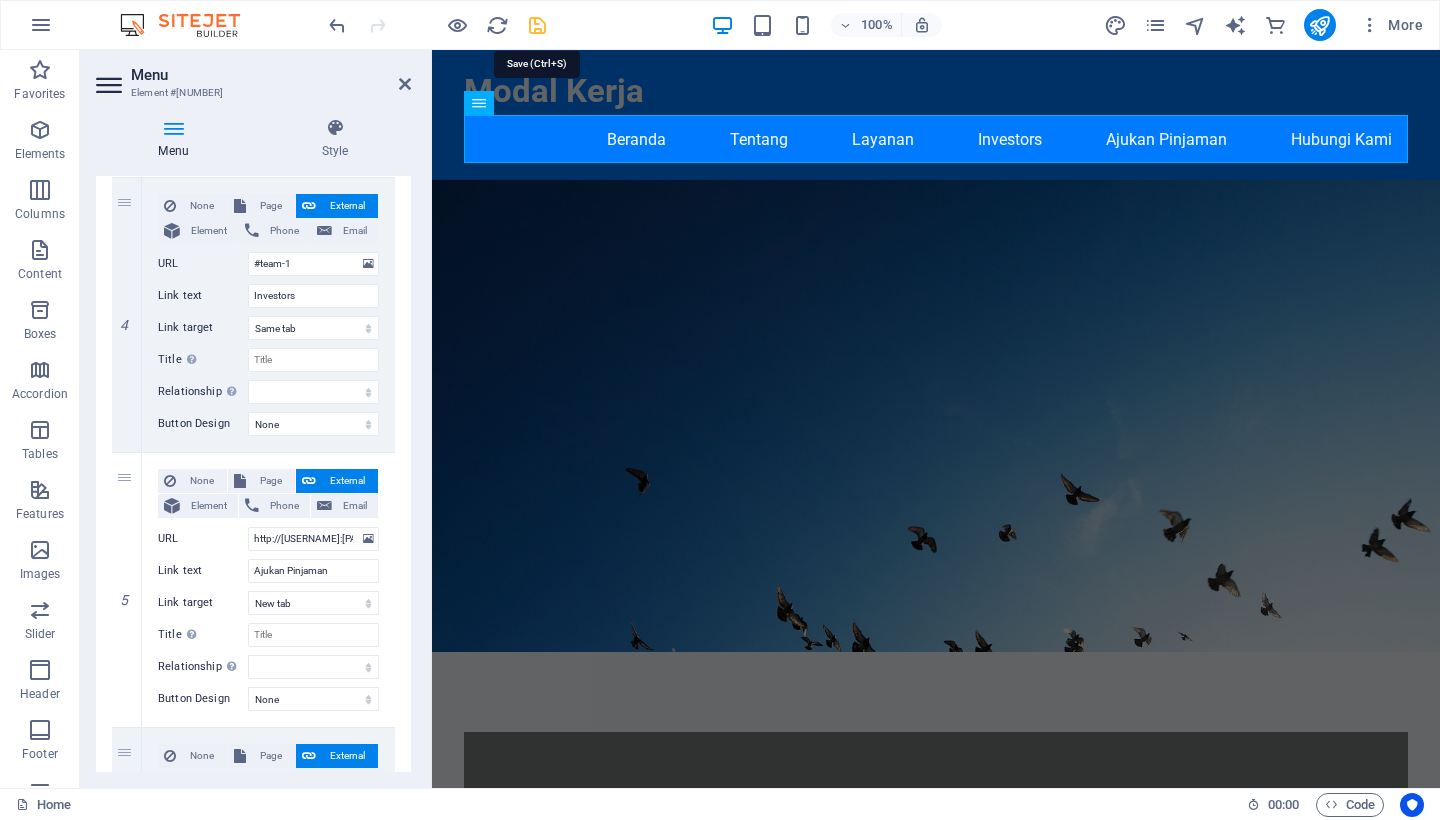 click at bounding box center [537, 25] 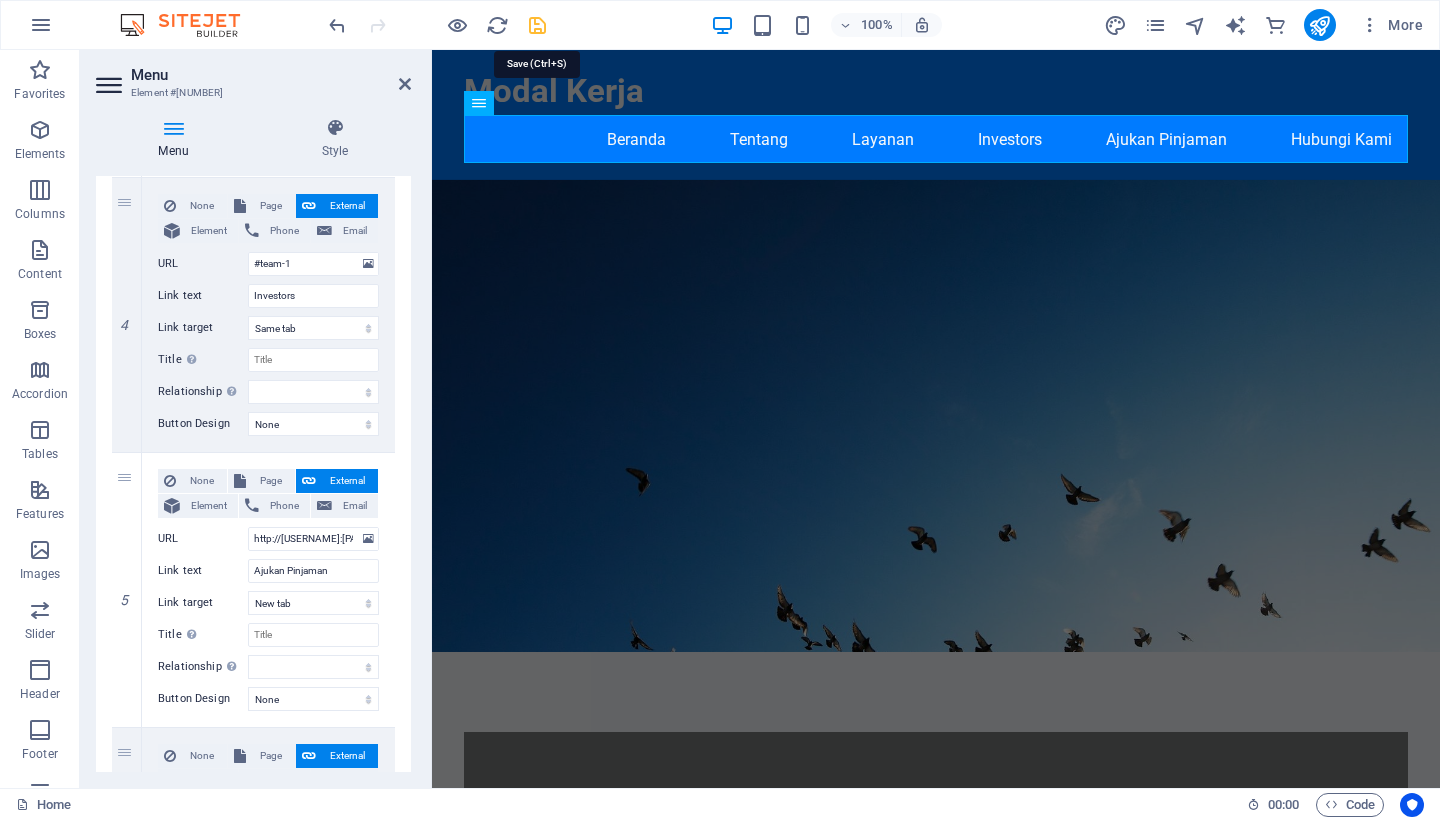 select 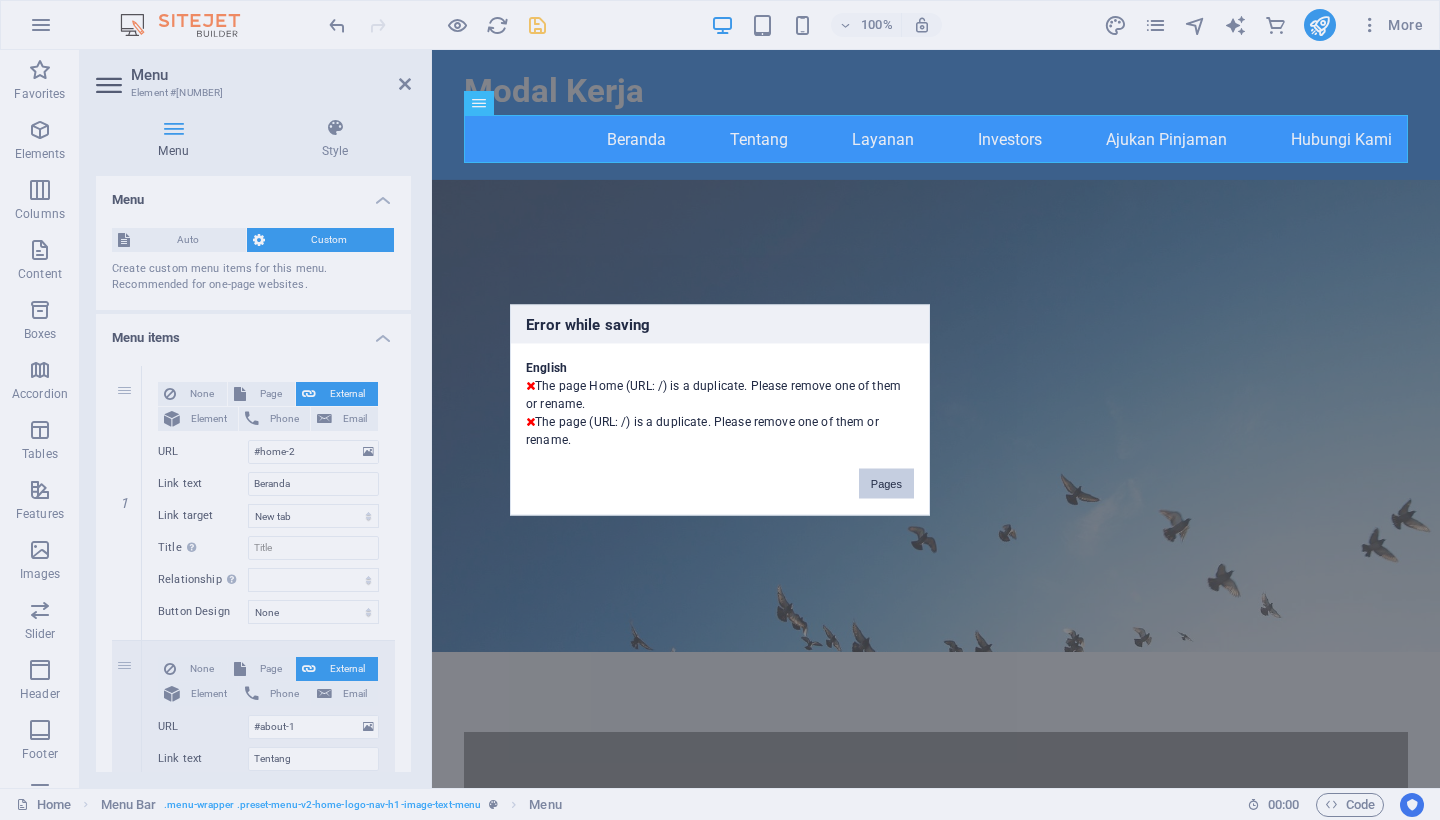 click on "Pages" at bounding box center [886, 484] 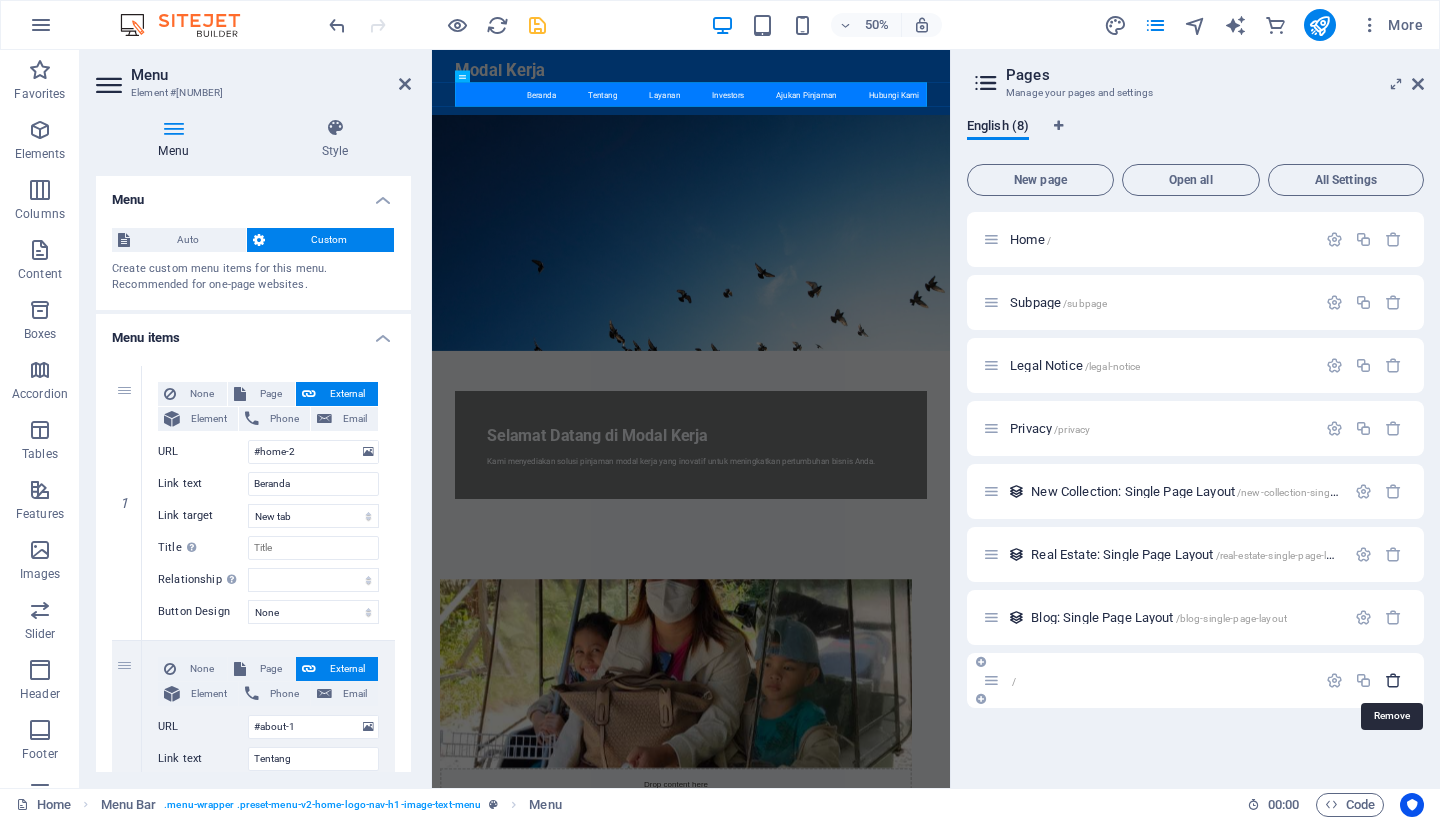 click at bounding box center [1393, 680] 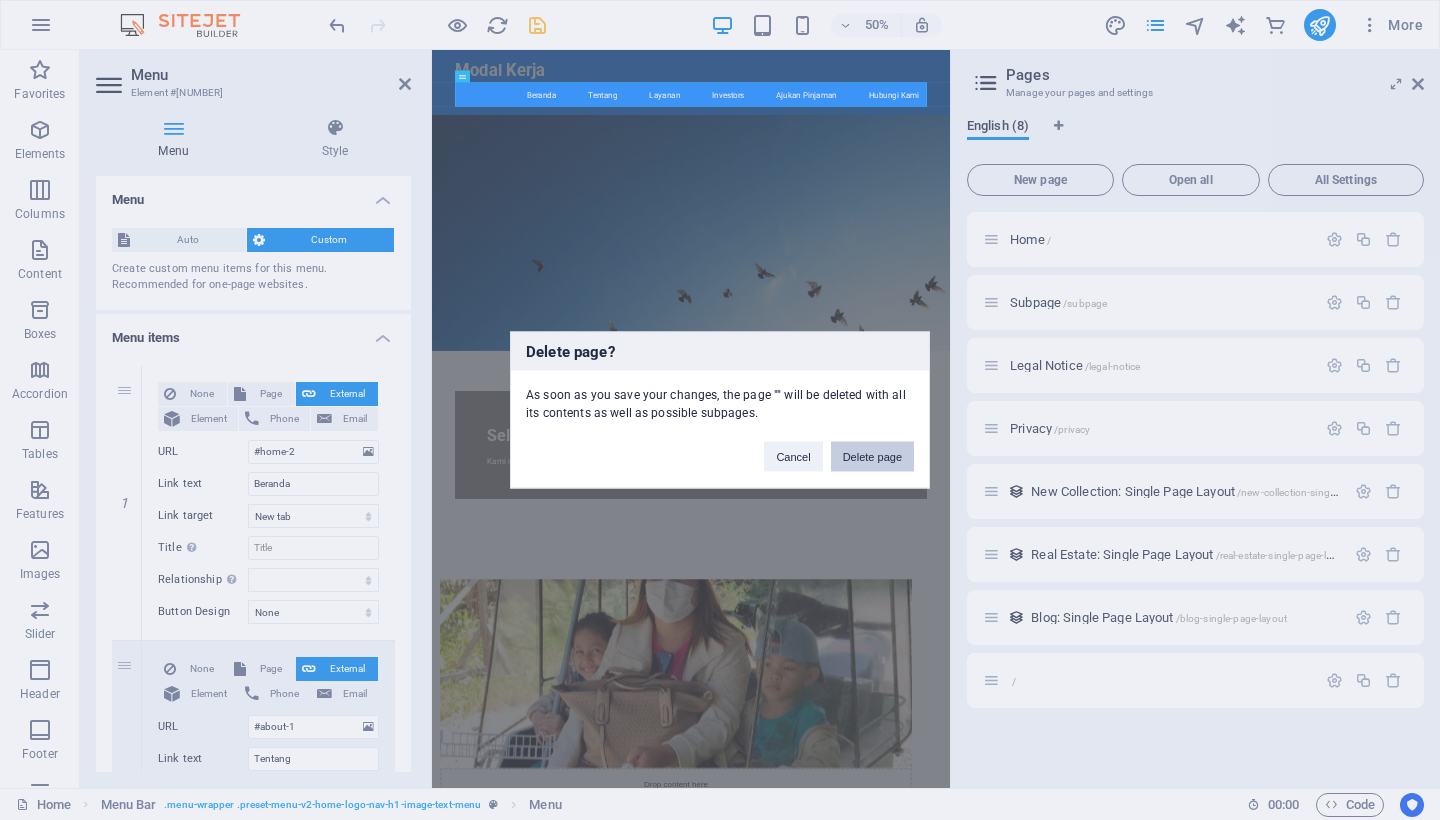 click on "Delete page" at bounding box center [872, 457] 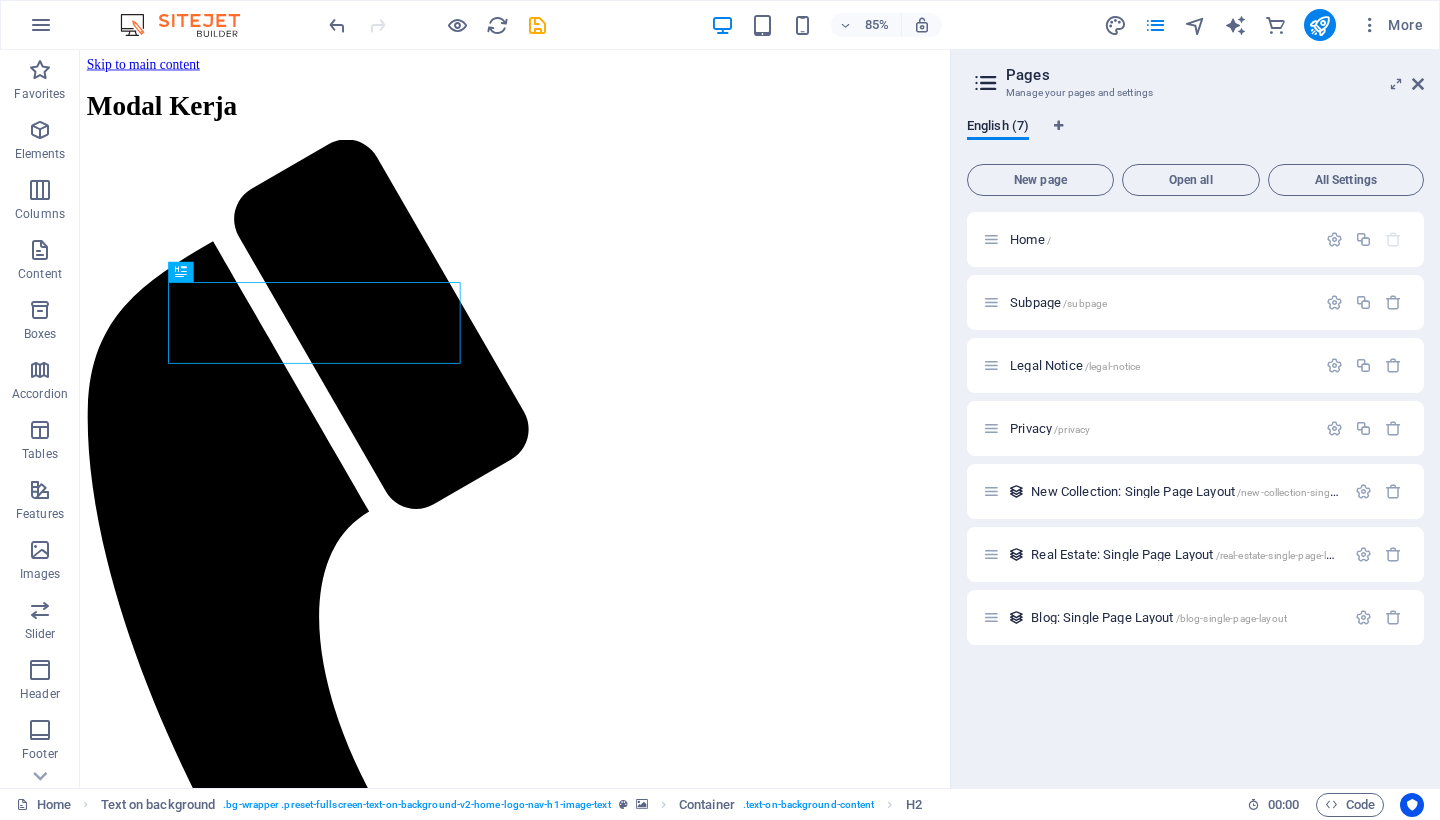 scroll, scrollTop: 0, scrollLeft: 0, axis: both 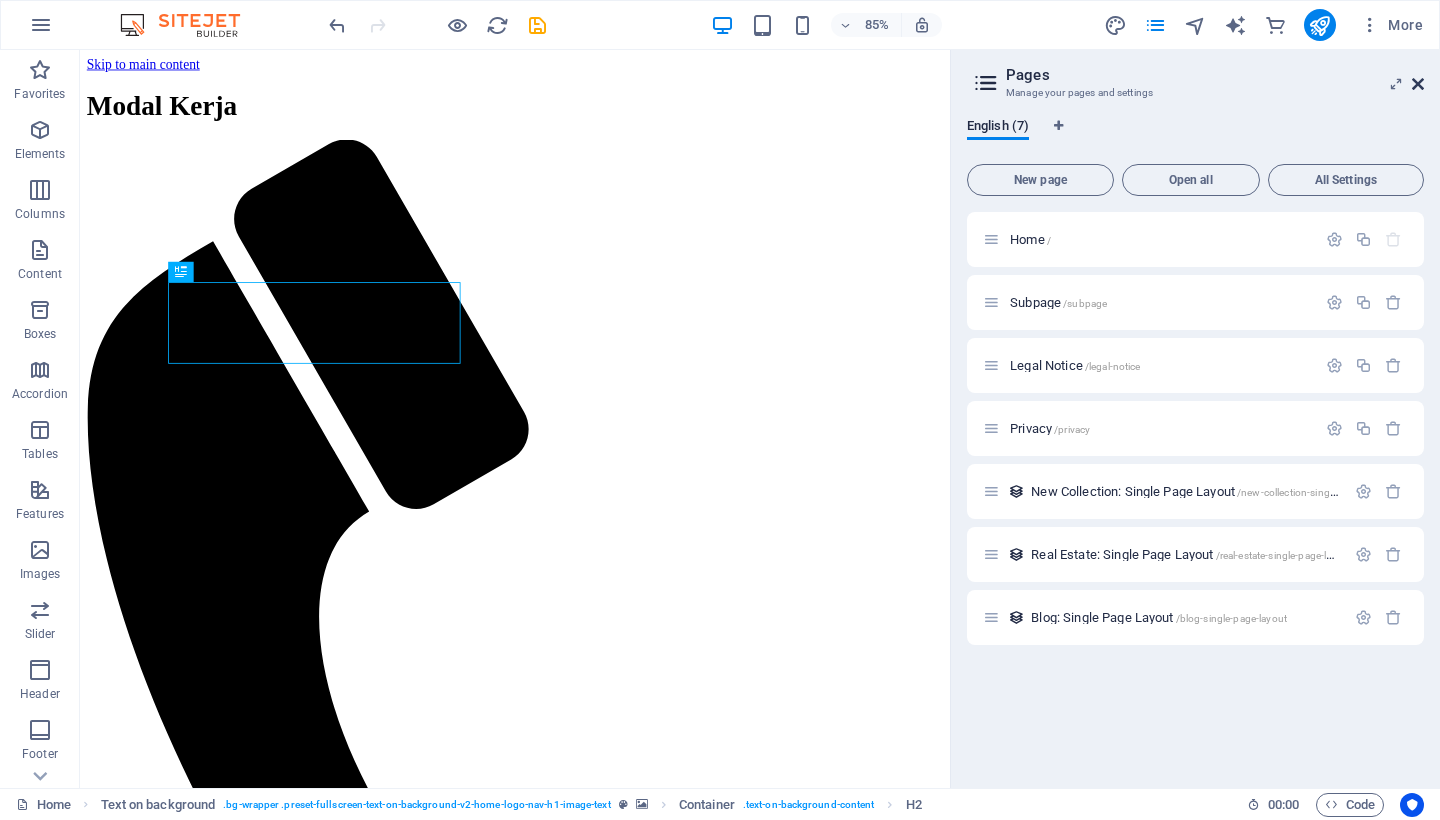 click at bounding box center [1418, 84] 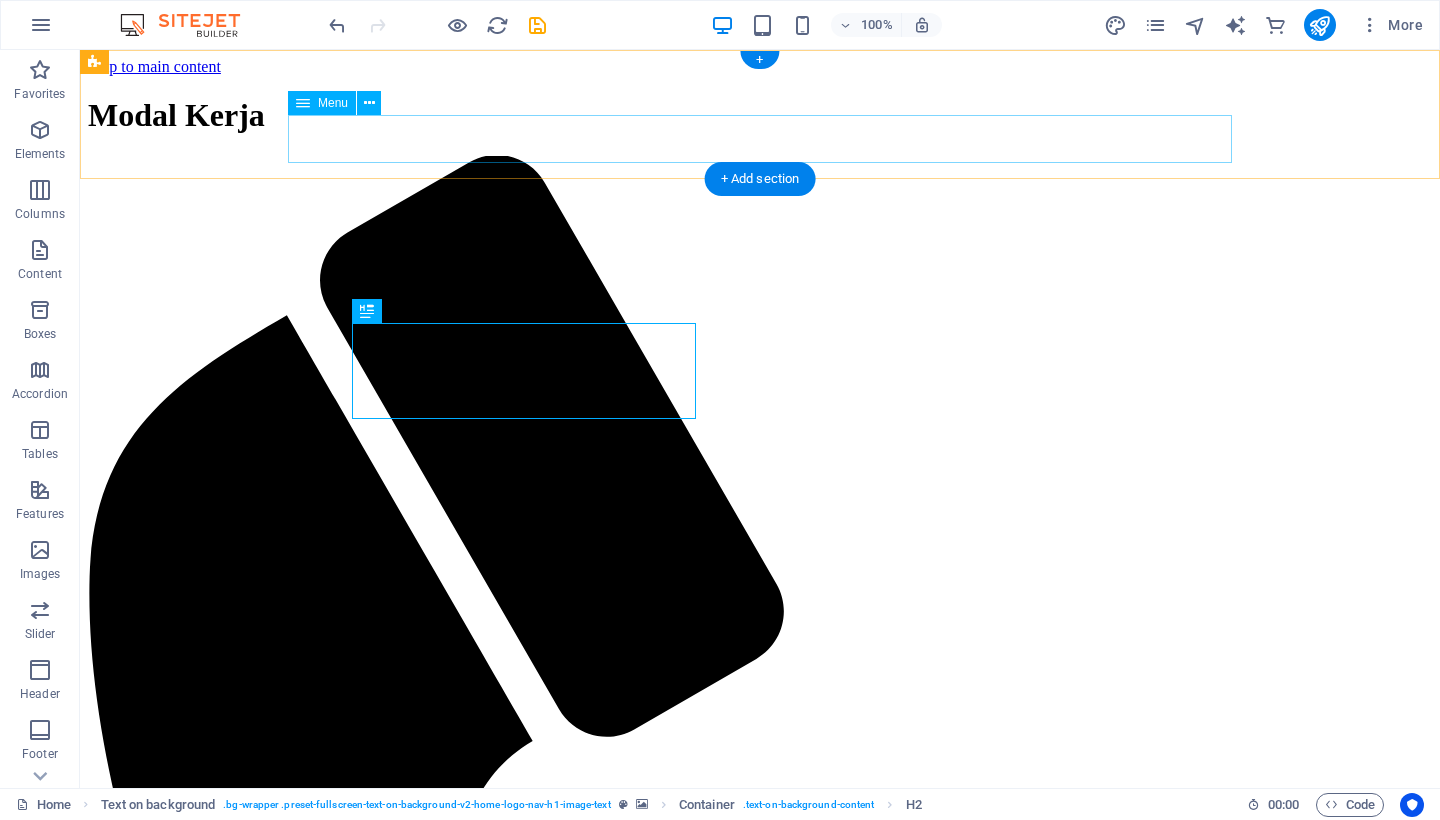 click on "Beranda Tentang Layanan Investors Ajukan Pinjaman Hubungi Kami" at bounding box center (760, 1993) 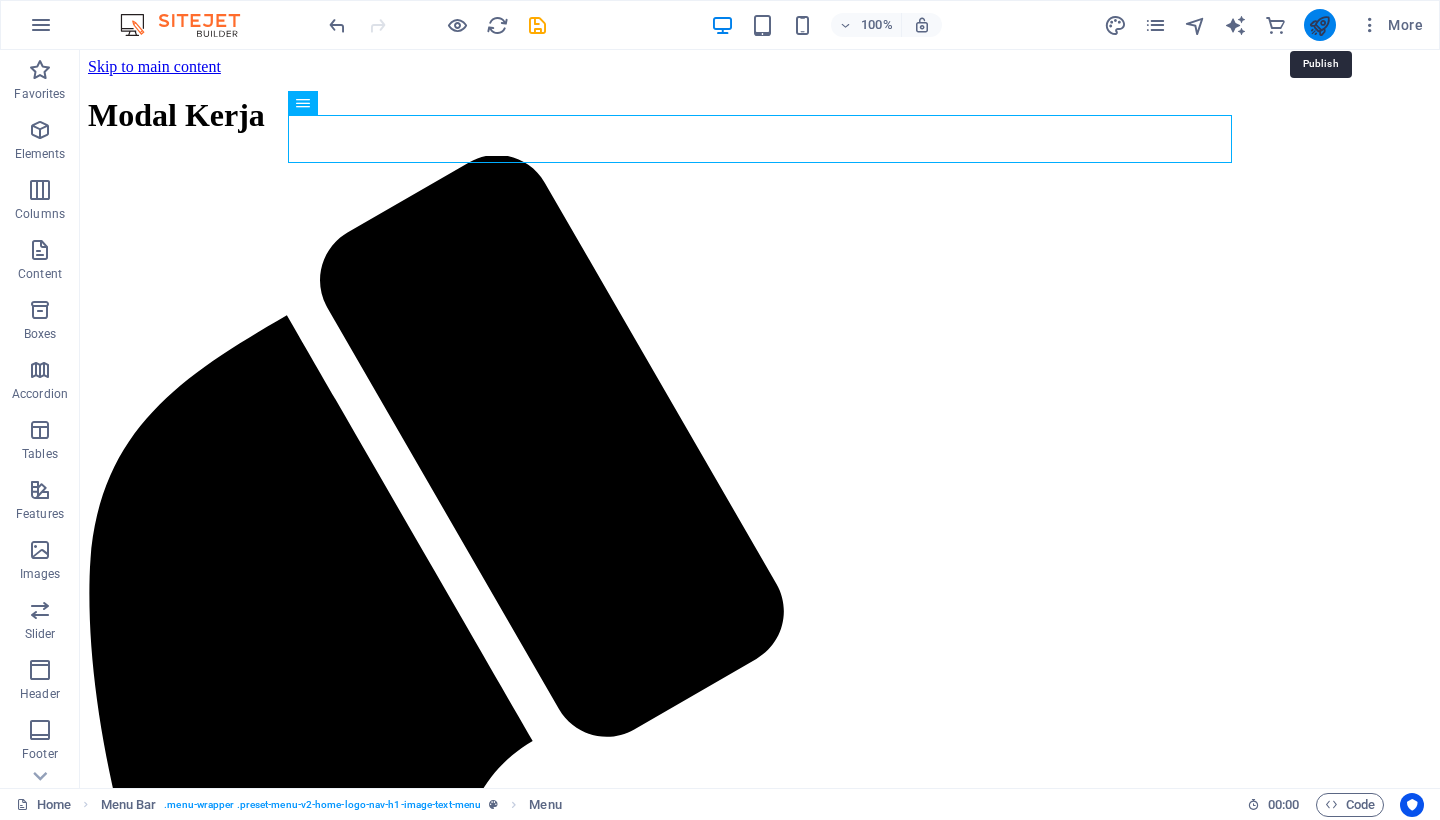 click at bounding box center (1319, 25) 